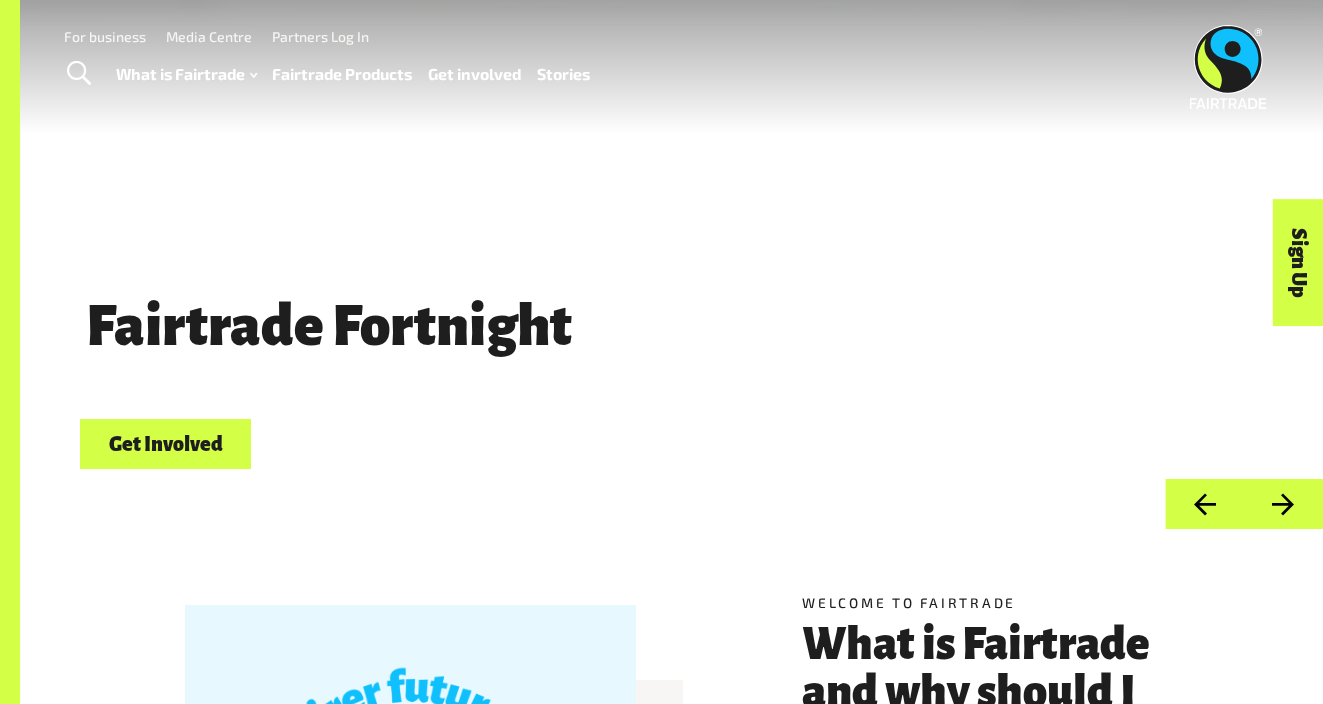 scroll, scrollTop: 0, scrollLeft: 0, axis: both 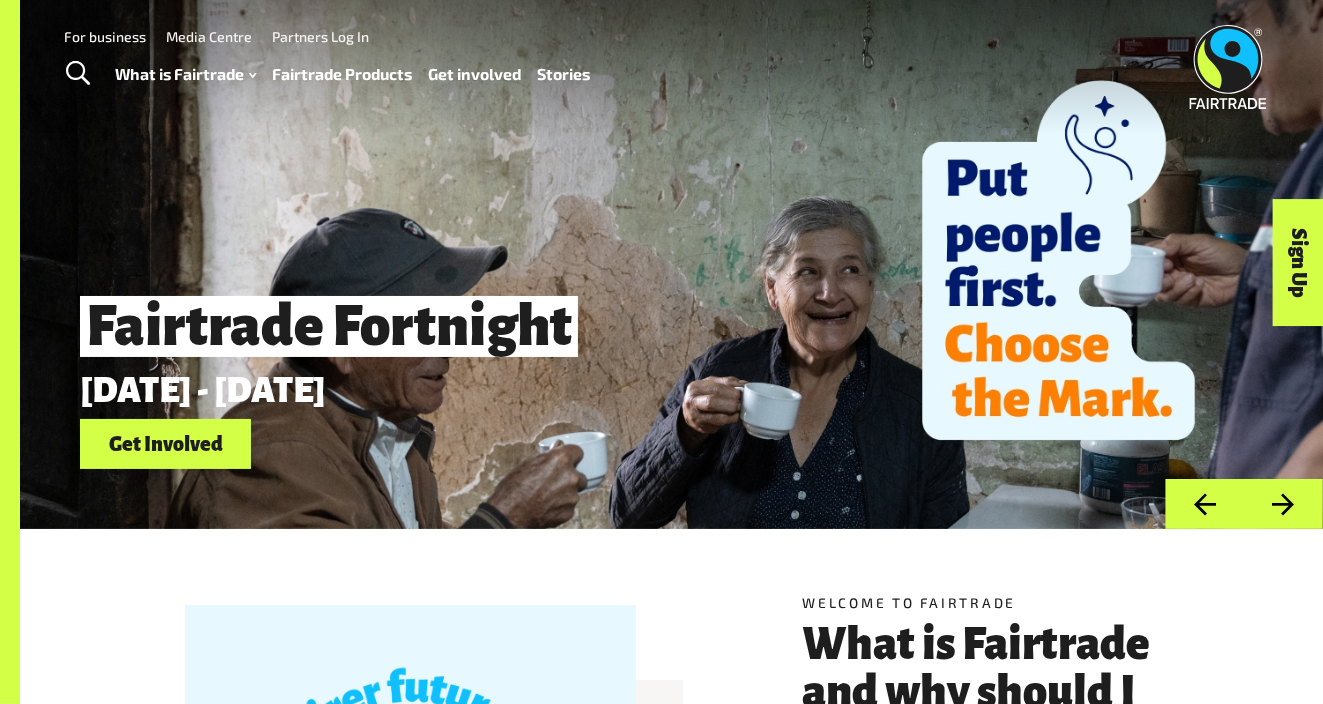click on "Get Involved" at bounding box center [165, 444] 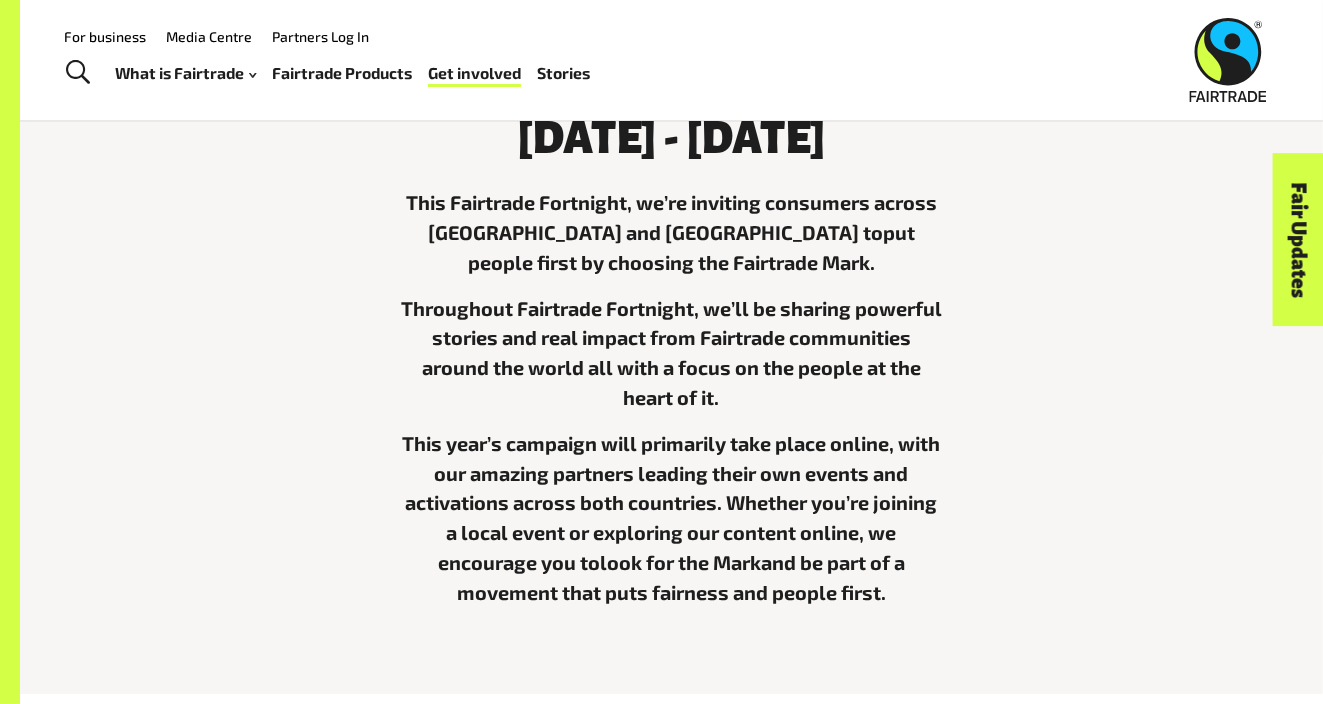 scroll, scrollTop: 0, scrollLeft: 0, axis: both 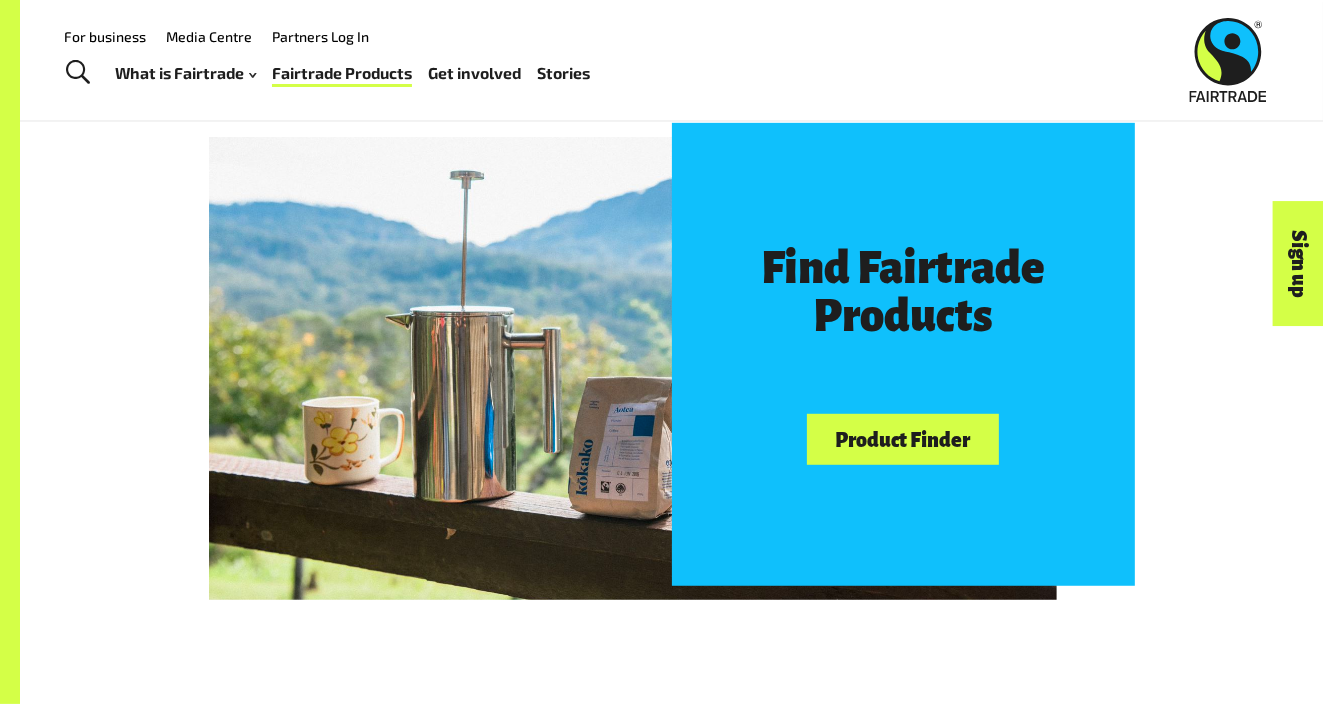 click on "Find Fairtrade Products" at bounding box center [903, 293] 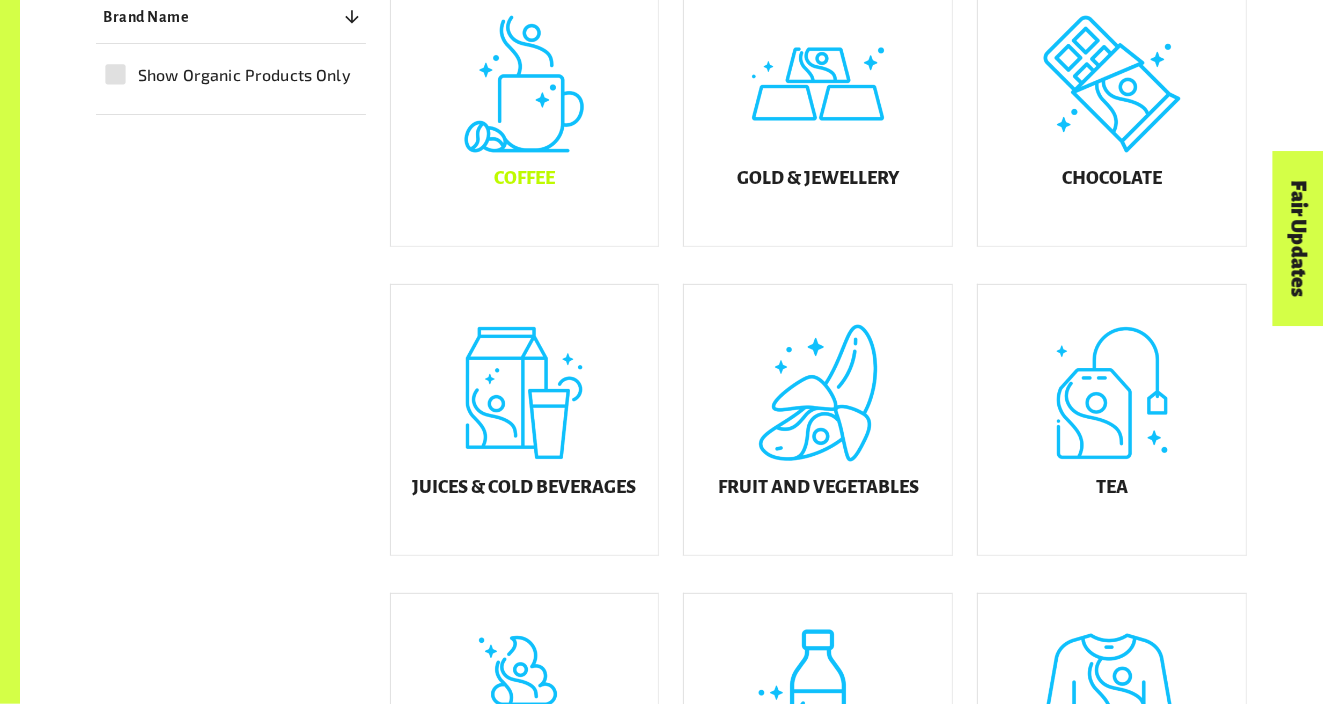 scroll, scrollTop: 704, scrollLeft: 0, axis: vertical 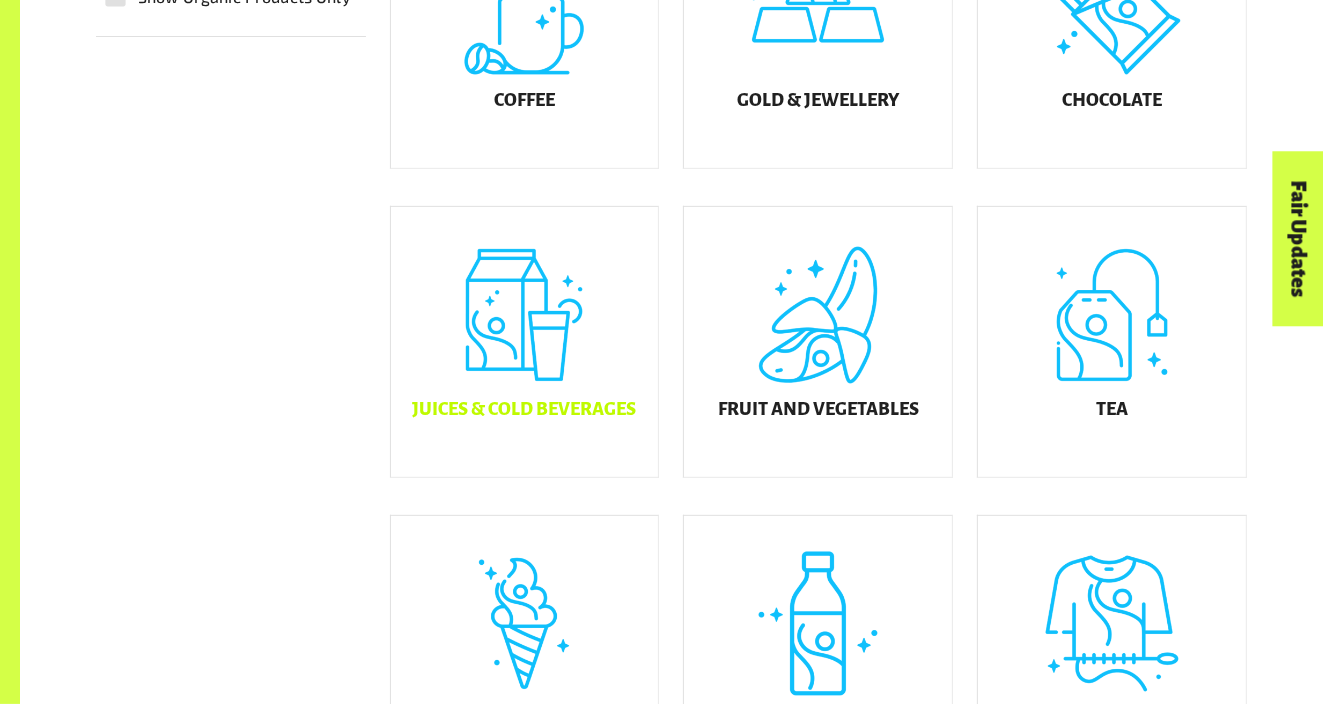 click on "Juices & Cold Beverages" at bounding box center [525, 342] 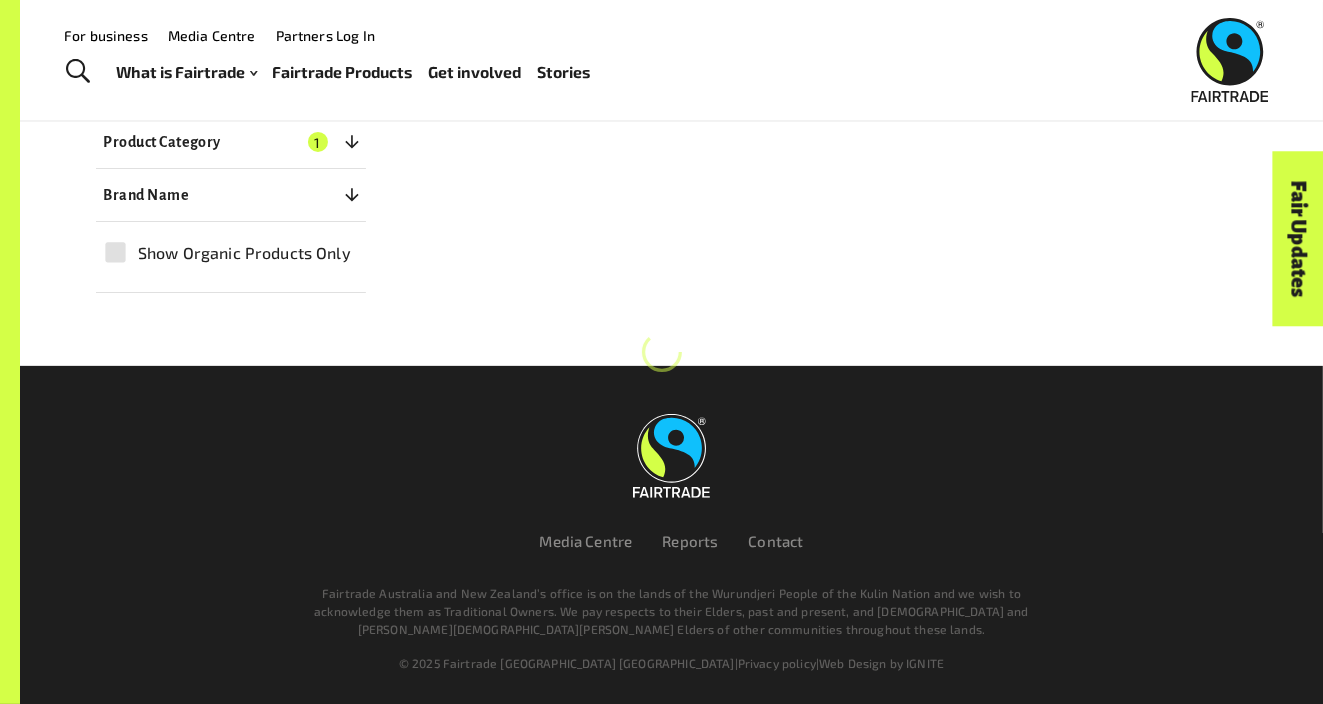 scroll, scrollTop: 475, scrollLeft: 0, axis: vertical 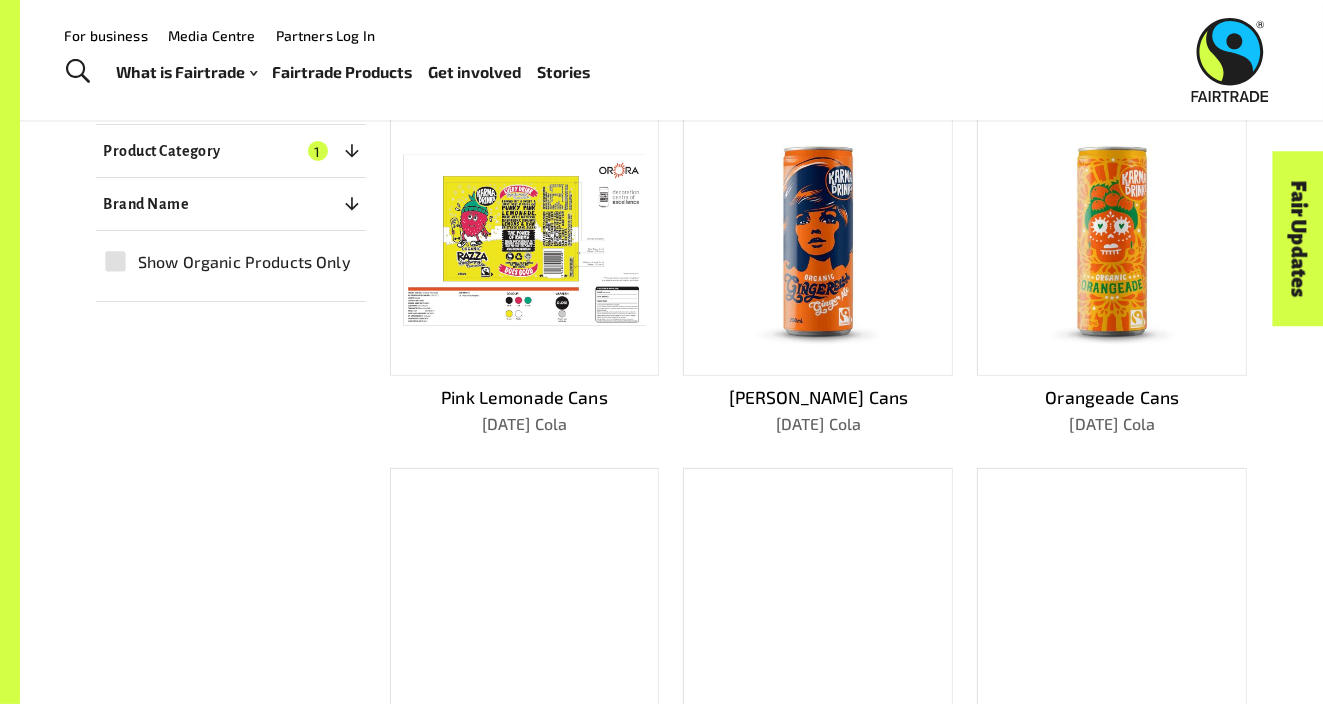 click at bounding box center (818, 240) 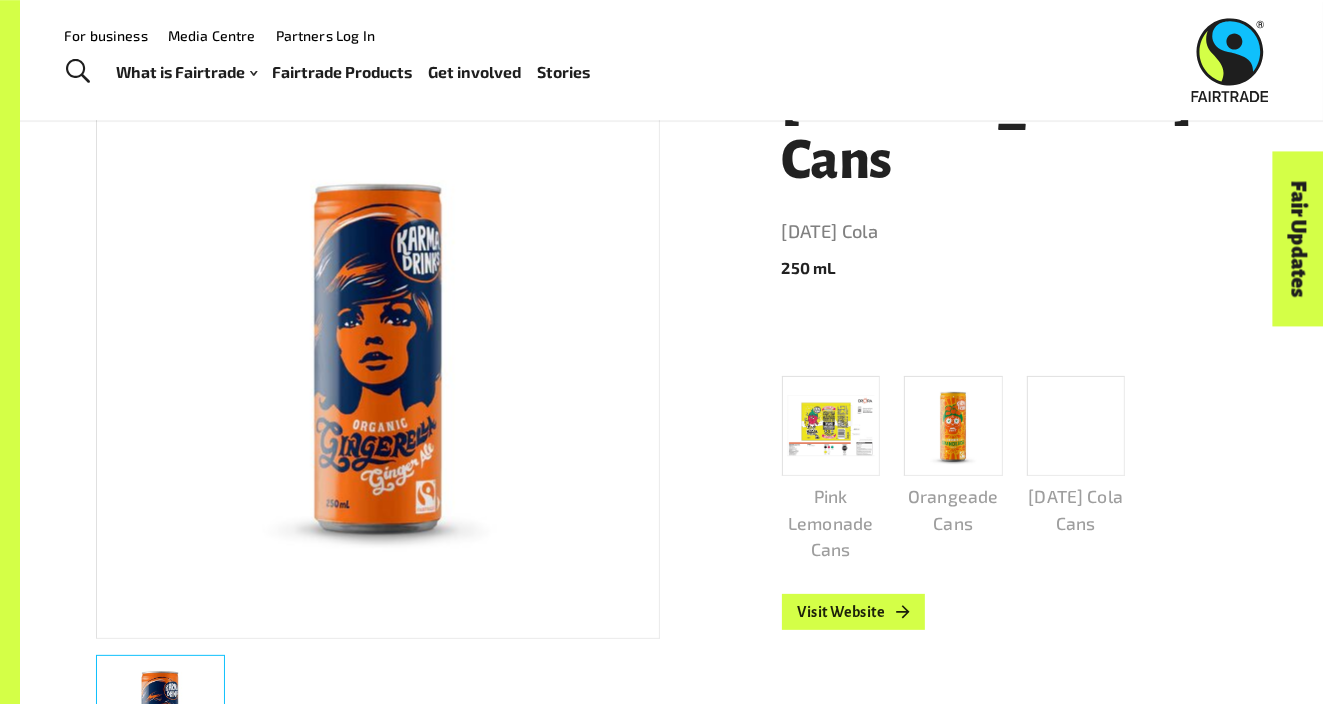 scroll, scrollTop: 315, scrollLeft: 0, axis: vertical 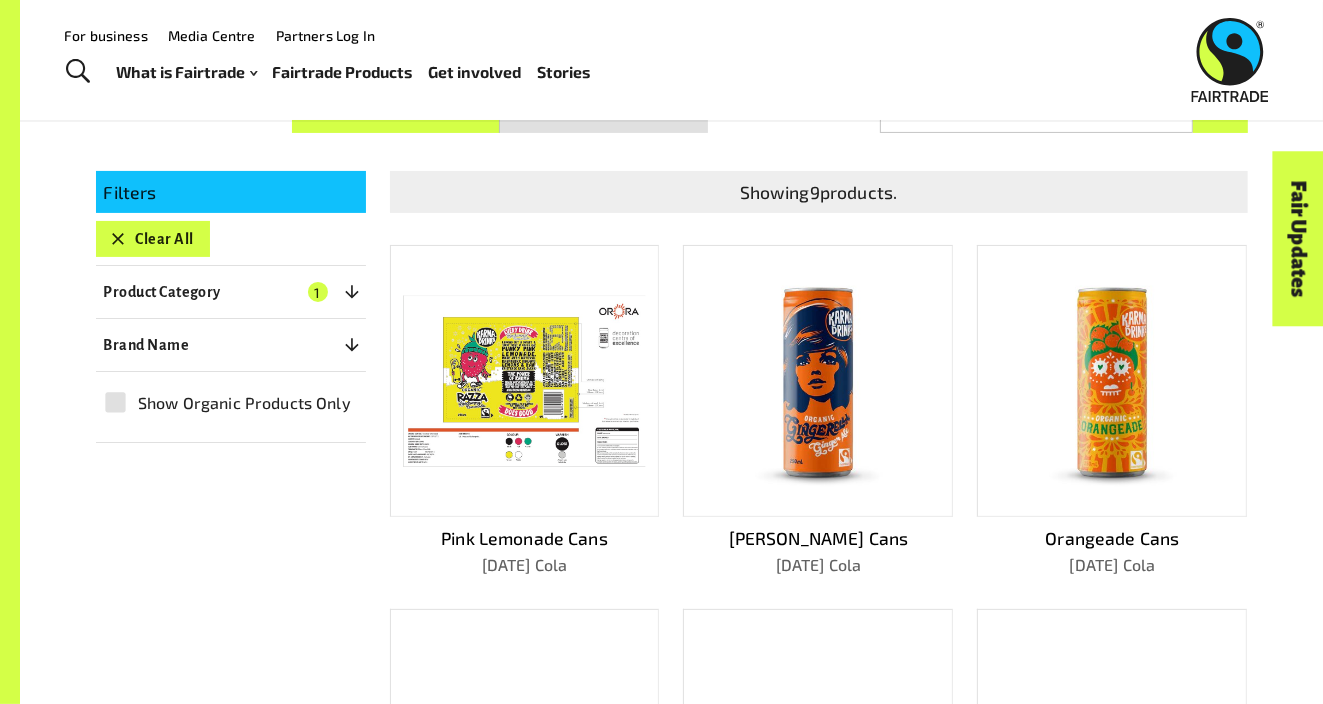 click at bounding box center [524, 381] 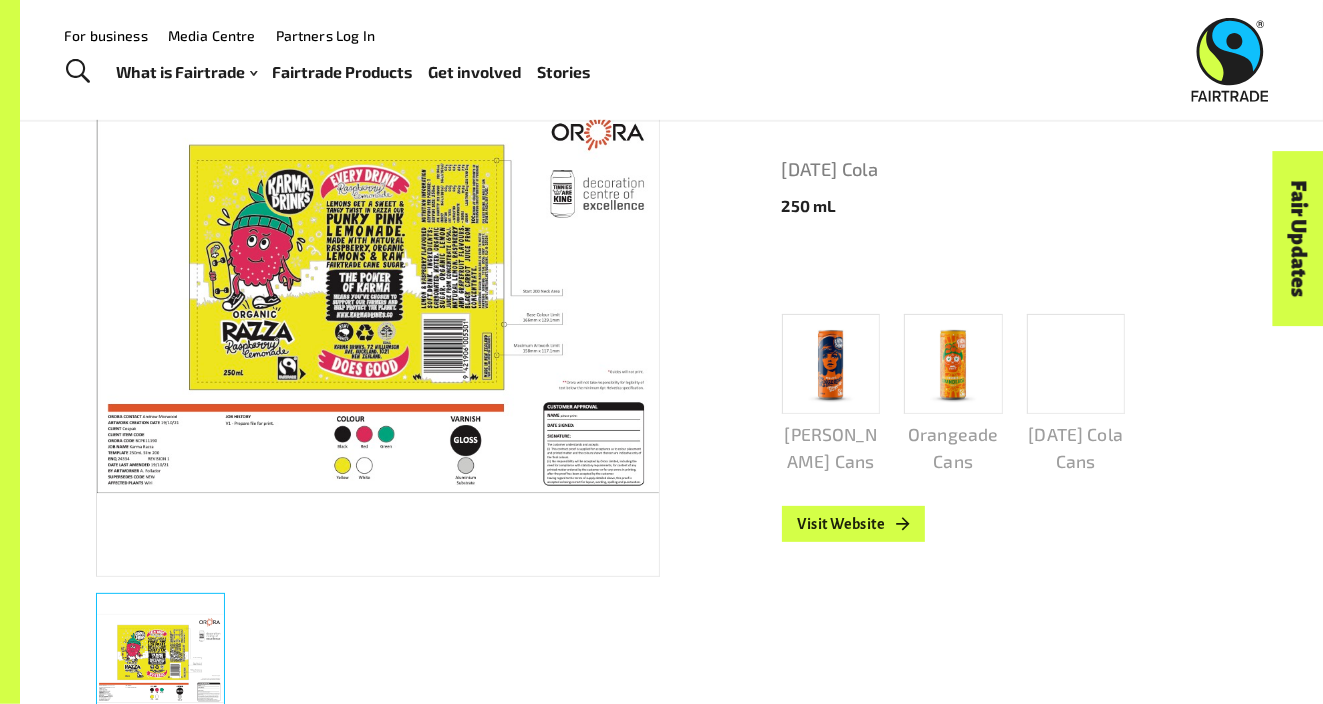 scroll, scrollTop: 315, scrollLeft: 0, axis: vertical 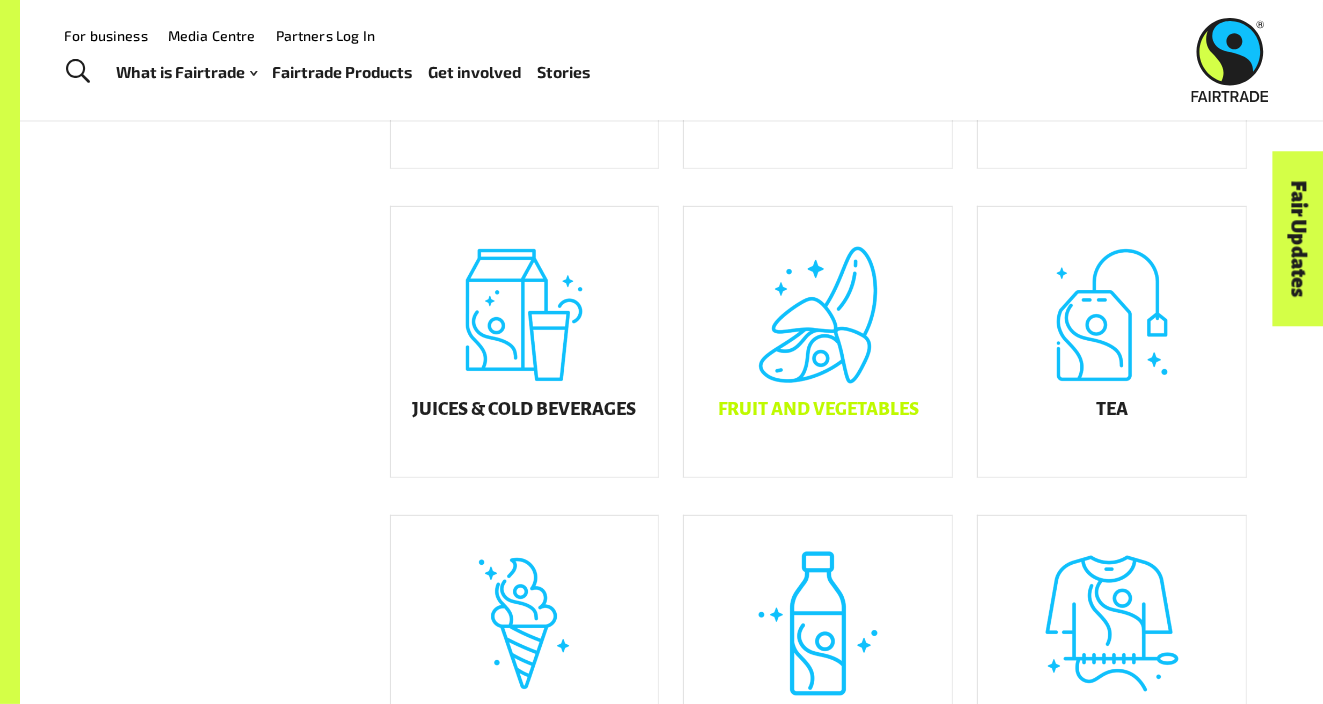 click on "Fruit and Vegetables" at bounding box center [818, 342] 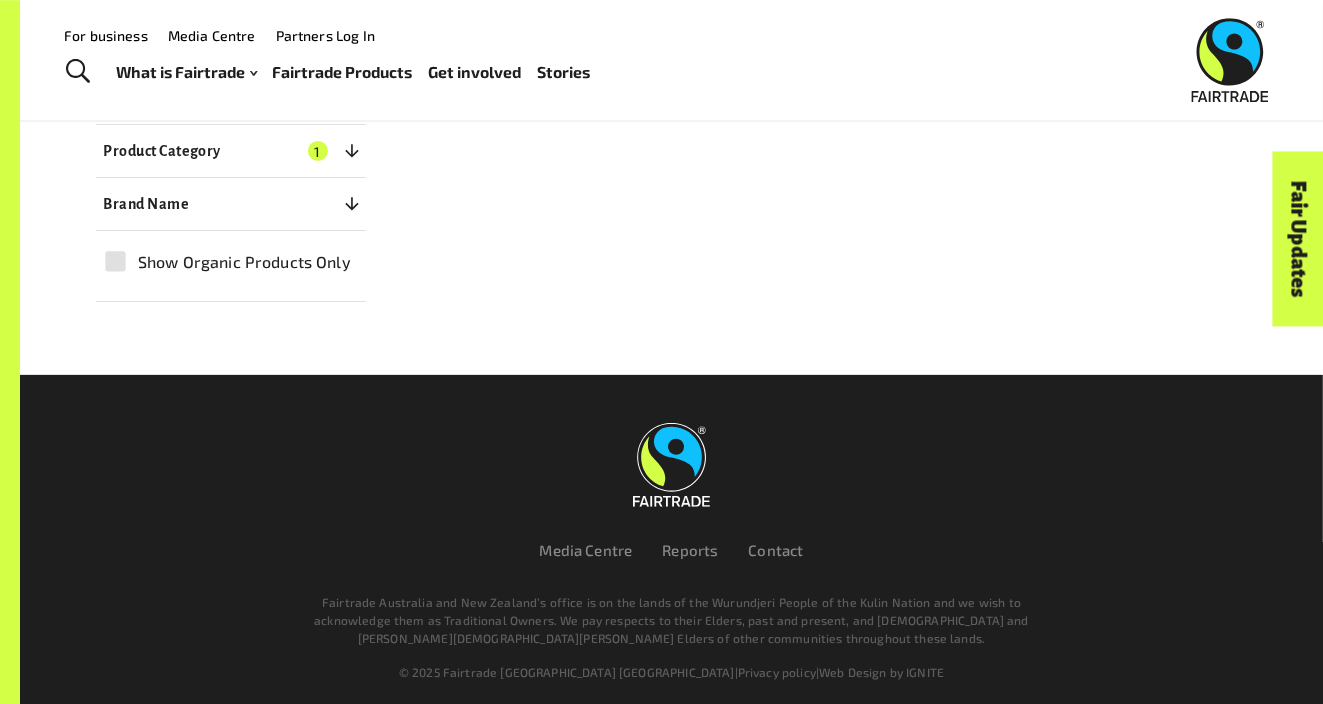 scroll, scrollTop: 315, scrollLeft: 0, axis: vertical 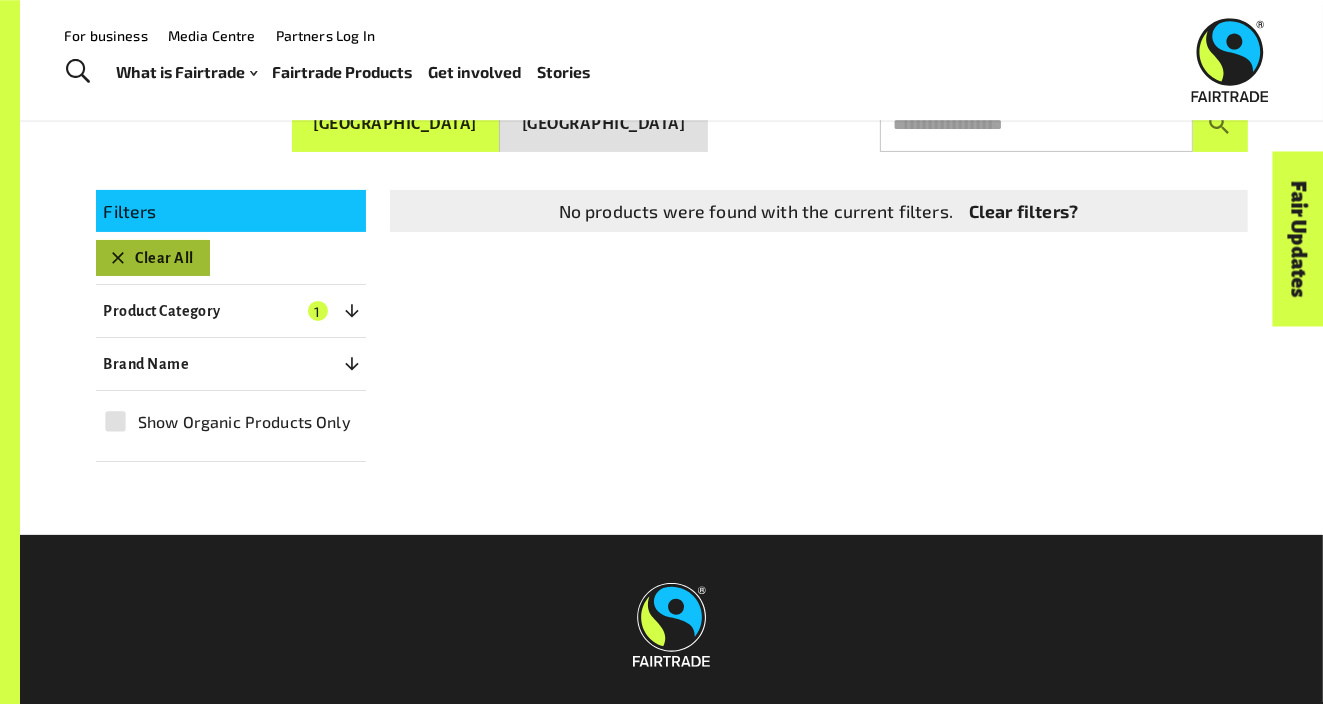 click on "Clear All" at bounding box center [153, 258] 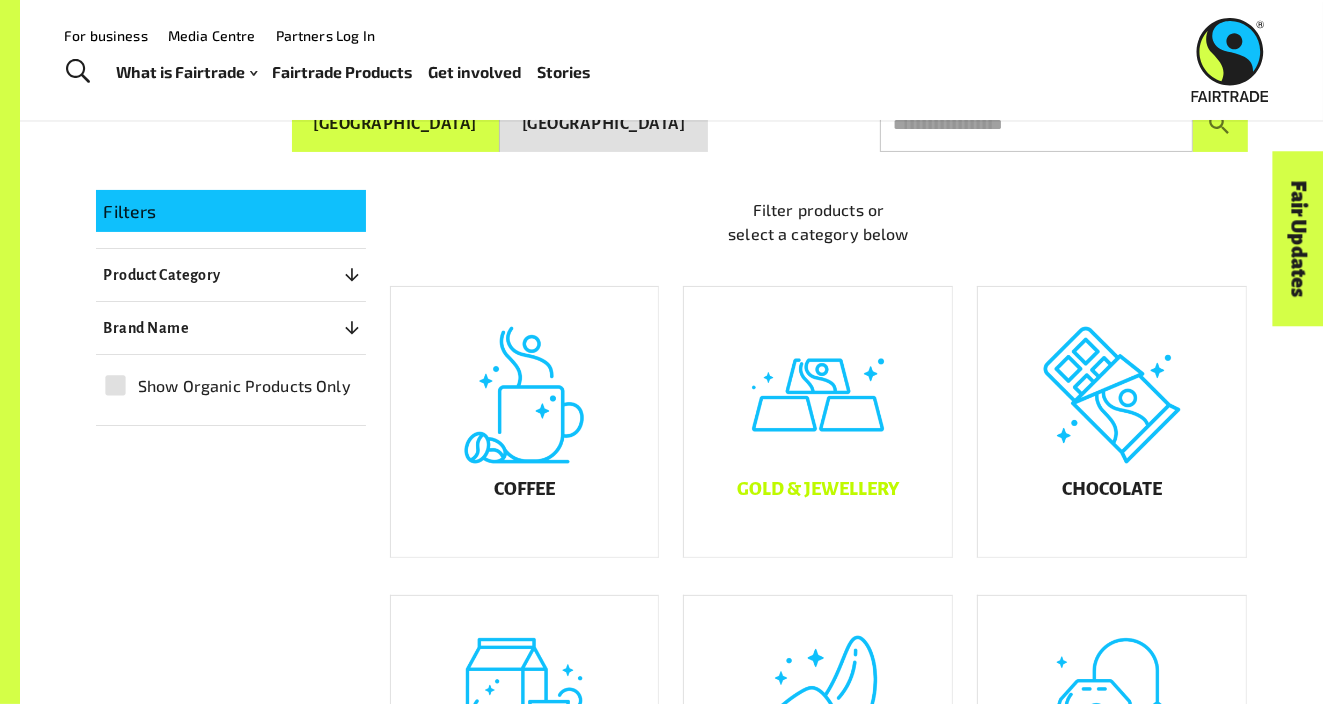 click on "Gold & Jewellery" at bounding box center (818, 422) 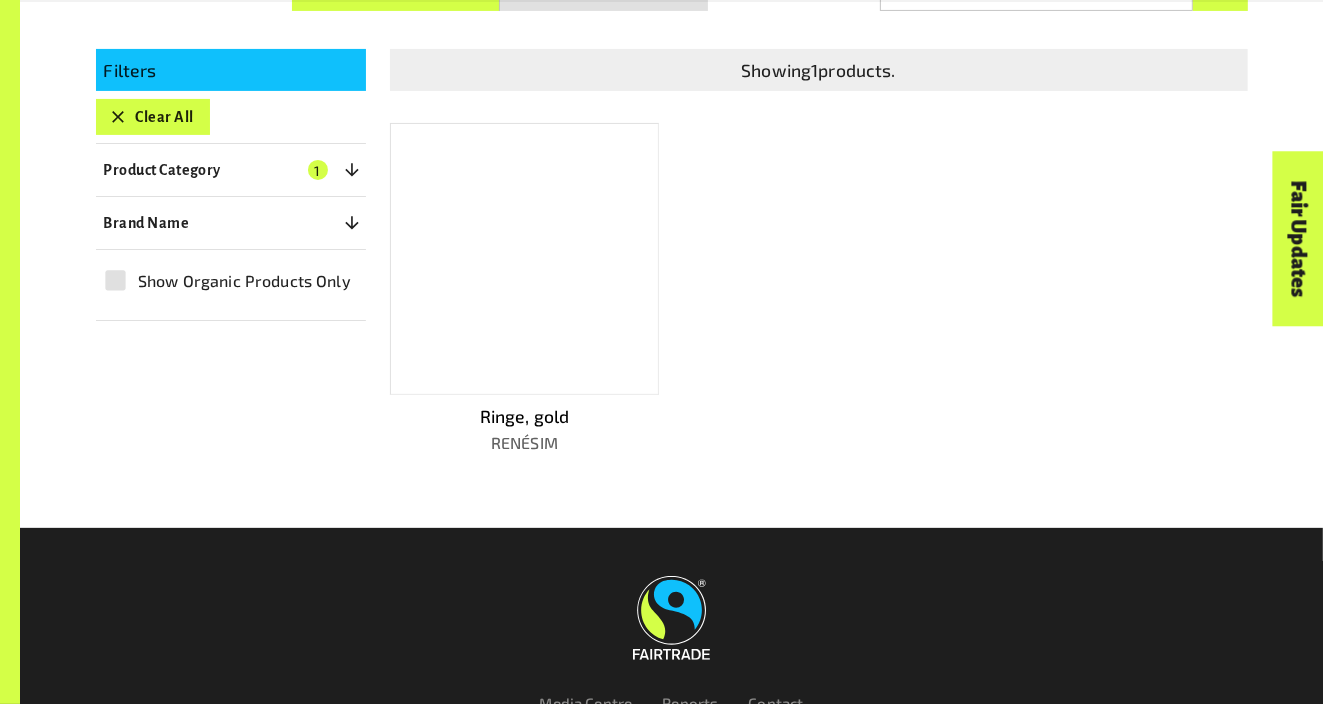 scroll, scrollTop: 315, scrollLeft: 0, axis: vertical 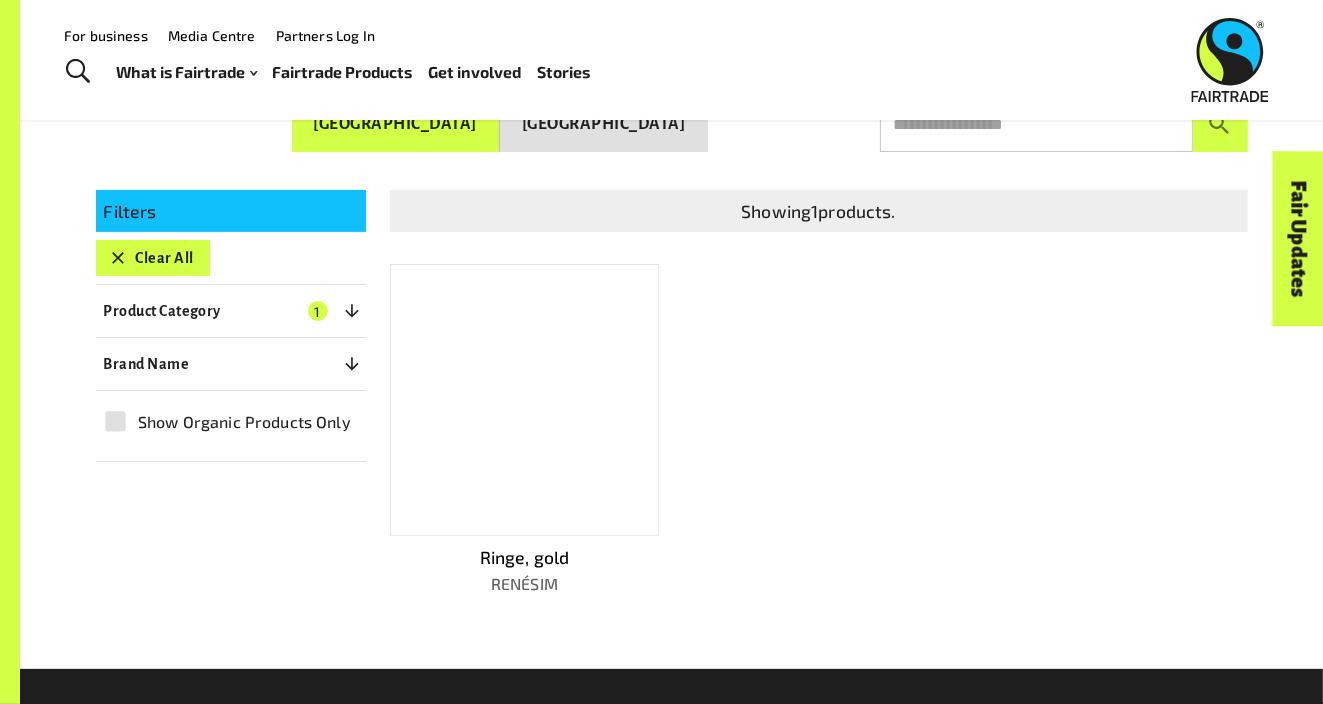 click at bounding box center [525, 400] 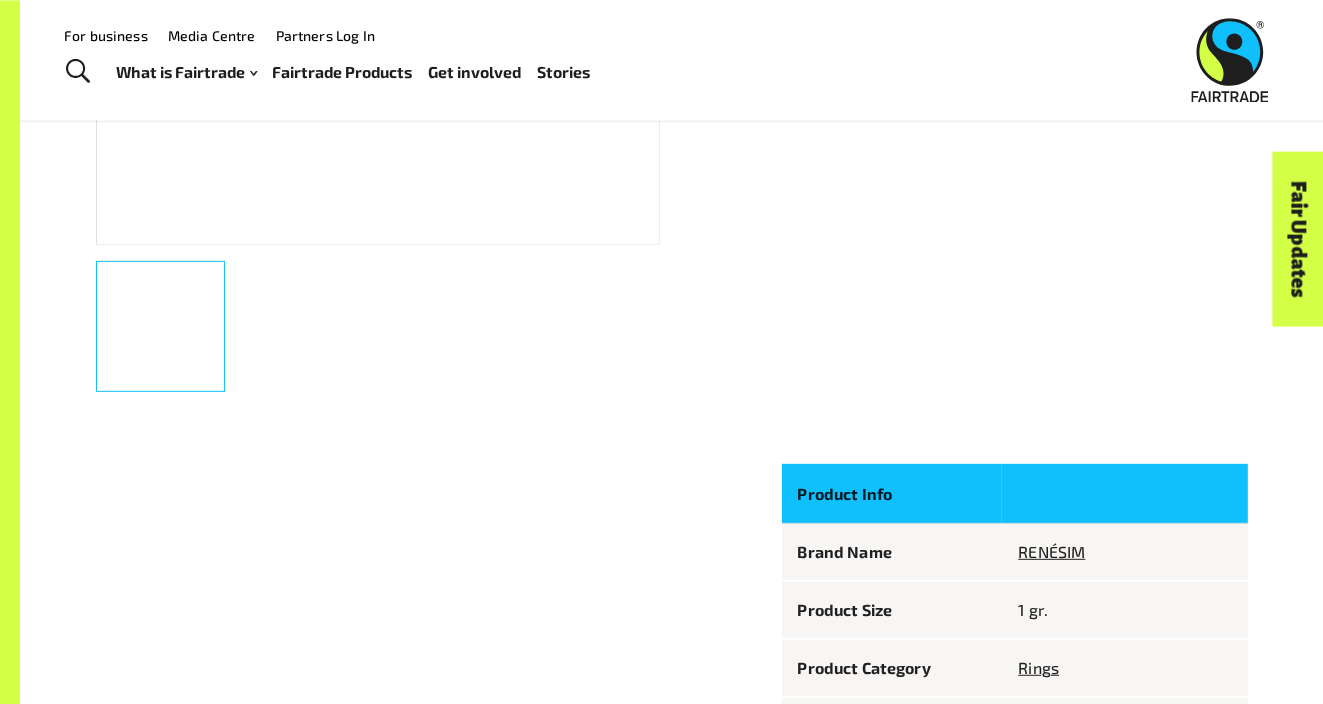 scroll, scrollTop: 596, scrollLeft: 0, axis: vertical 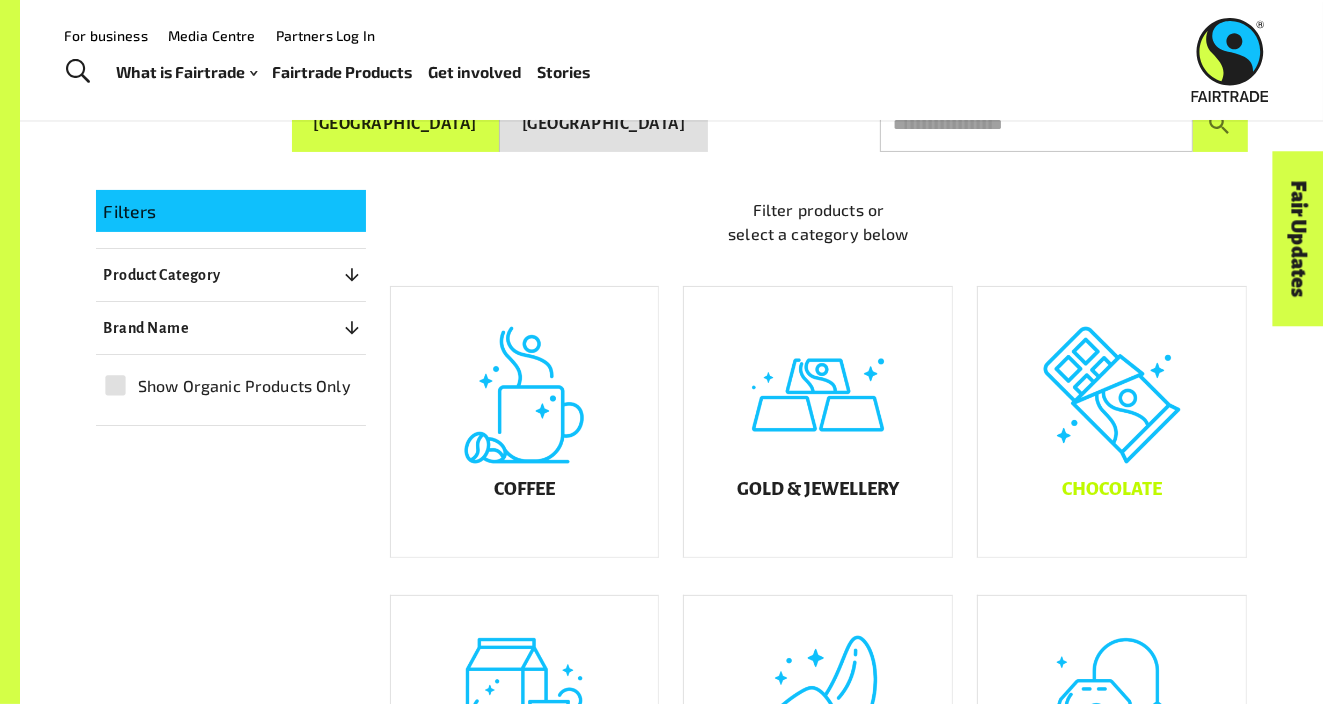 click on "Chocolate" at bounding box center (1112, 422) 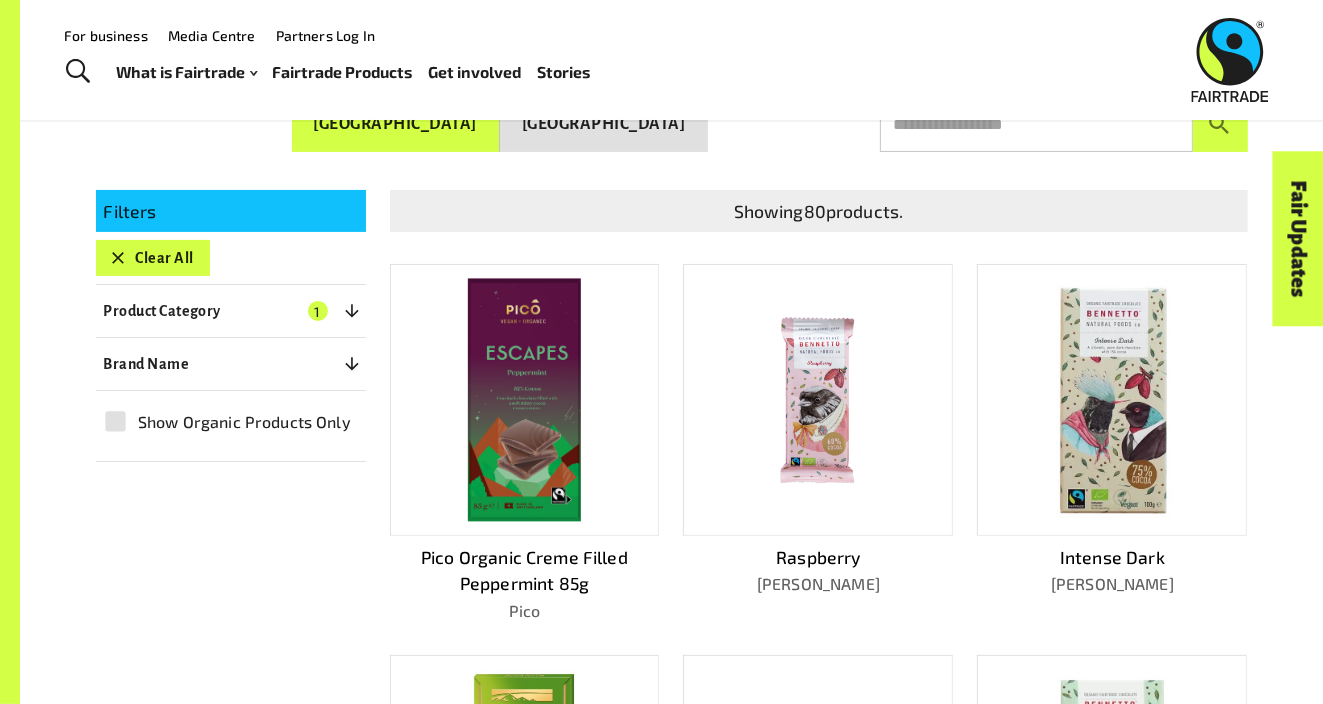 click at bounding box center [524, 400] 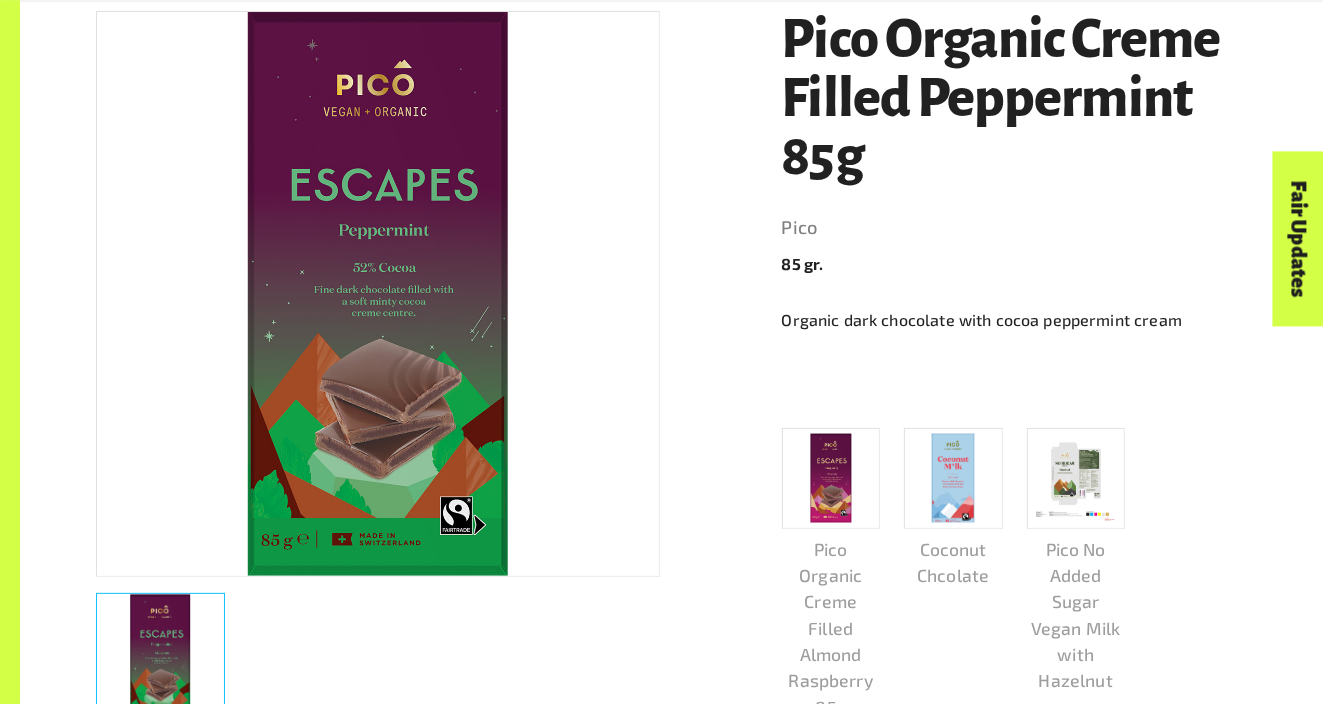 scroll, scrollTop: 456, scrollLeft: 0, axis: vertical 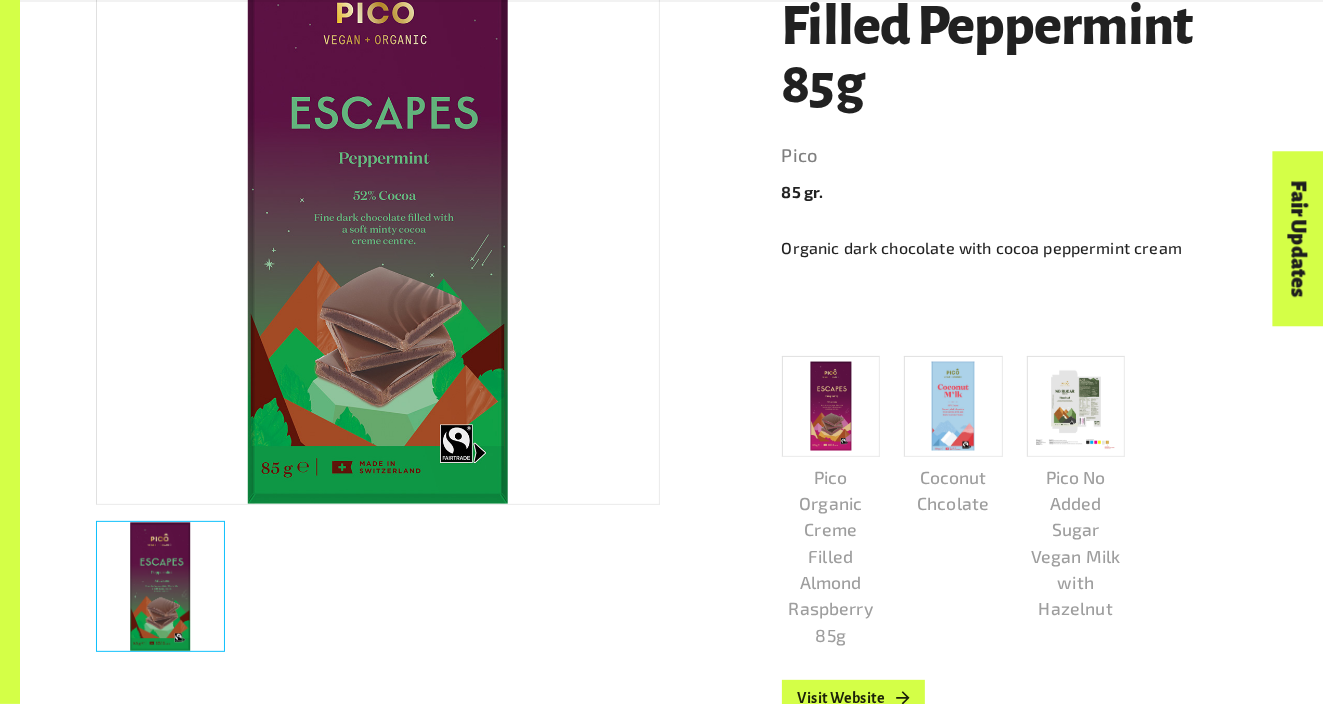 click at bounding box center (953, 406) 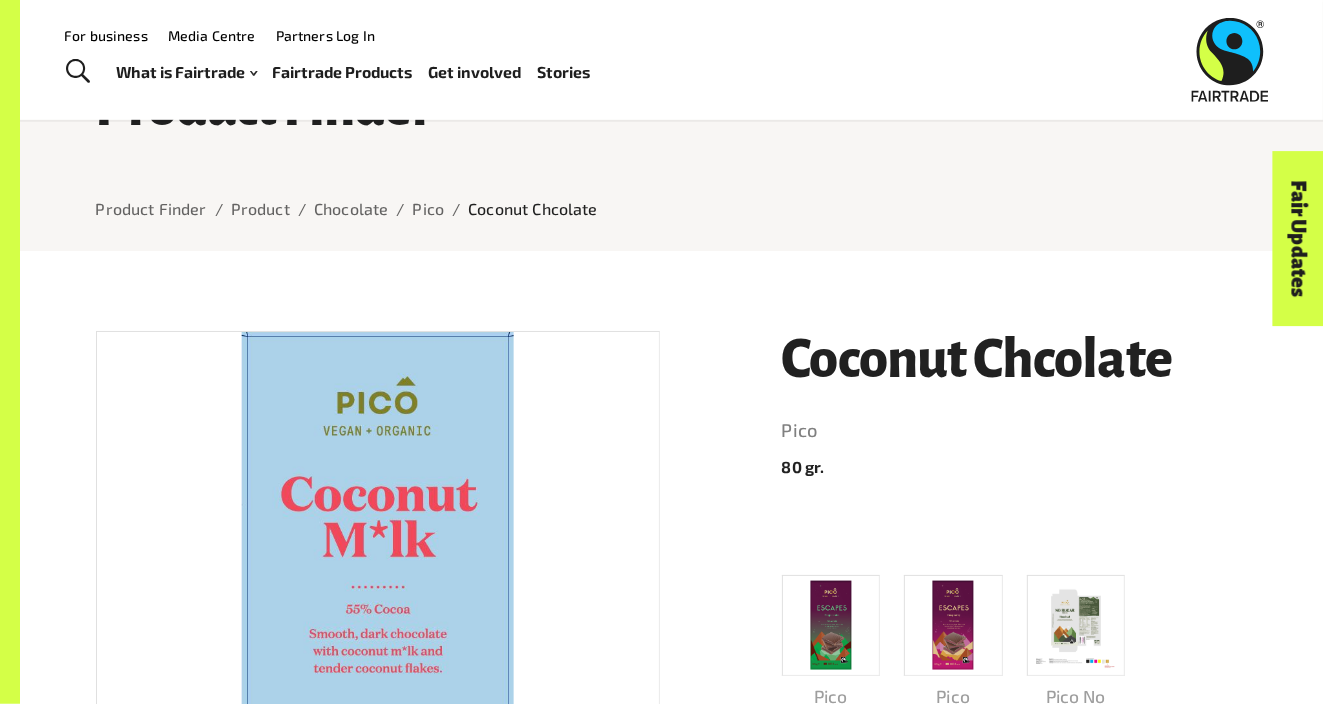 scroll, scrollTop: 33, scrollLeft: 0, axis: vertical 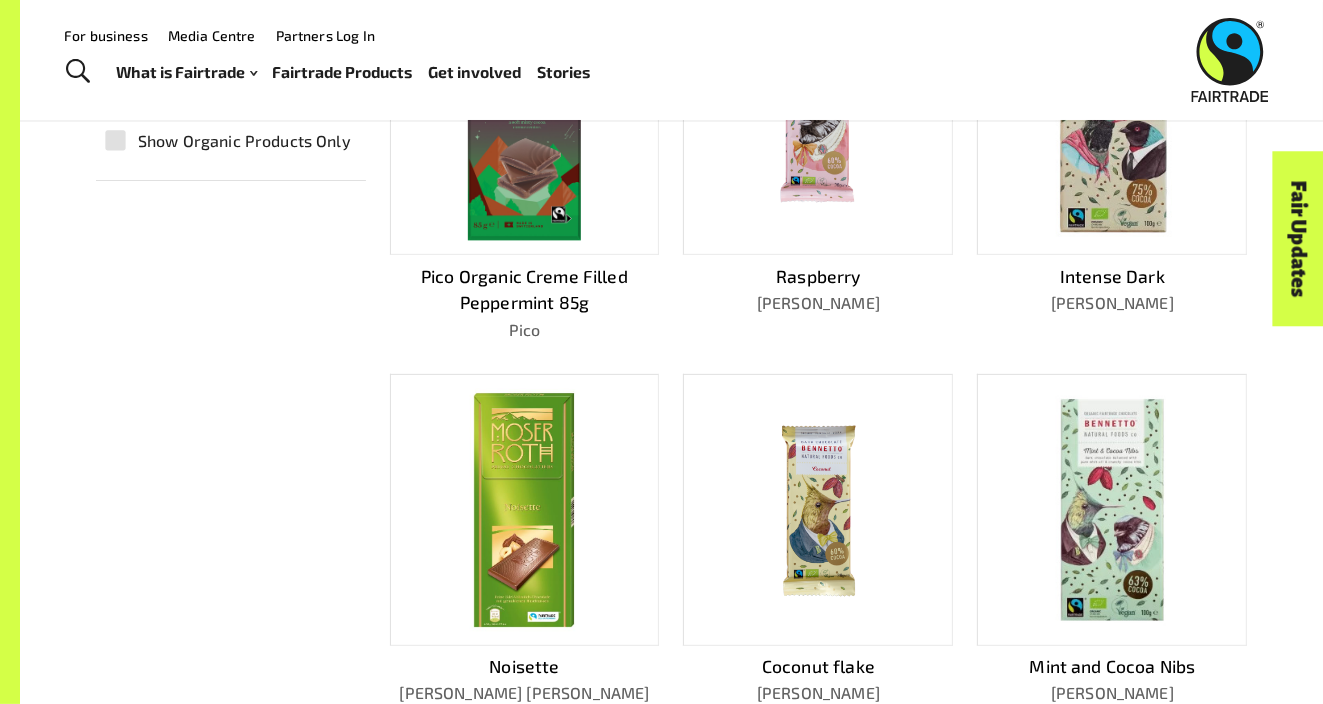 click at bounding box center (1112, 509) 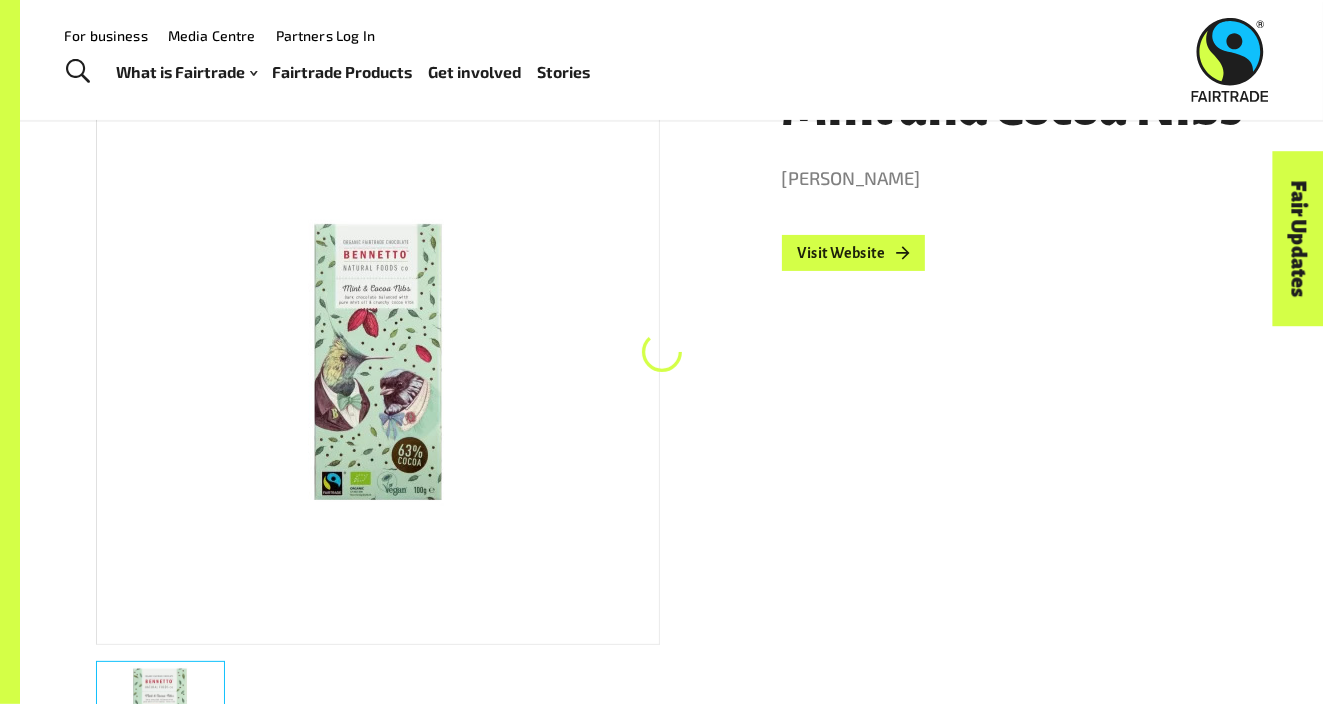 scroll, scrollTop: 315, scrollLeft: 0, axis: vertical 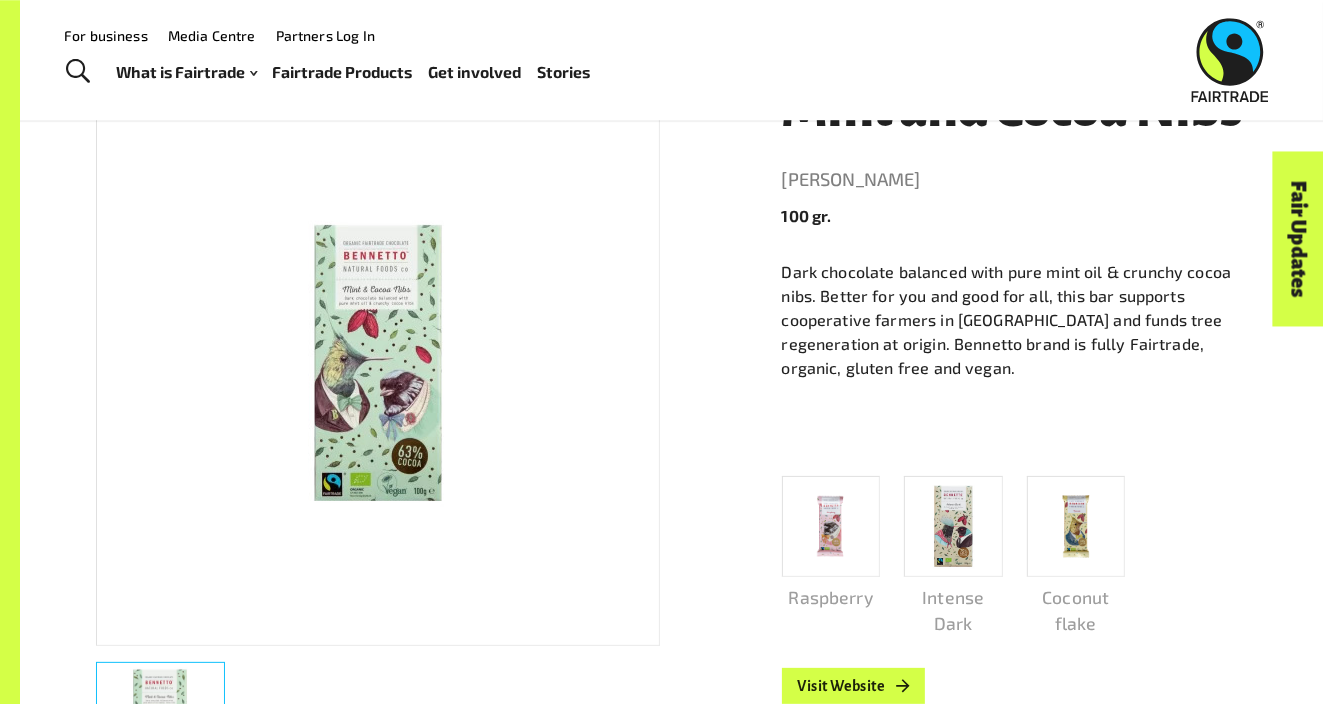 click at bounding box center [378, 363] 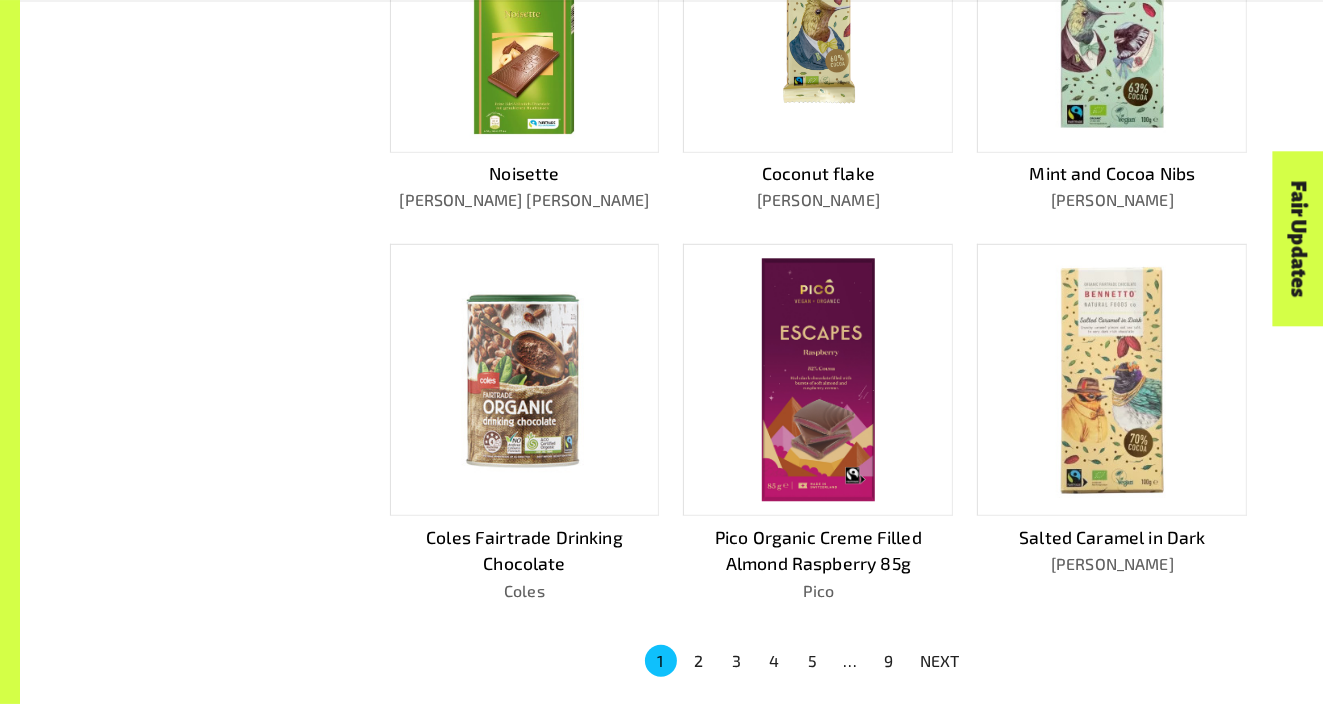 scroll, scrollTop: 1160, scrollLeft: 0, axis: vertical 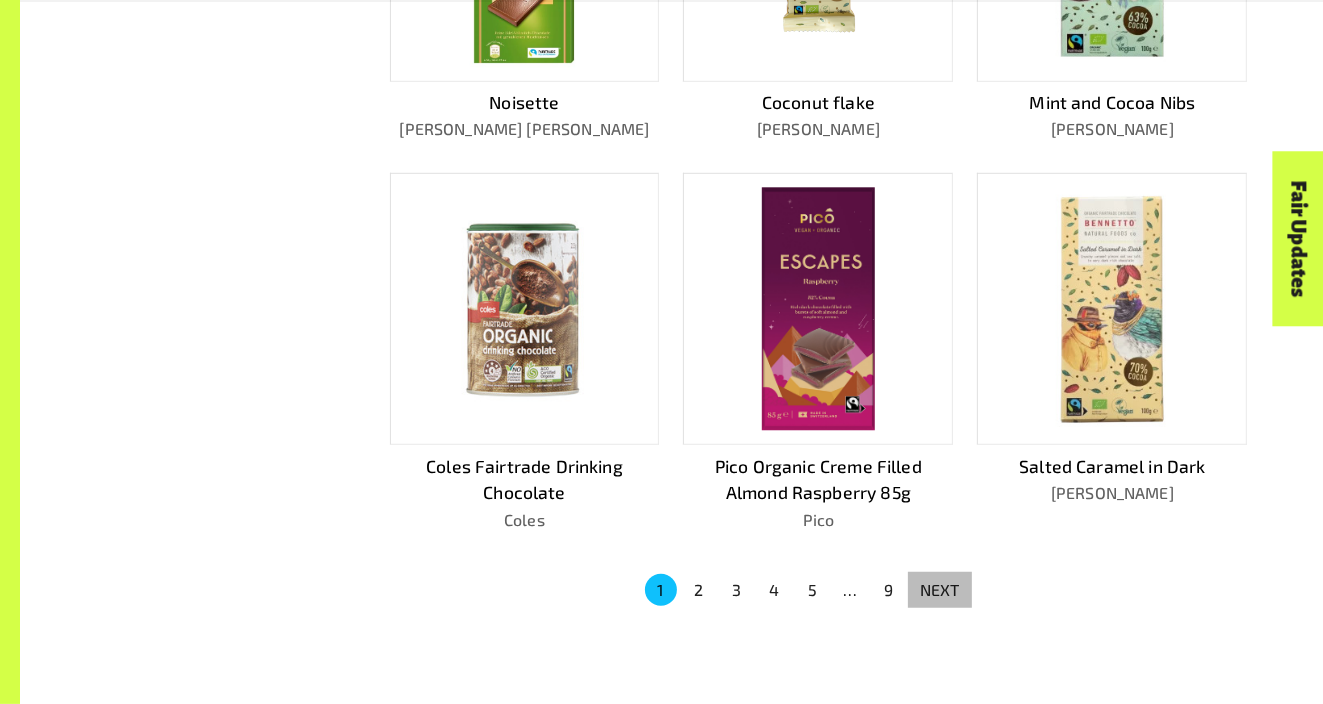 click on "NEXT" at bounding box center [940, 590] 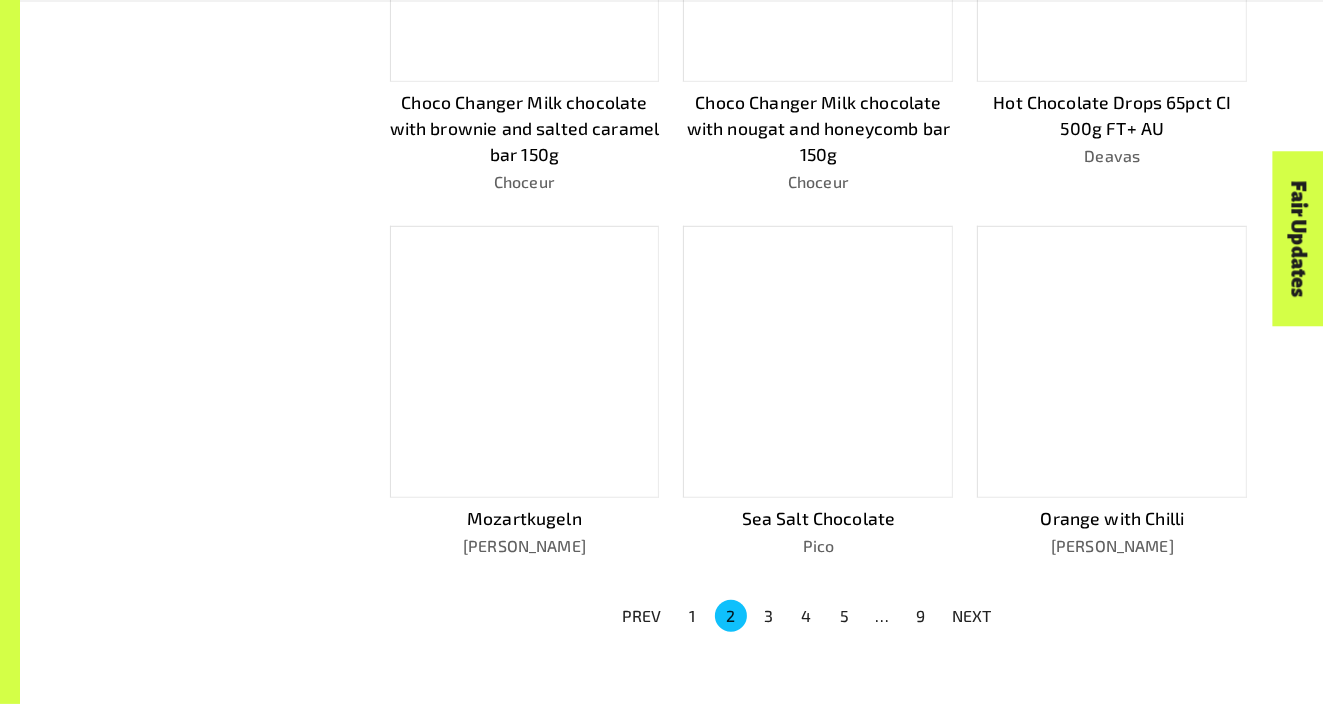 scroll, scrollTop: 1186, scrollLeft: 0, axis: vertical 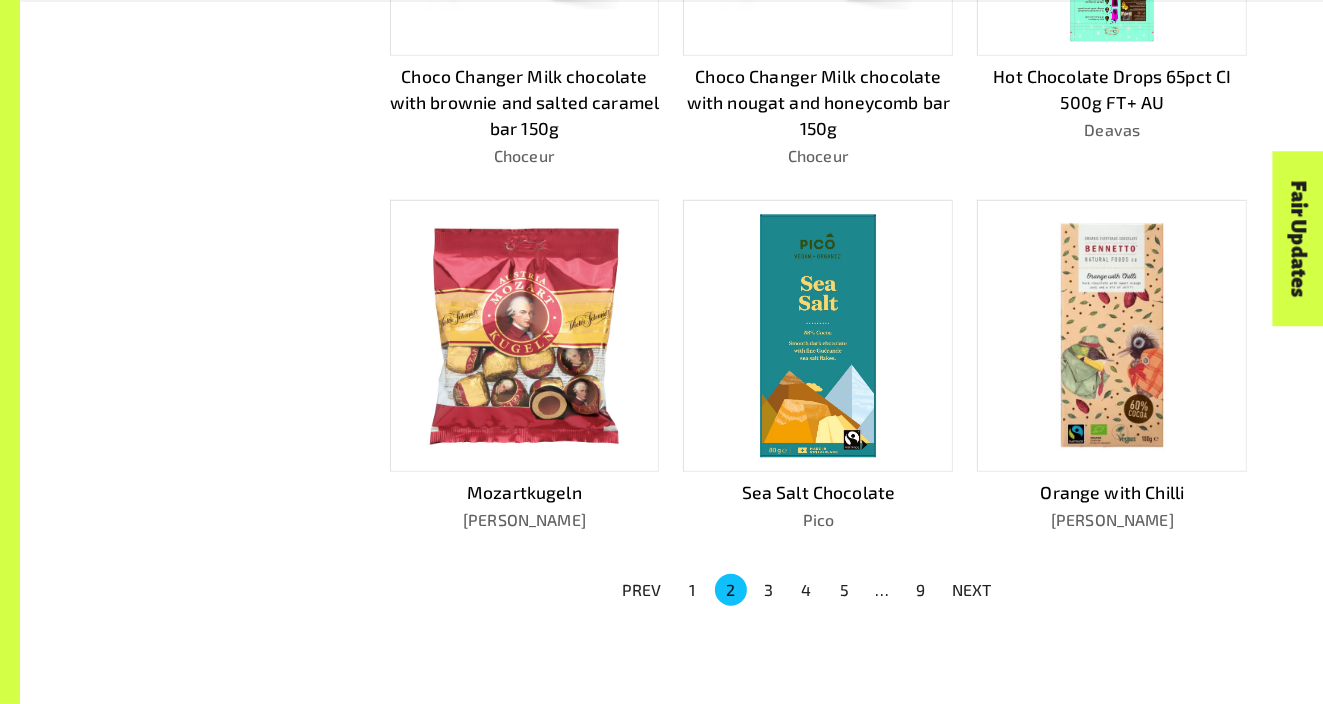 click at bounding box center [525, 336] 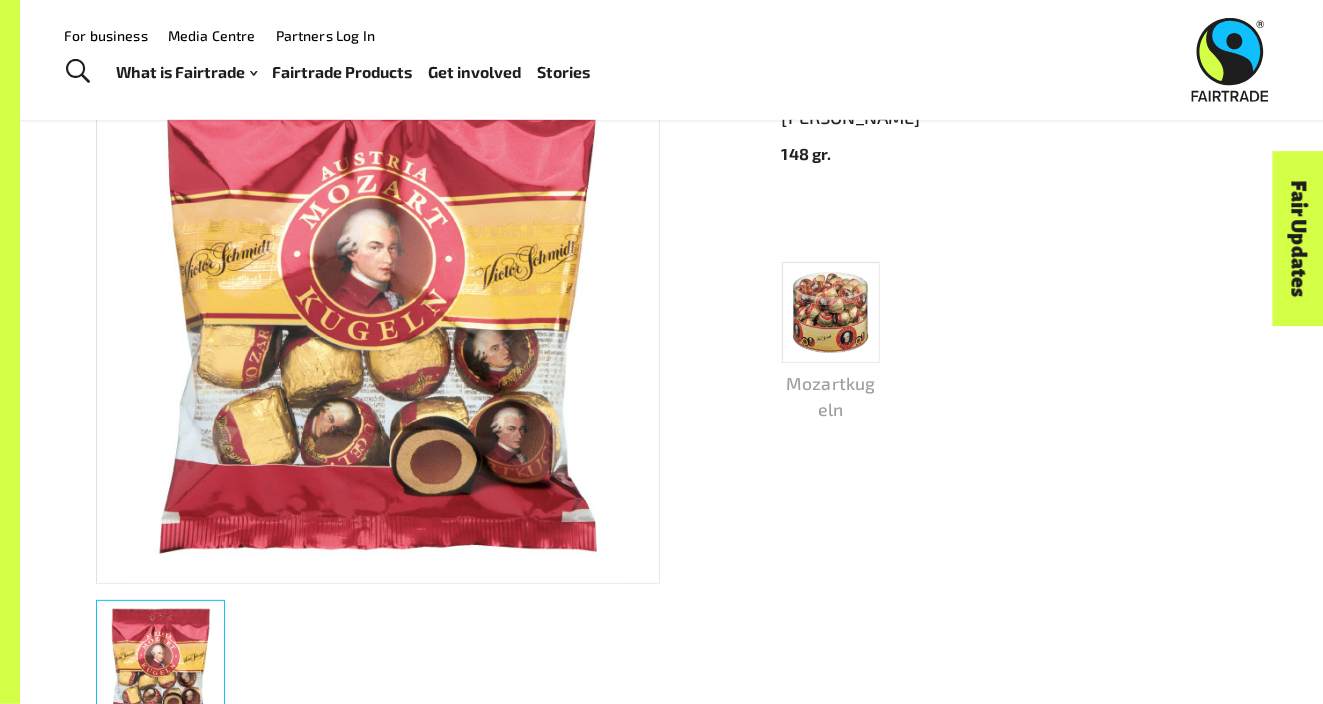 scroll, scrollTop: 315, scrollLeft: 0, axis: vertical 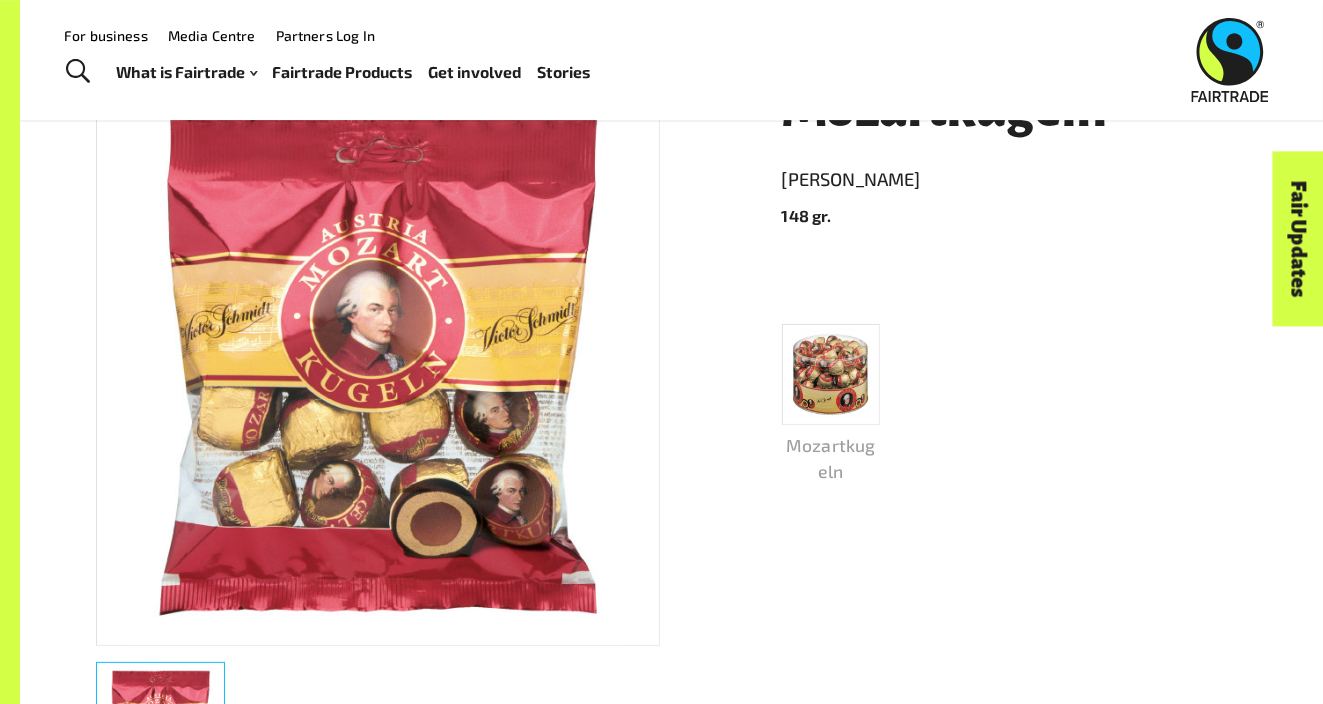click at bounding box center [831, 374] 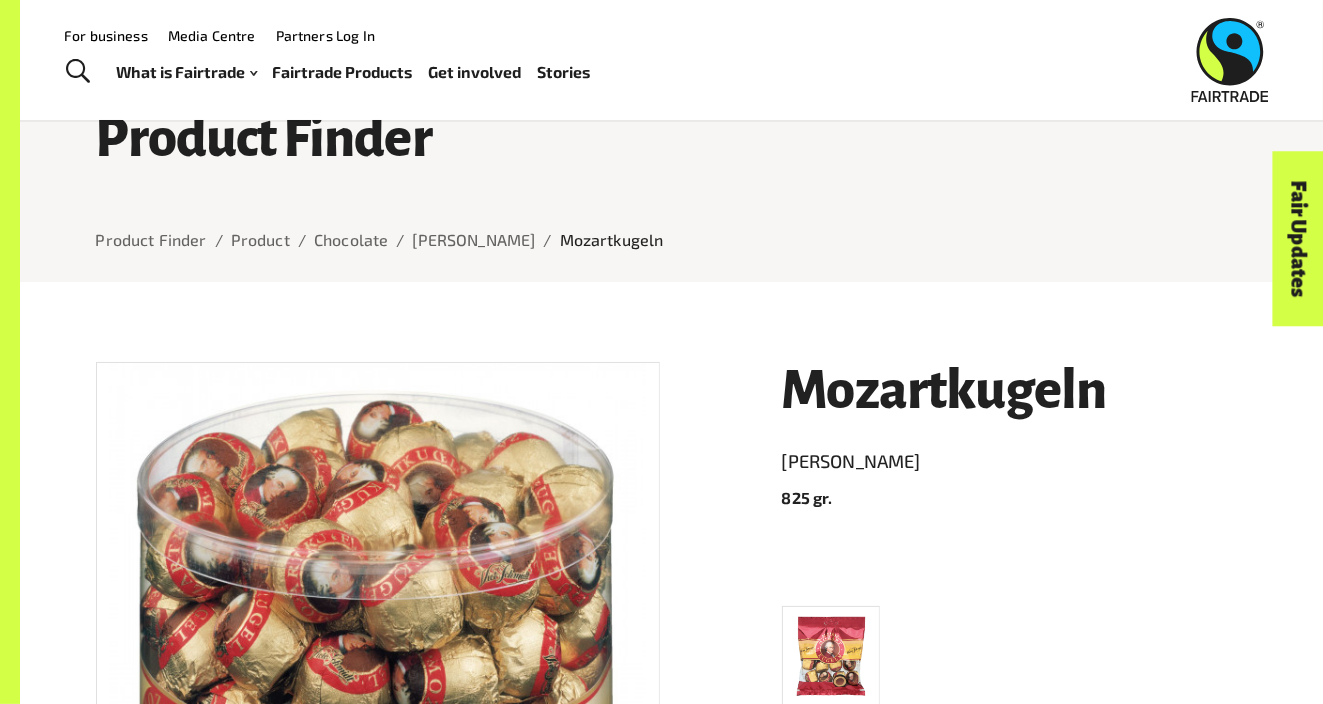 scroll, scrollTop: 0, scrollLeft: 0, axis: both 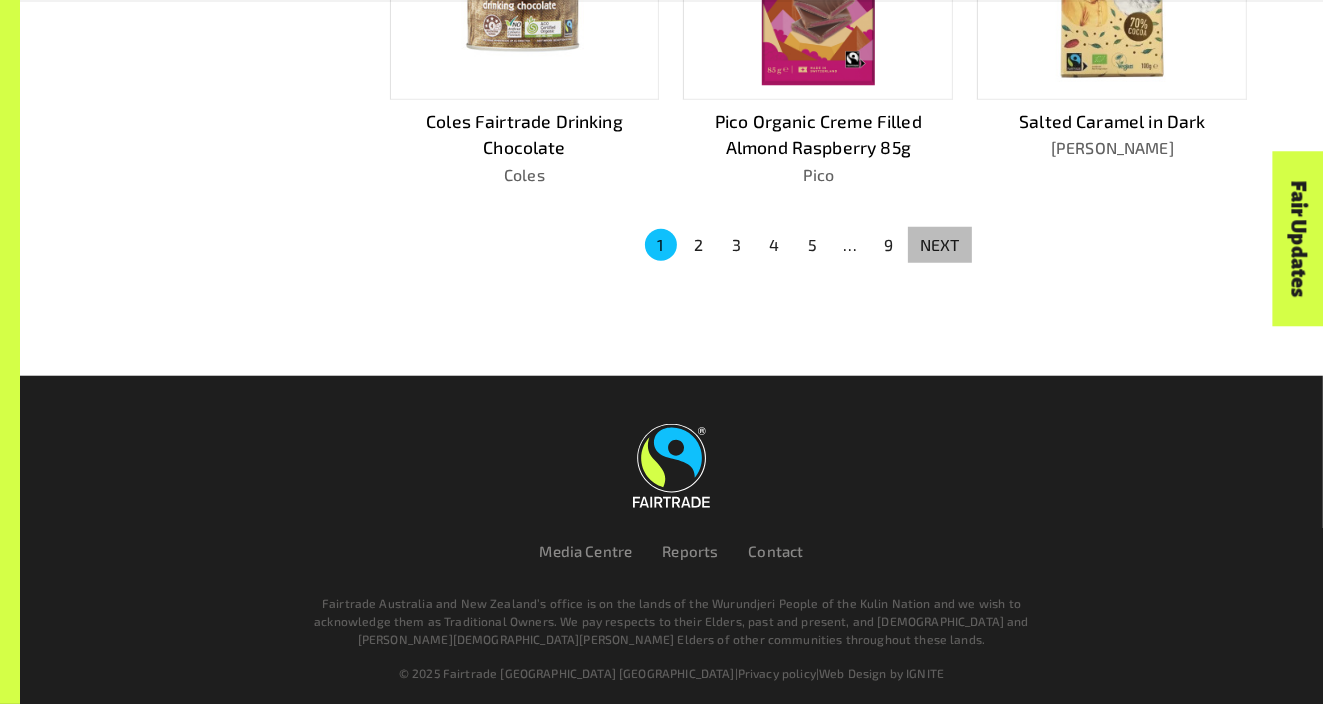 click on "NEXT" at bounding box center (940, 245) 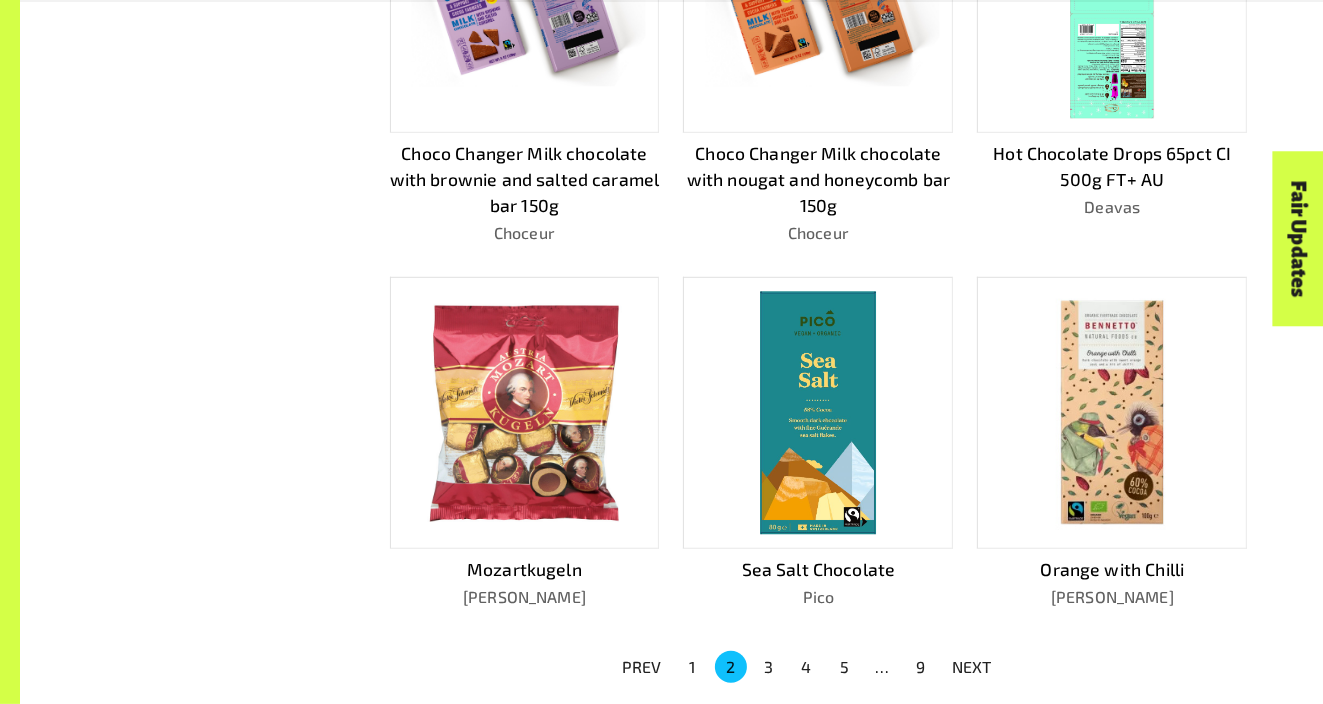 scroll, scrollTop: 1250, scrollLeft: 0, axis: vertical 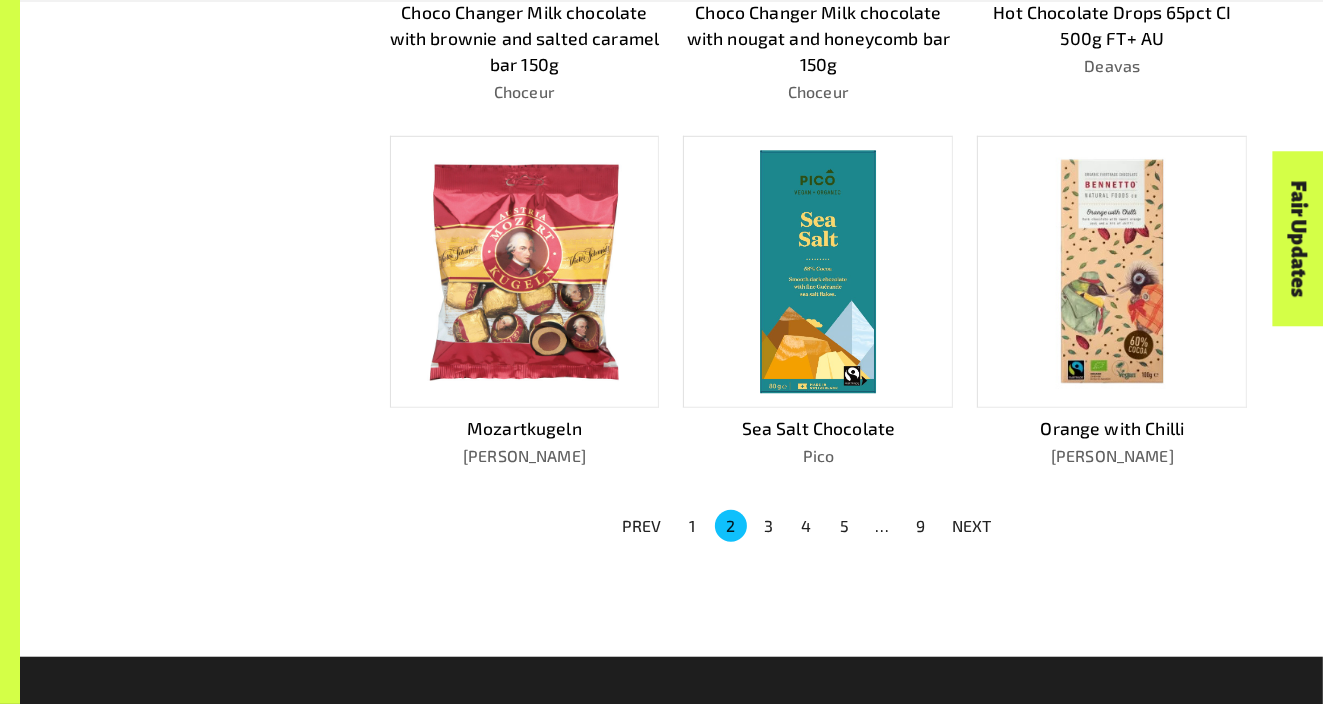 click on "NEXT" at bounding box center [972, 526] 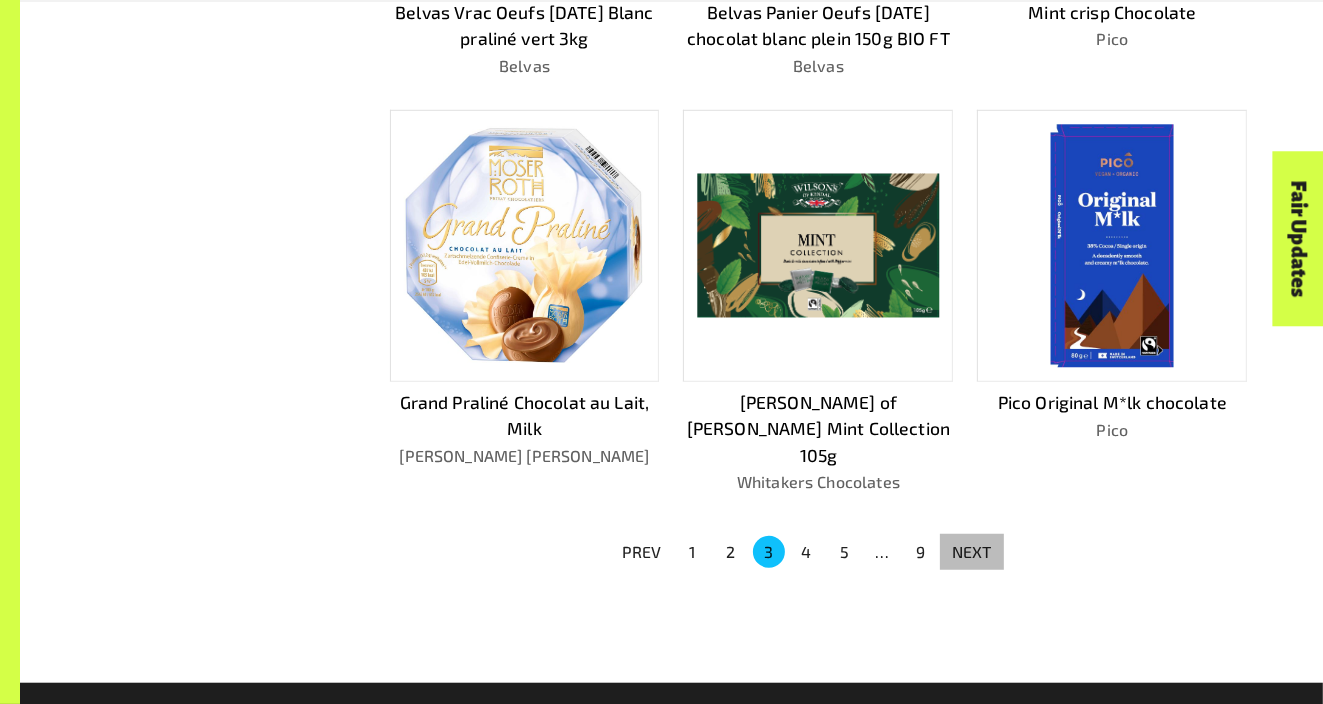 click on "NEXT" at bounding box center (972, 552) 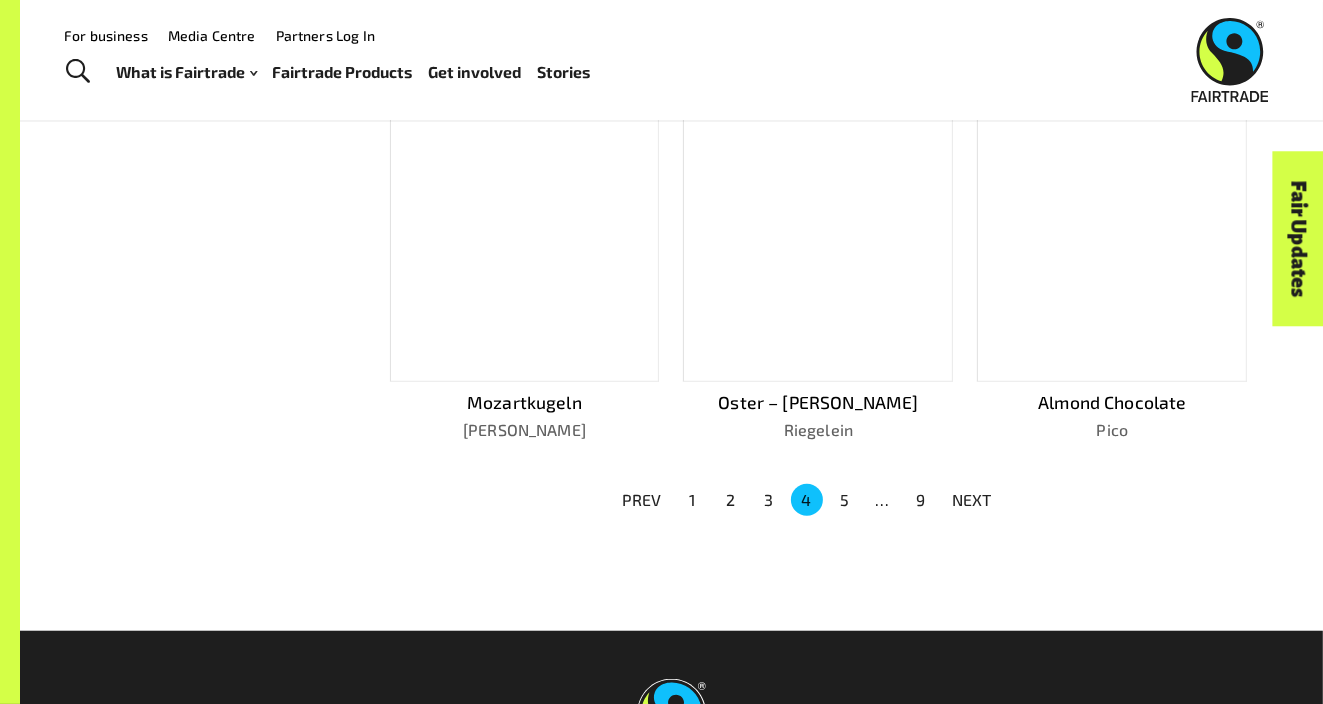scroll, scrollTop: 1224, scrollLeft: 0, axis: vertical 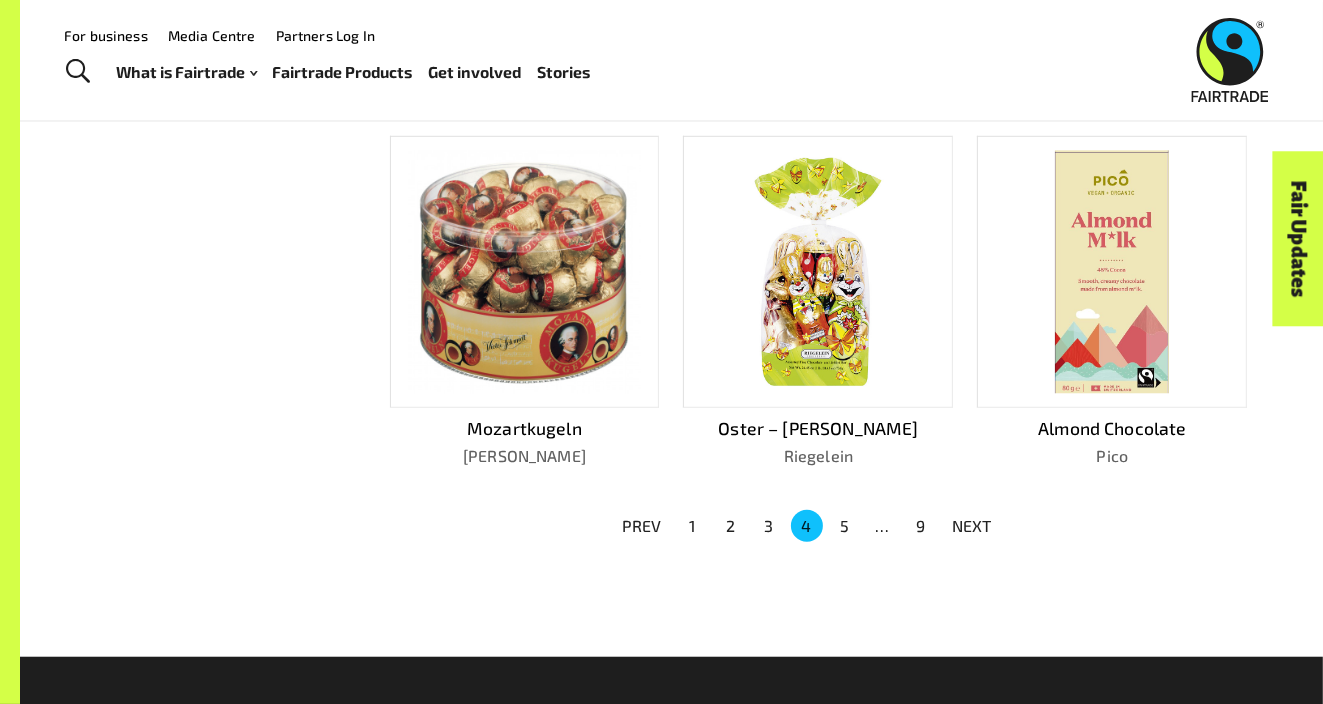 click on "NEXT" at bounding box center [972, 526] 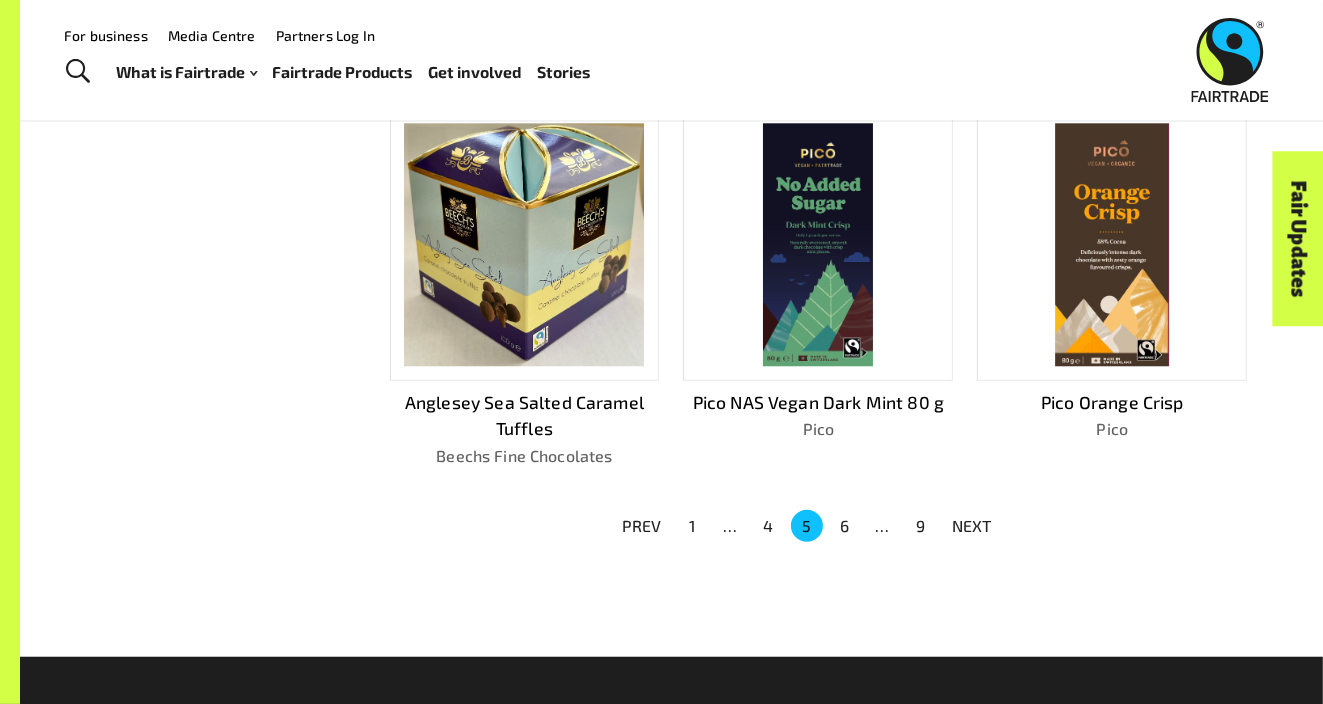 click on "NEXT" at bounding box center [972, 526] 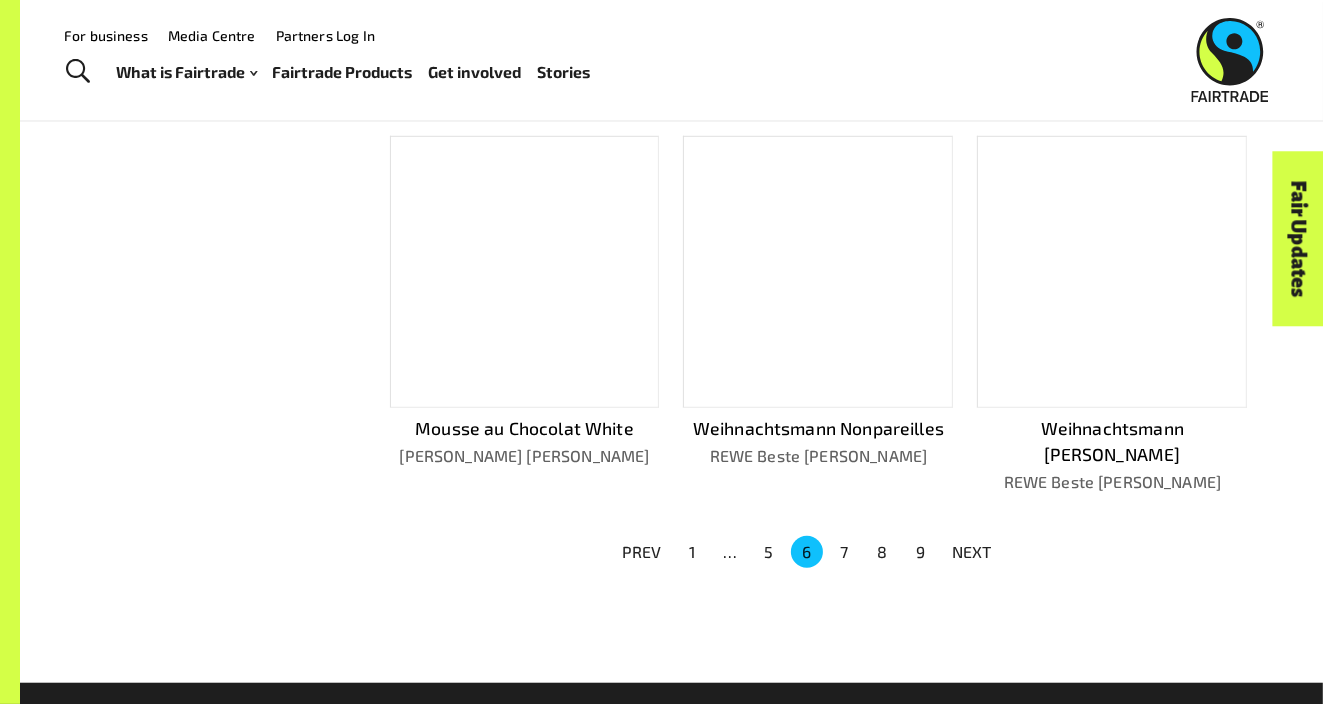 click on "NEXT" at bounding box center [972, 552] 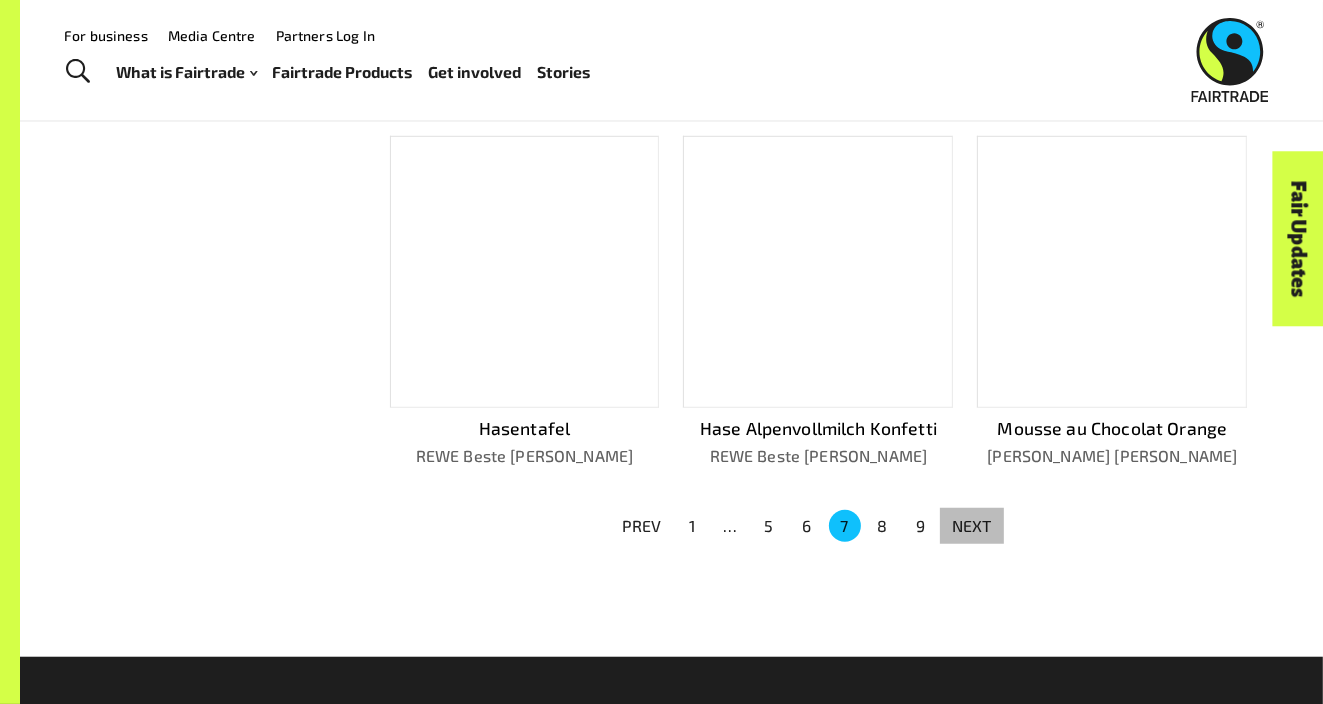 click on "NEXT" at bounding box center [972, 526] 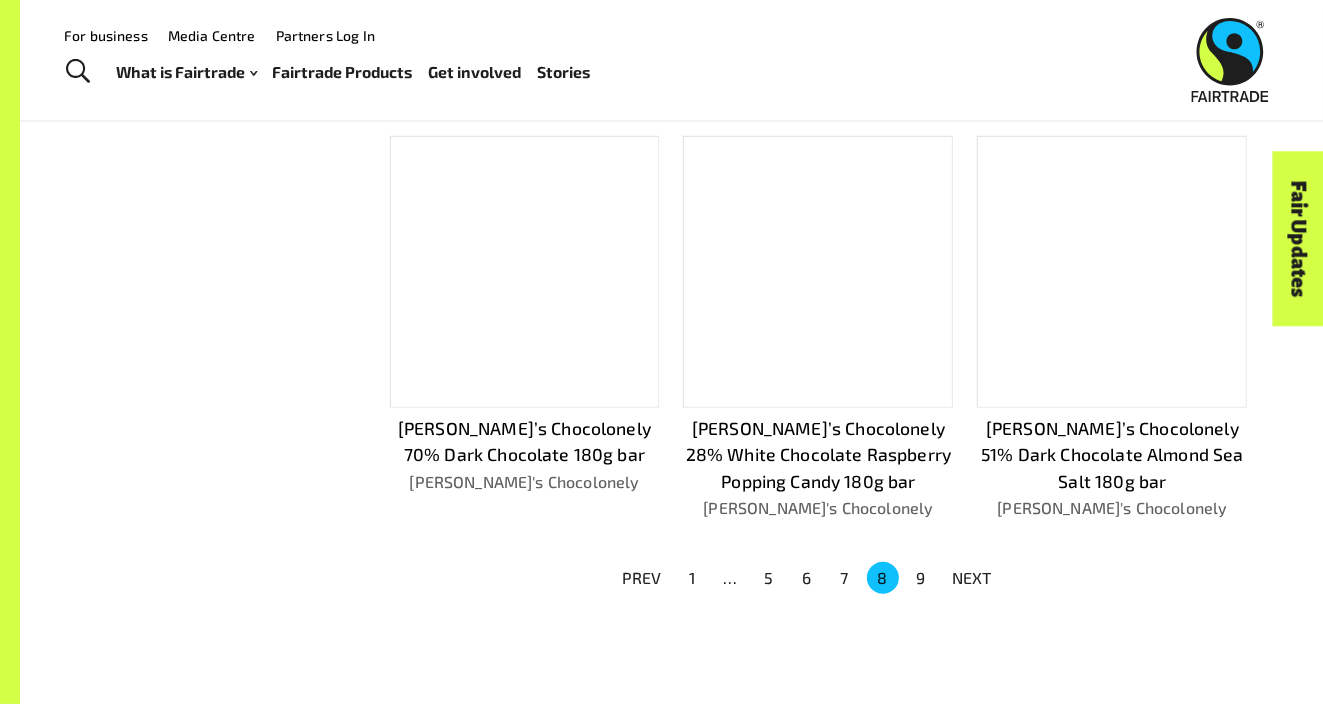scroll, scrollTop: 1250, scrollLeft: 0, axis: vertical 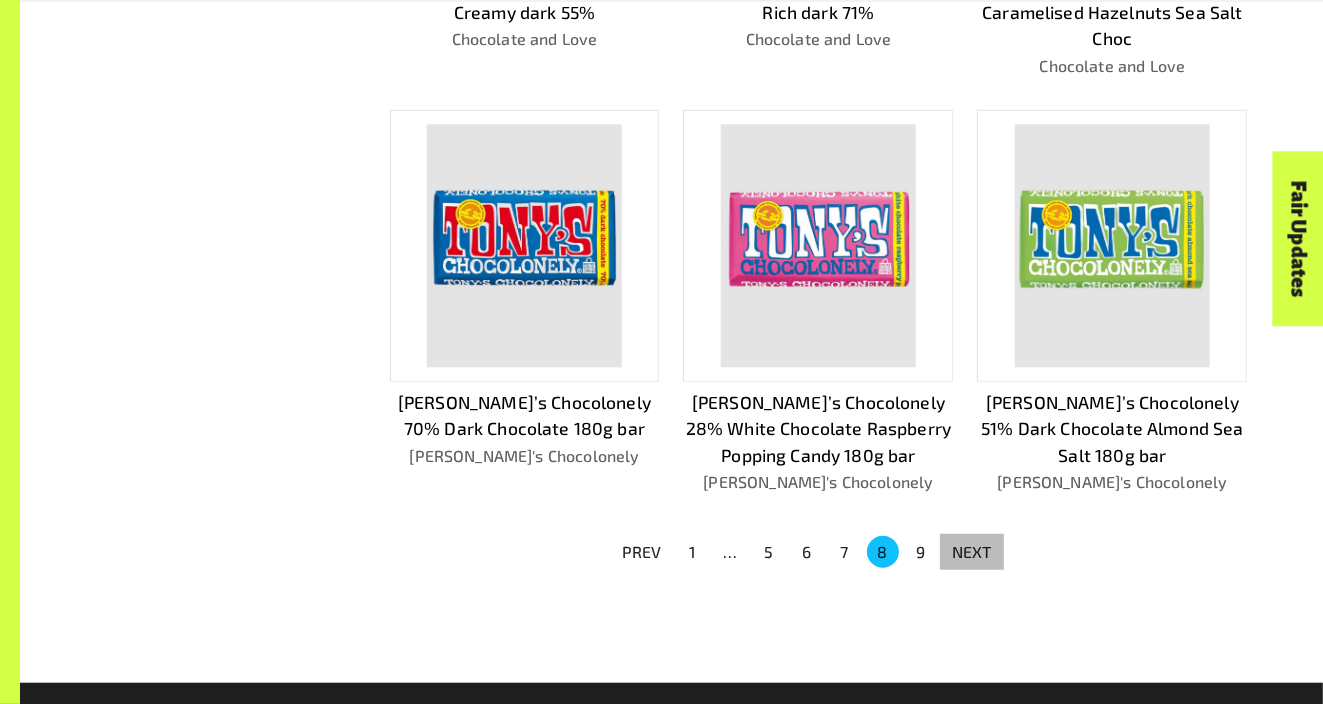 click on "NEXT" at bounding box center (972, 552) 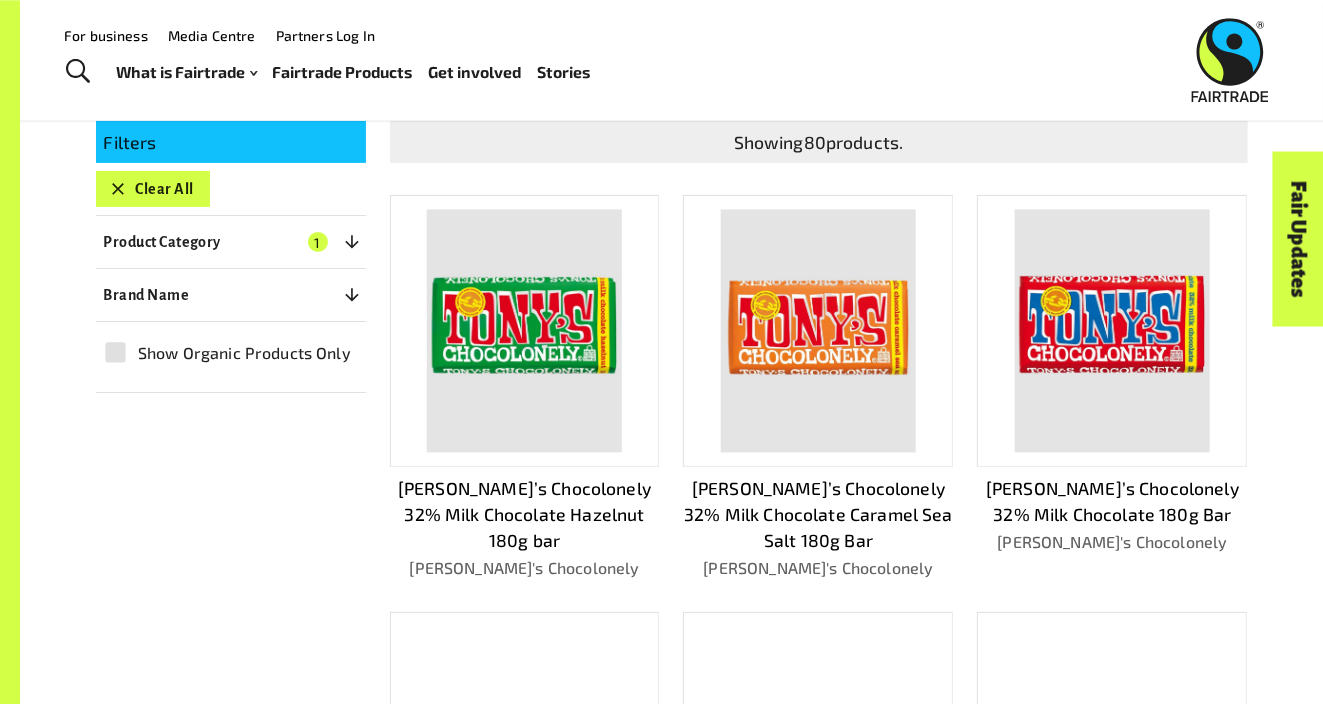 scroll, scrollTop: 243, scrollLeft: 0, axis: vertical 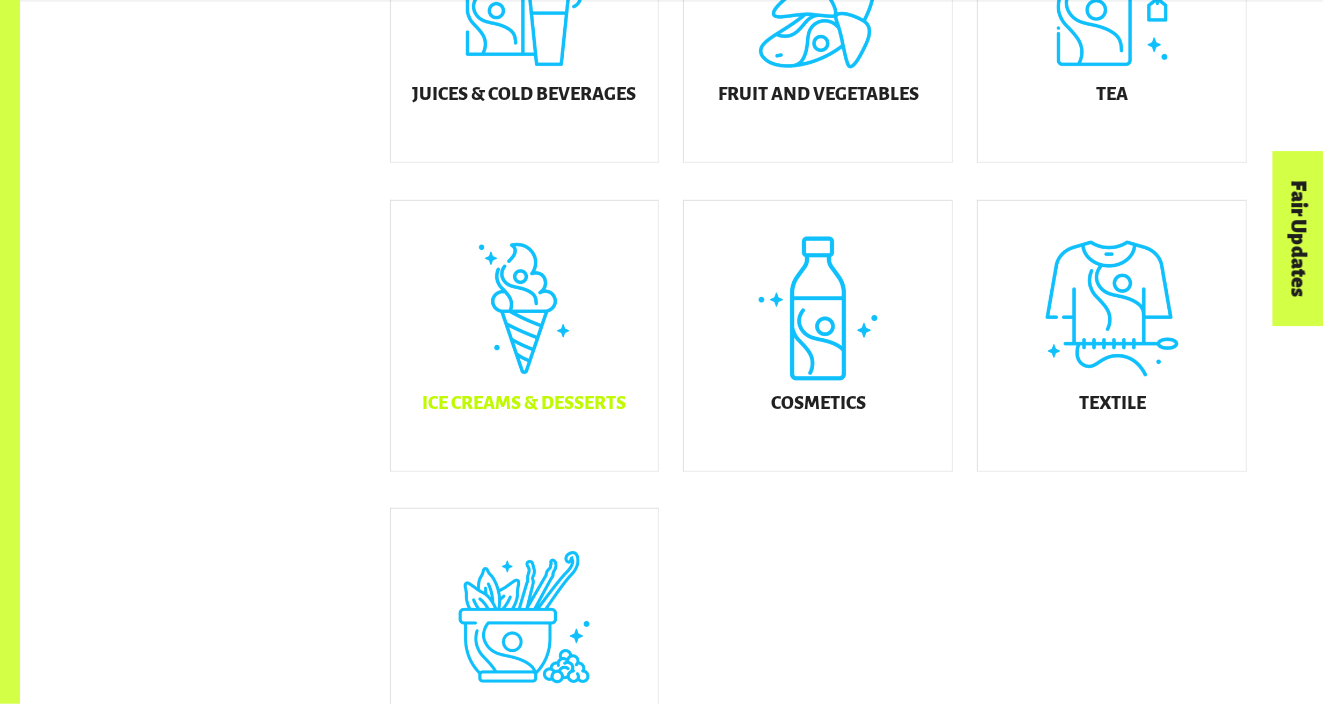 click on "Ice Creams & Desserts" at bounding box center [525, 336] 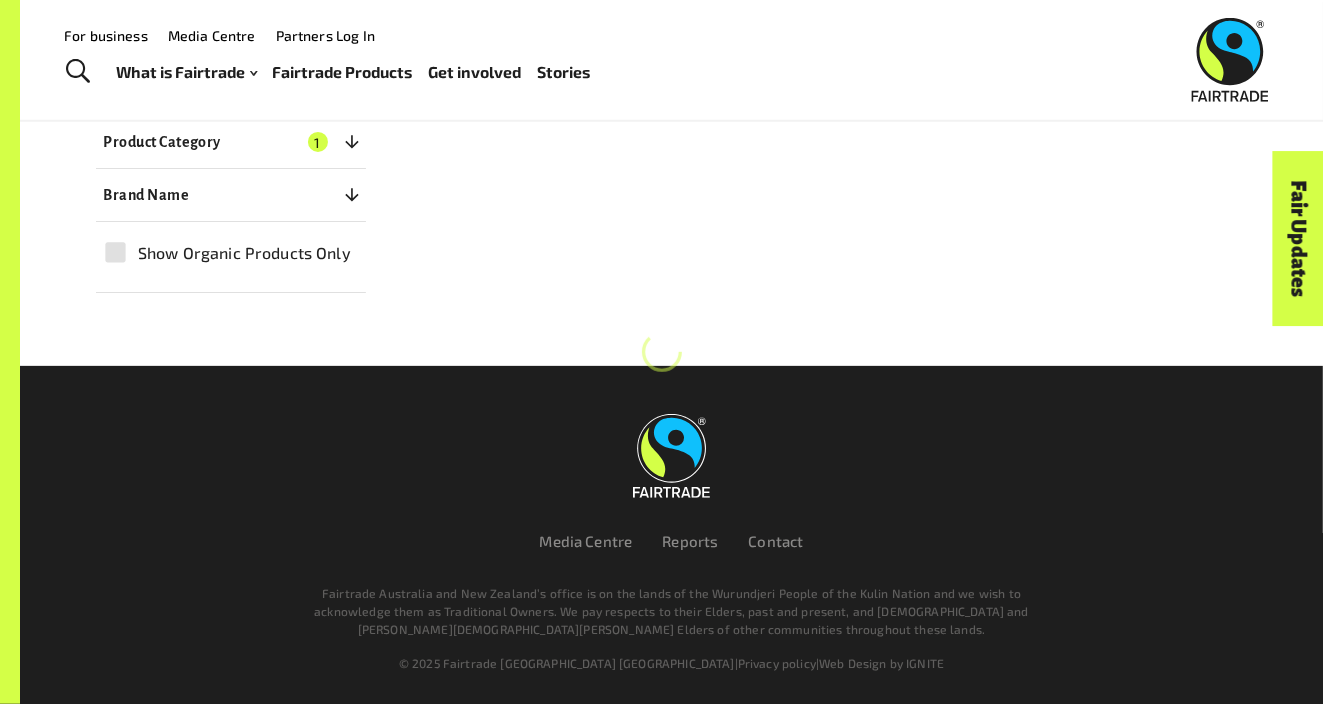 scroll, scrollTop: 475, scrollLeft: 0, axis: vertical 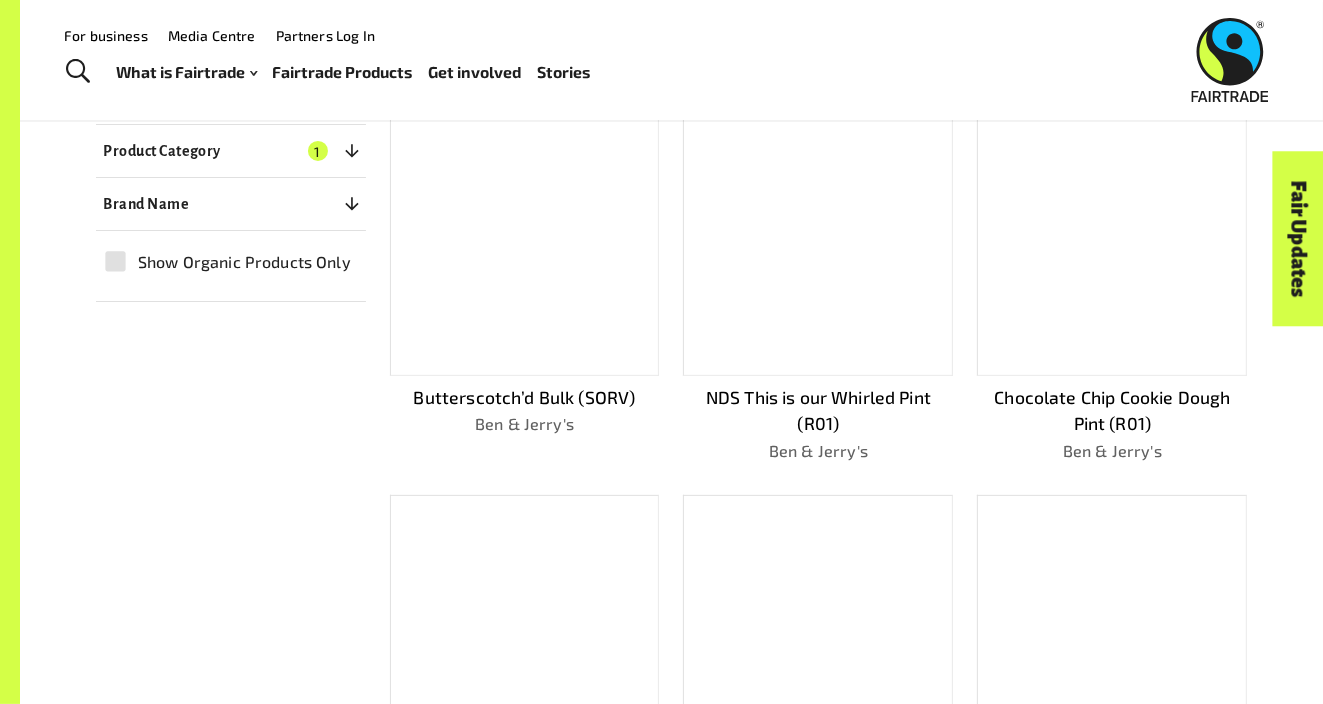 click on "Butterscotch’d Bulk (SORV)" at bounding box center (525, 397) 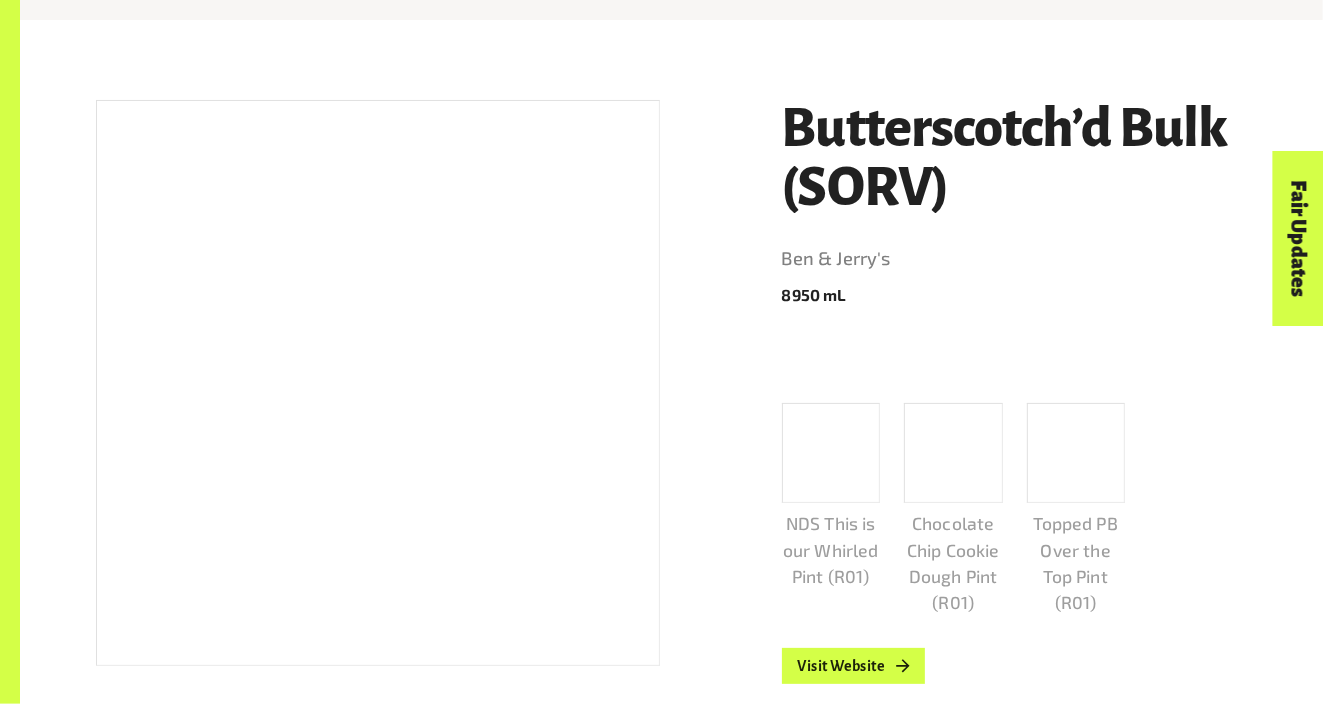 scroll, scrollTop: 422, scrollLeft: 0, axis: vertical 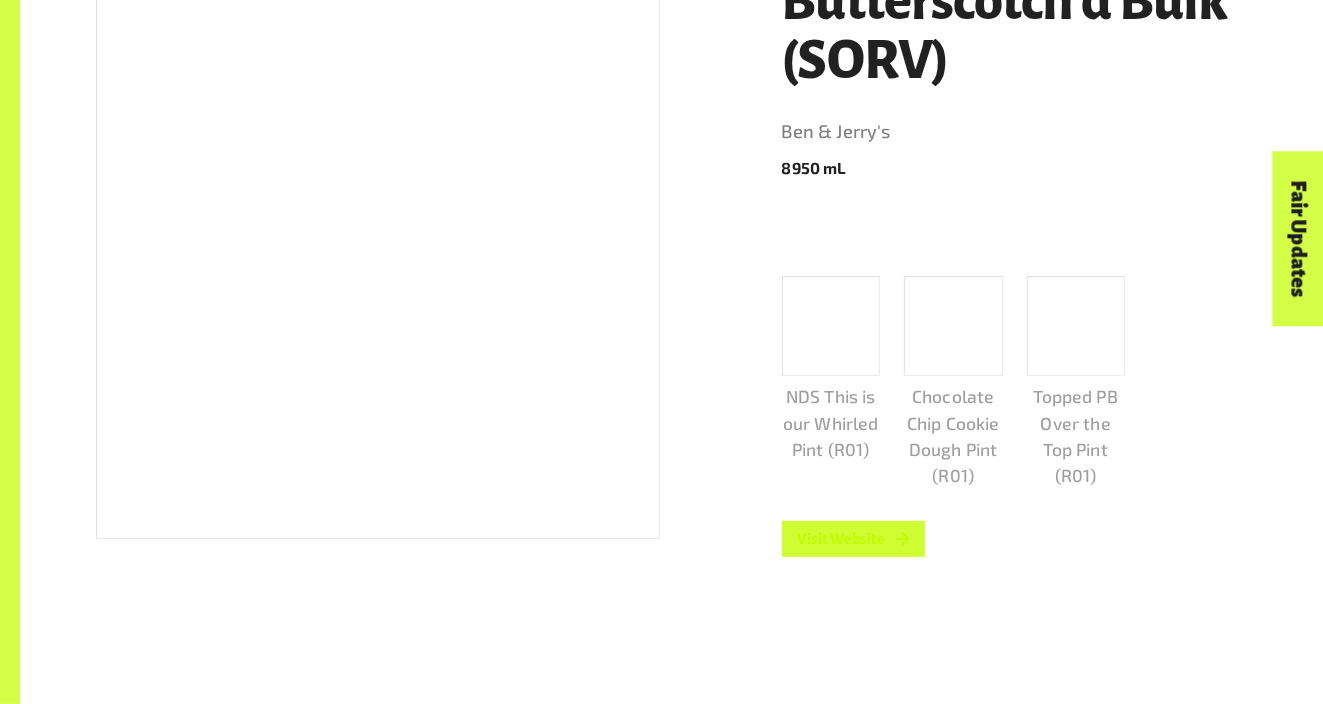 click on "Visit Website" at bounding box center [854, 539] 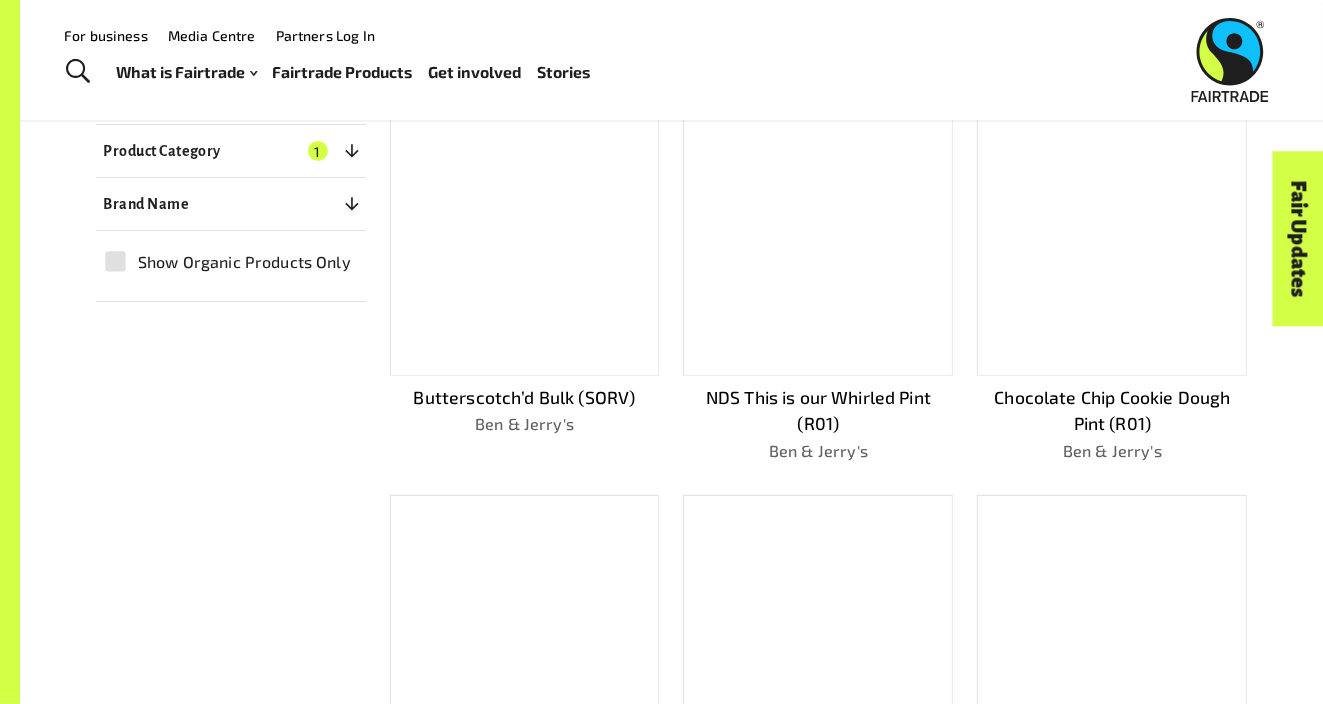 scroll, scrollTop: 616, scrollLeft: 0, axis: vertical 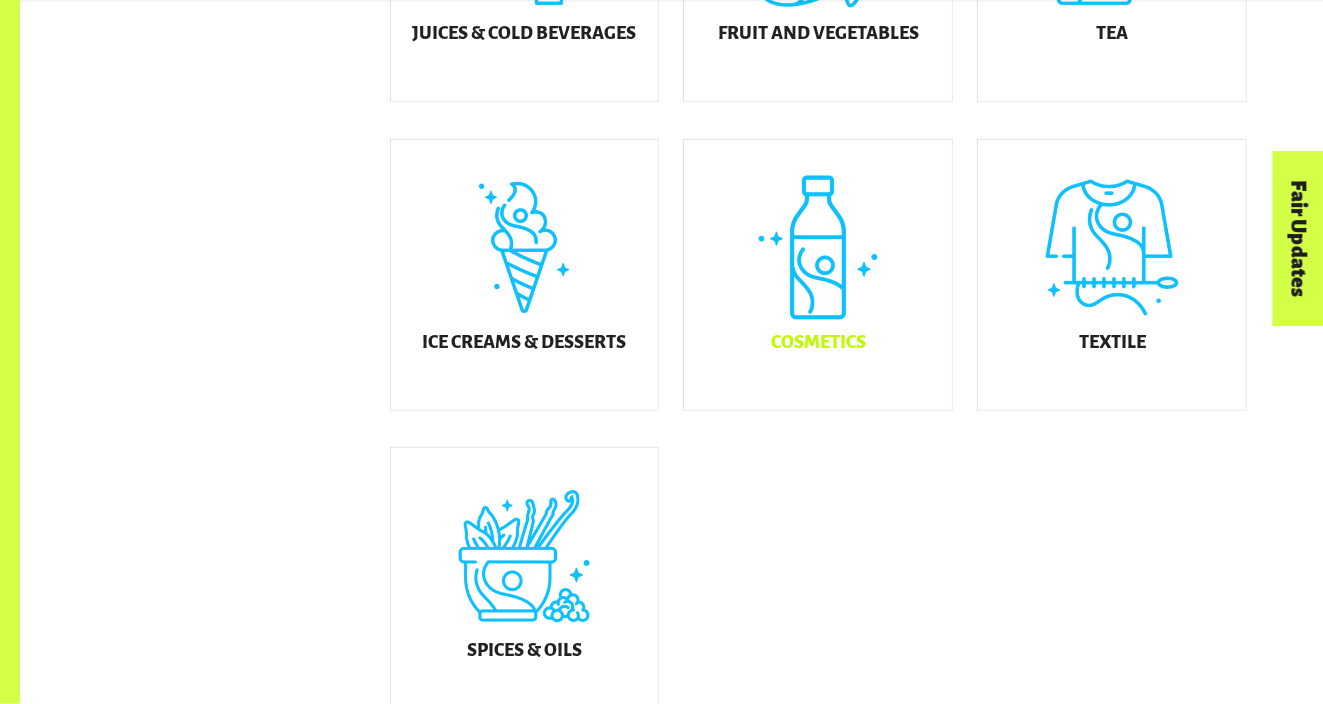 click on "Cosmetics" at bounding box center [818, 275] 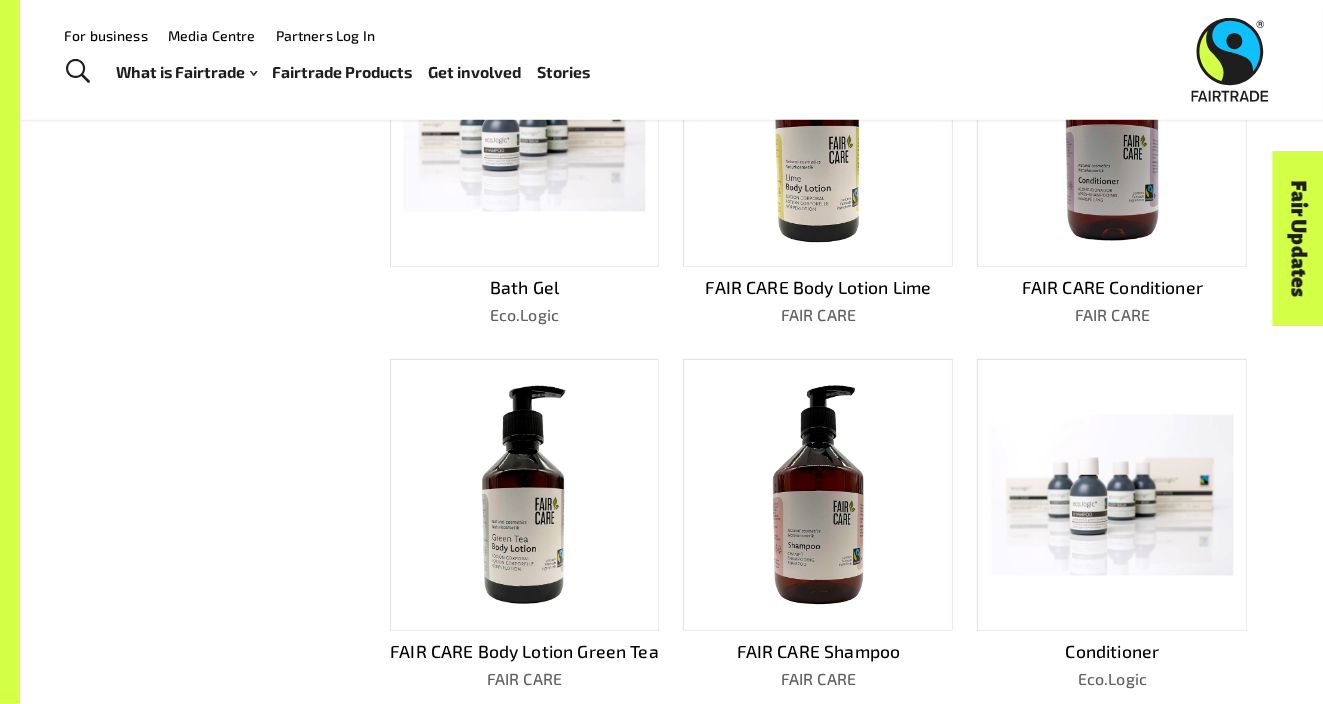 scroll, scrollTop: 878, scrollLeft: 0, axis: vertical 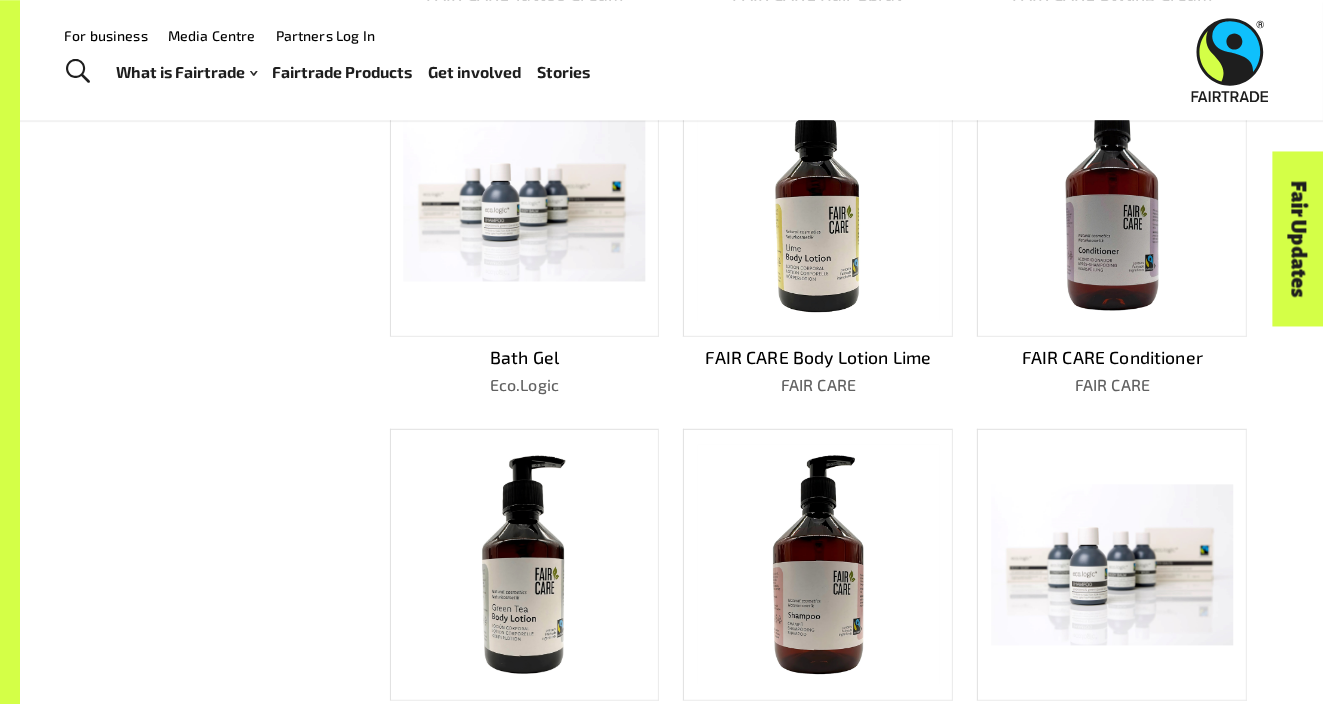 click at bounding box center (1112, 201) 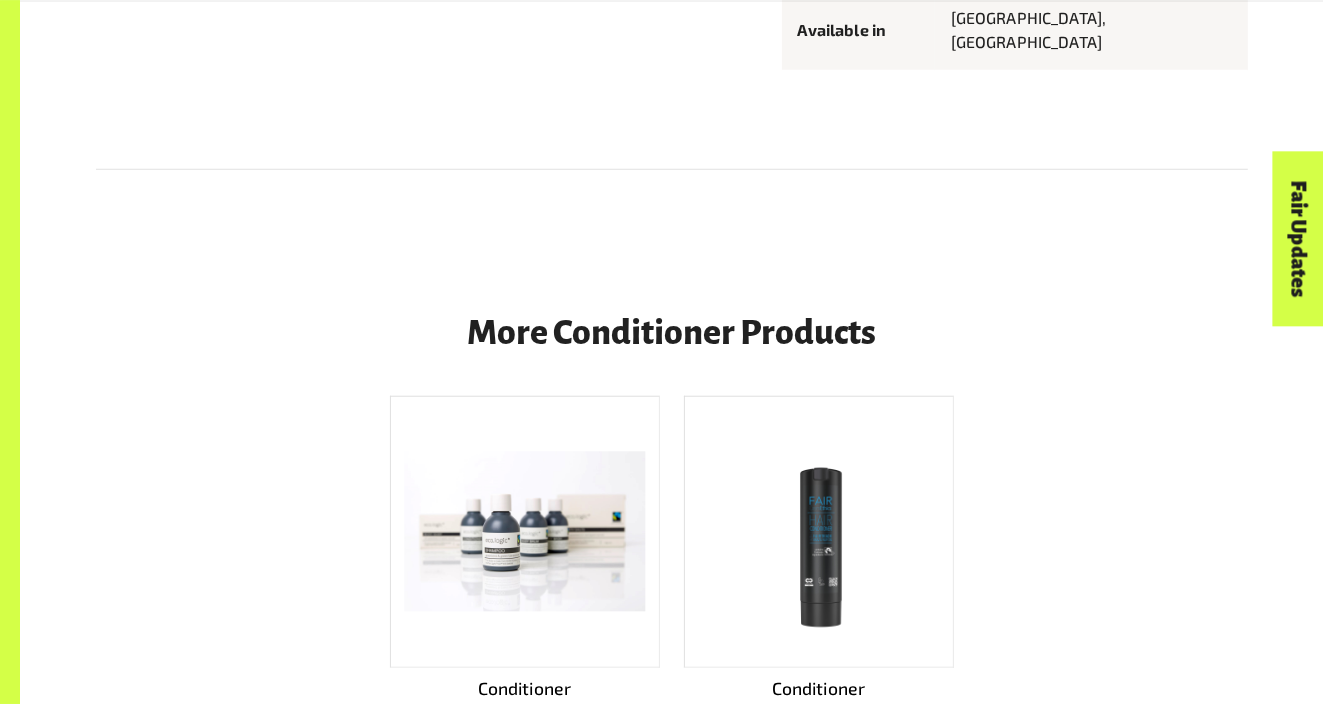 scroll, scrollTop: 1582, scrollLeft: 0, axis: vertical 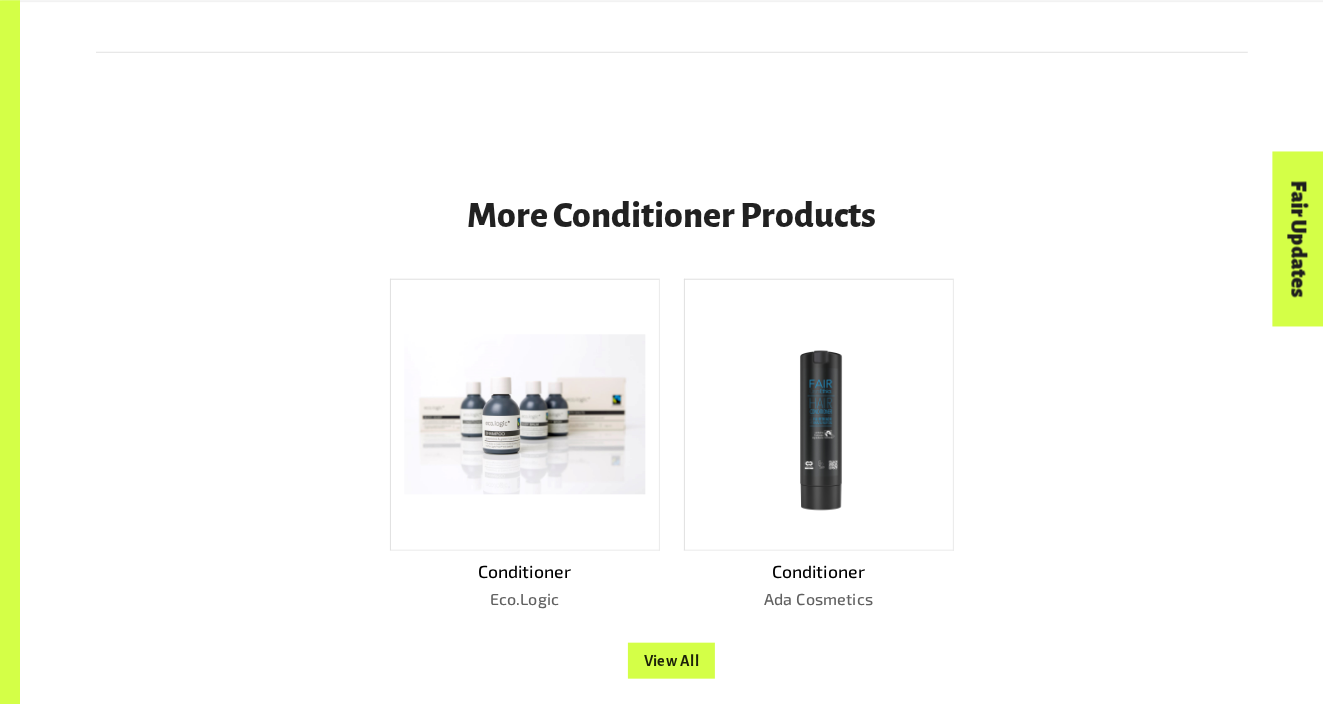 click at bounding box center [524, 414] 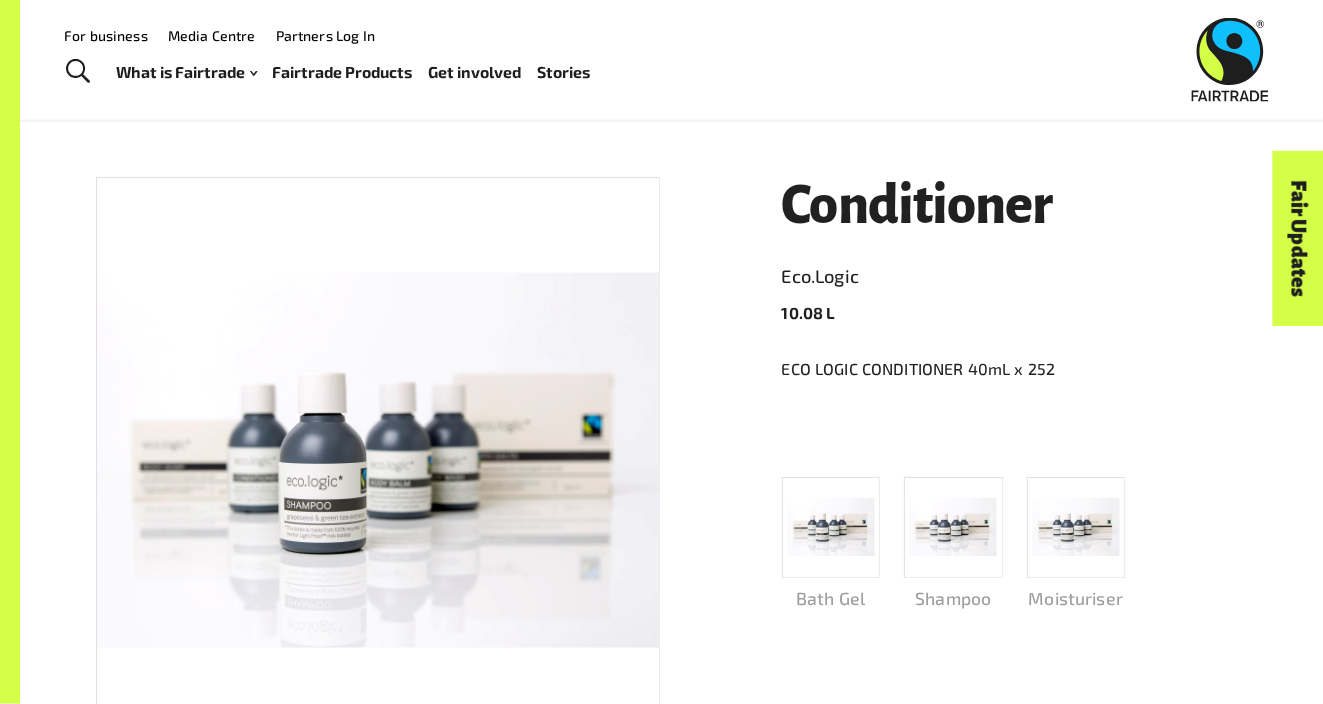 scroll, scrollTop: 174, scrollLeft: 0, axis: vertical 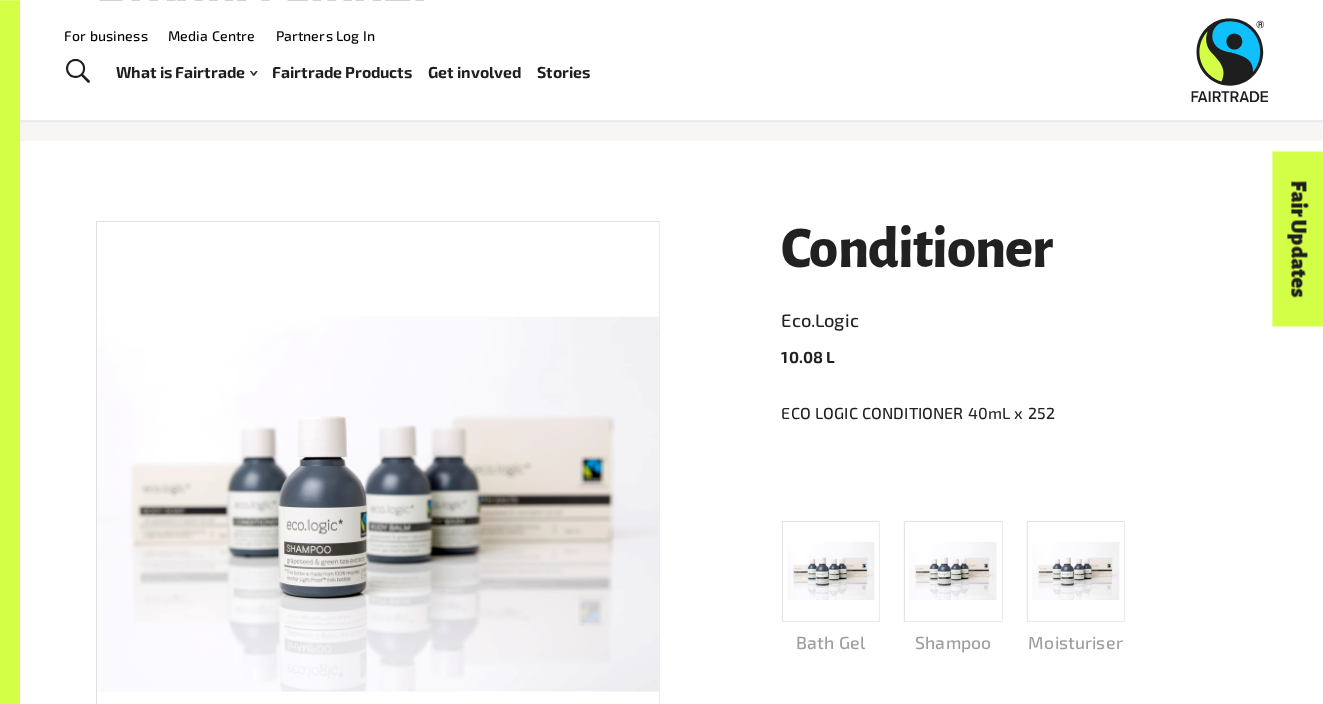click at bounding box center [378, 504] 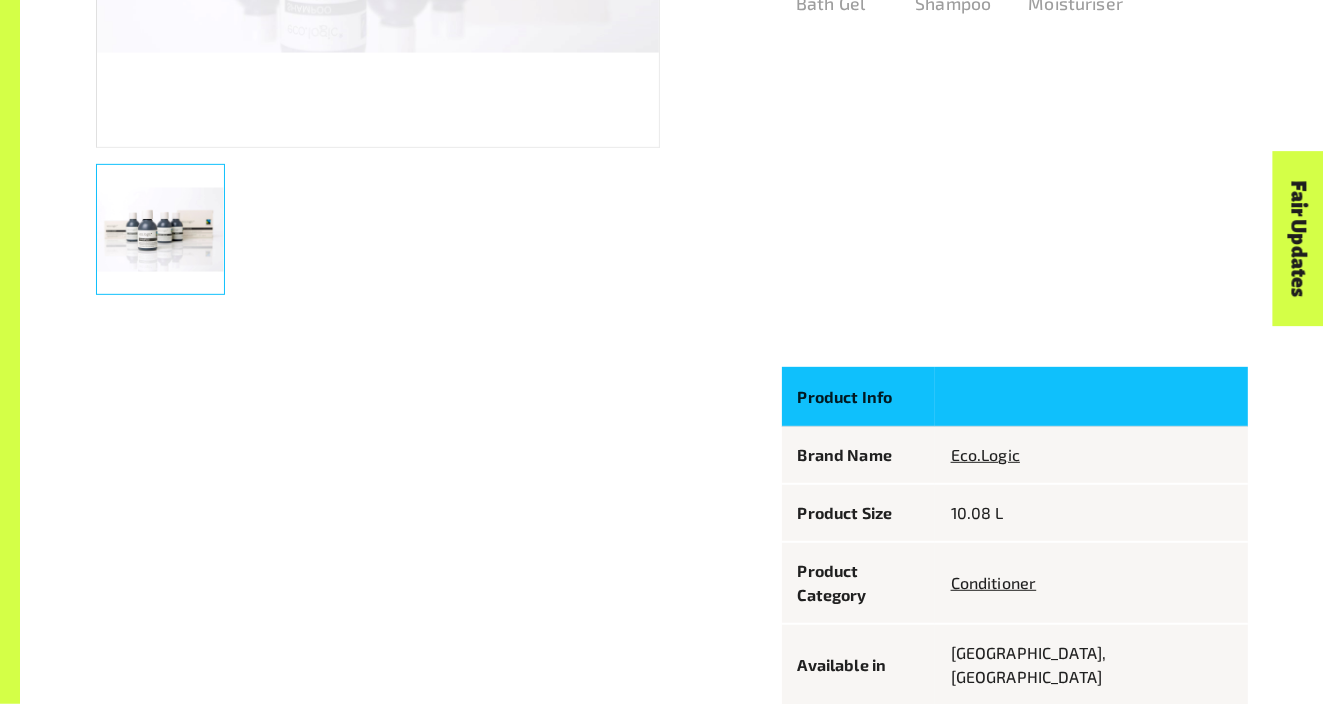 scroll, scrollTop: 844, scrollLeft: 0, axis: vertical 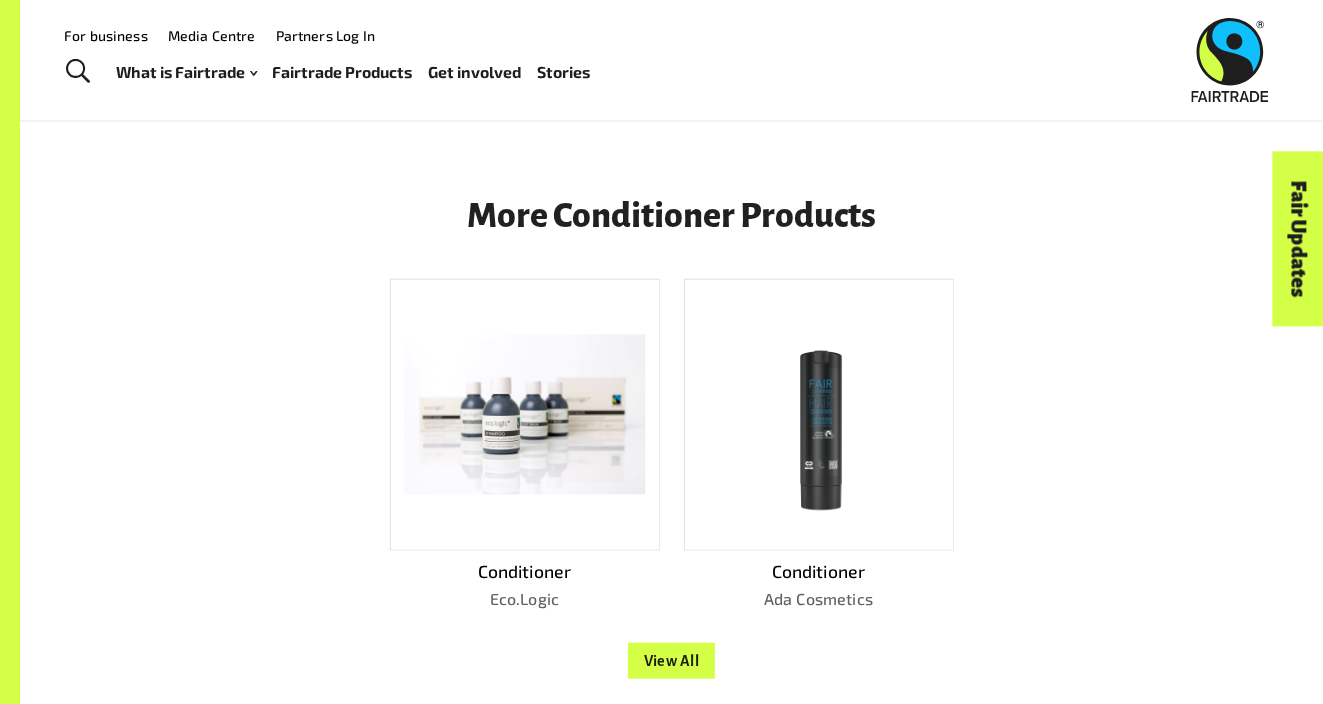 click at bounding box center (819, 414) 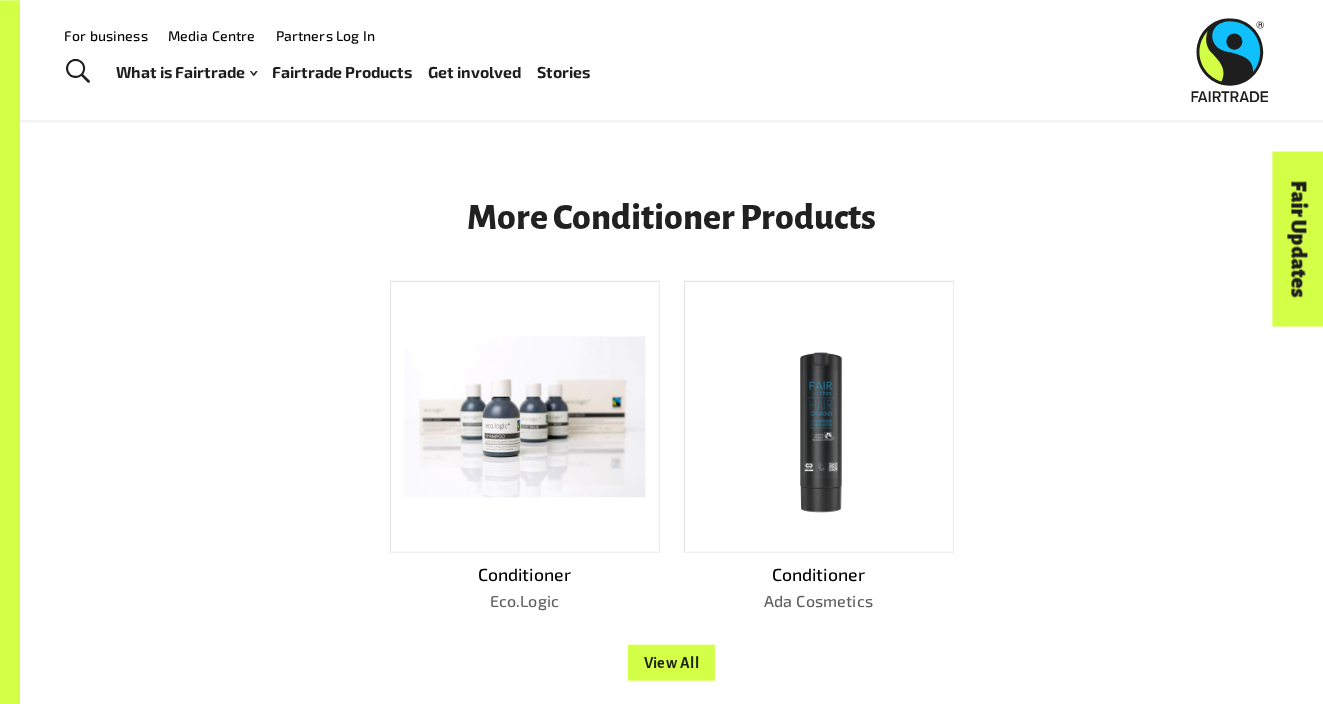 click at bounding box center (819, 417) 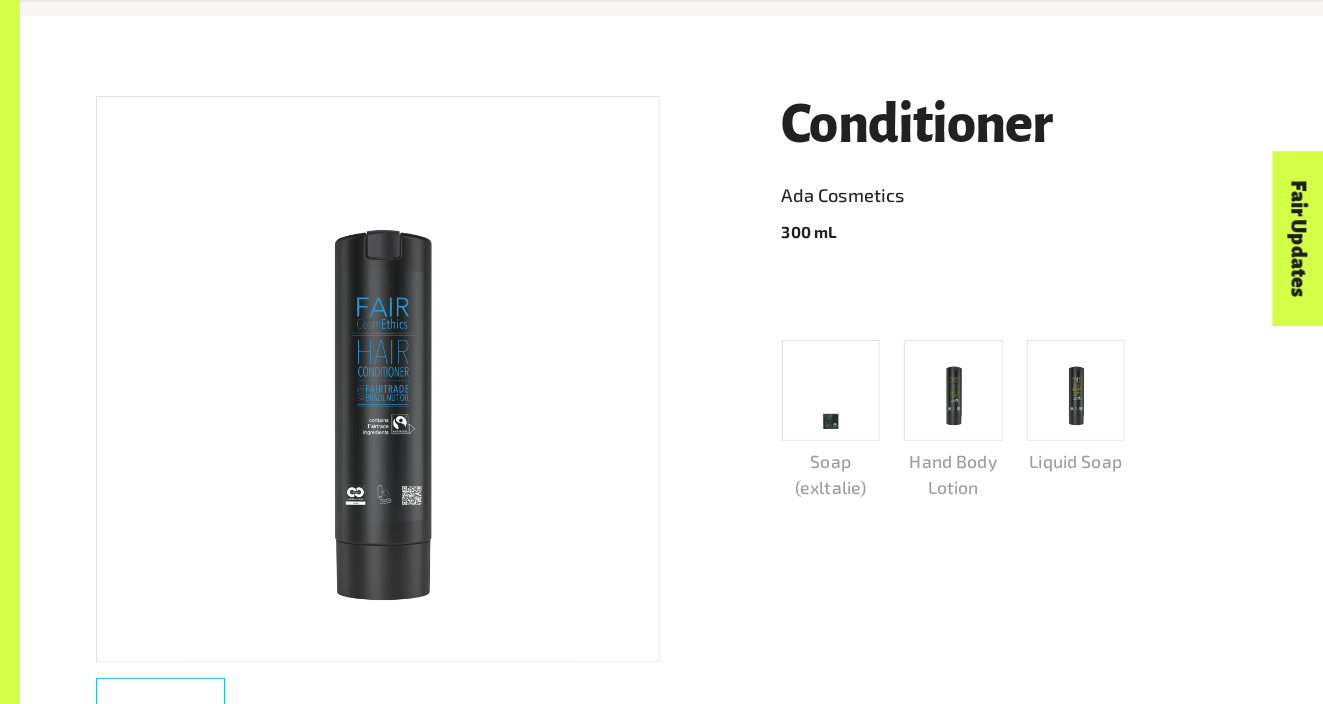 scroll, scrollTop: 315, scrollLeft: 0, axis: vertical 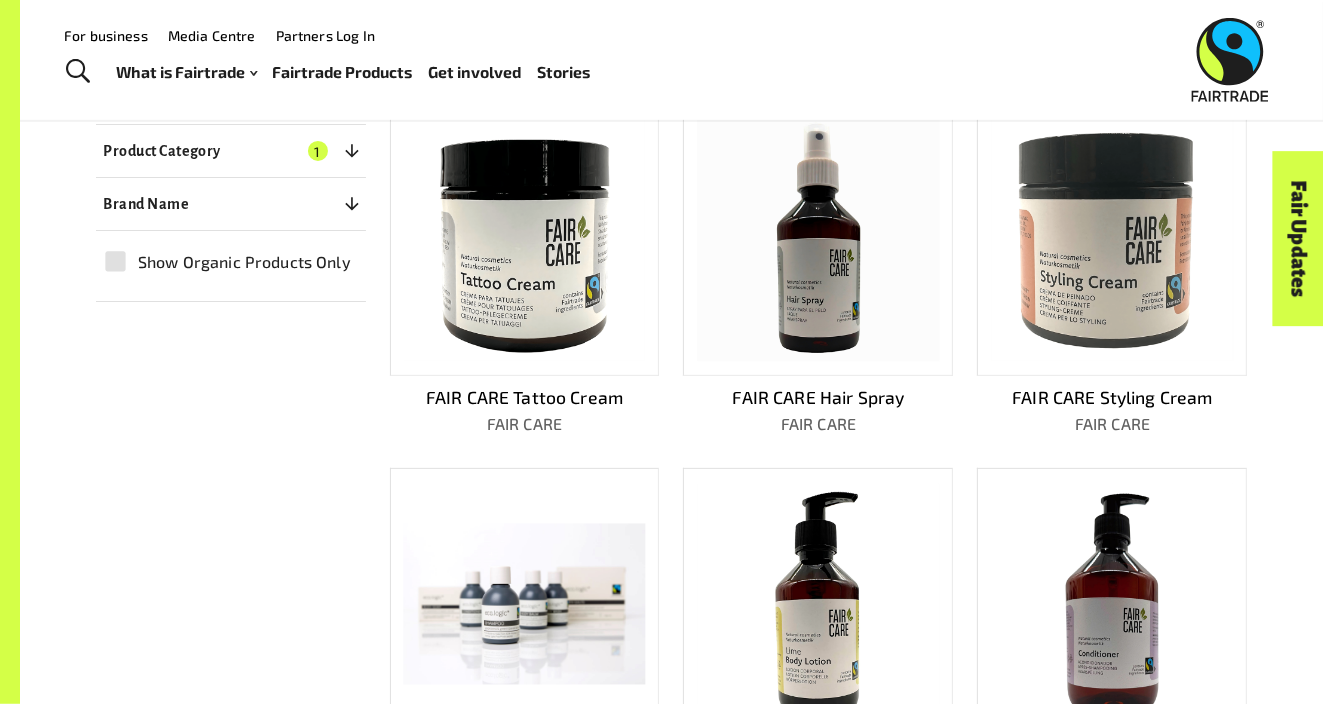 click at bounding box center (818, 240) 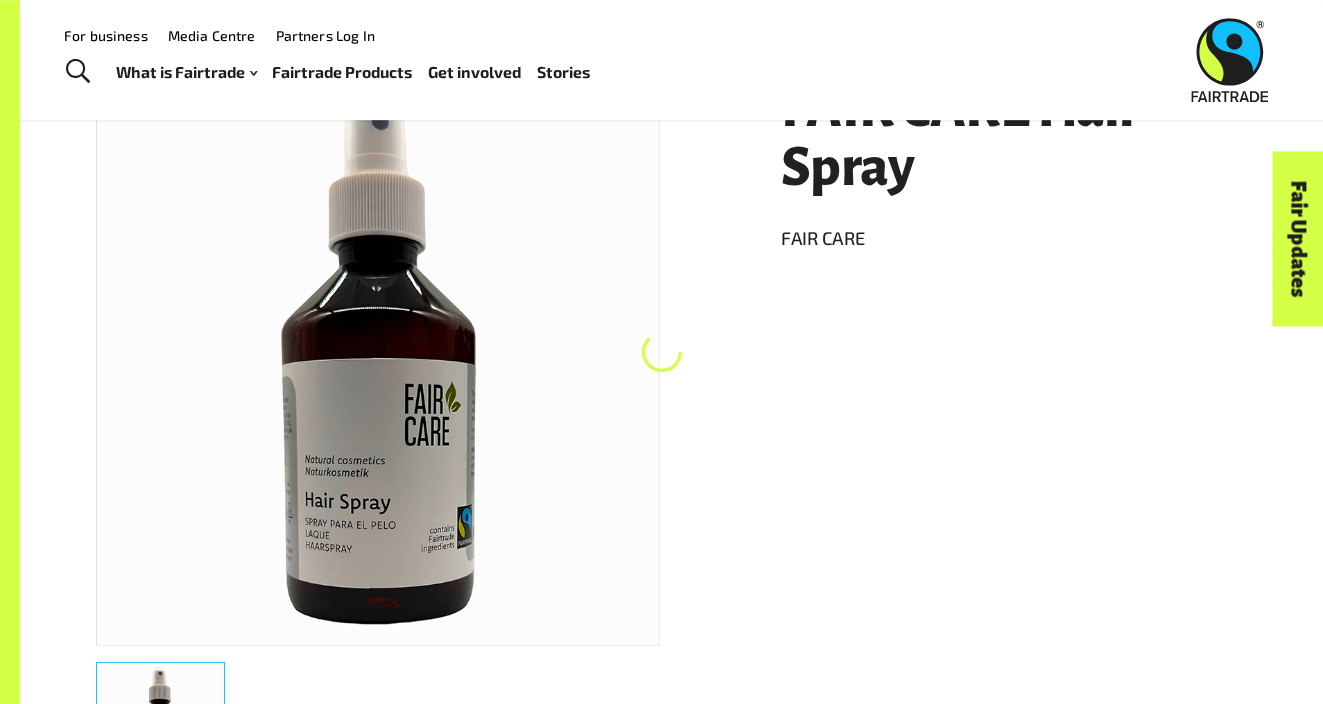 scroll, scrollTop: 315, scrollLeft: 0, axis: vertical 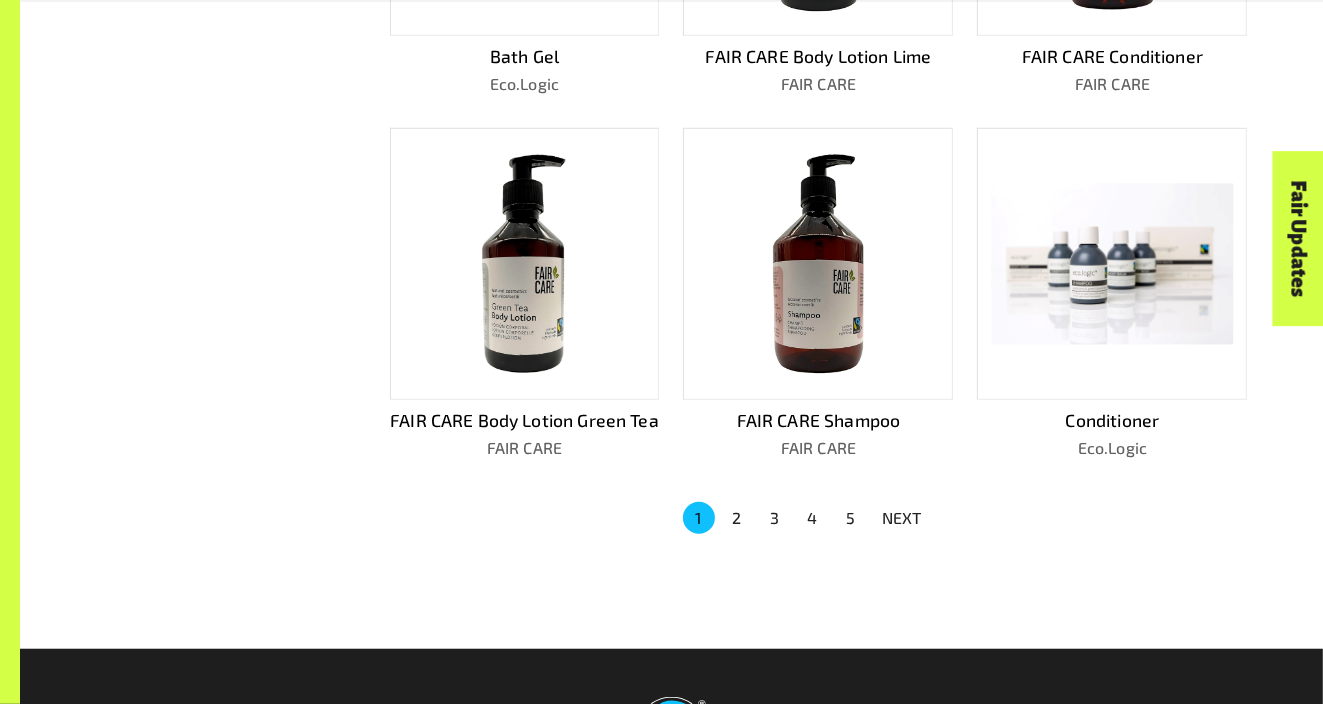 click on "NEXT" at bounding box center (902, 518) 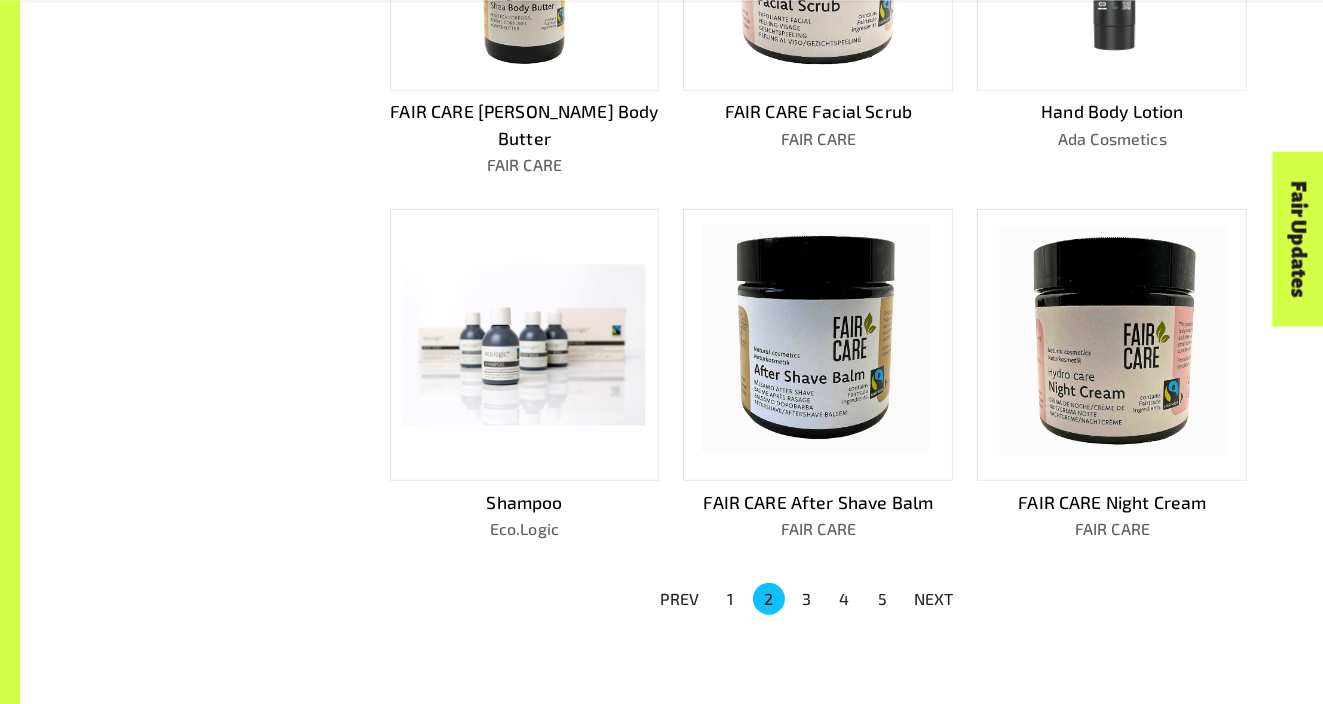 scroll, scrollTop: 1179, scrollLeft: 0, axis: vertical 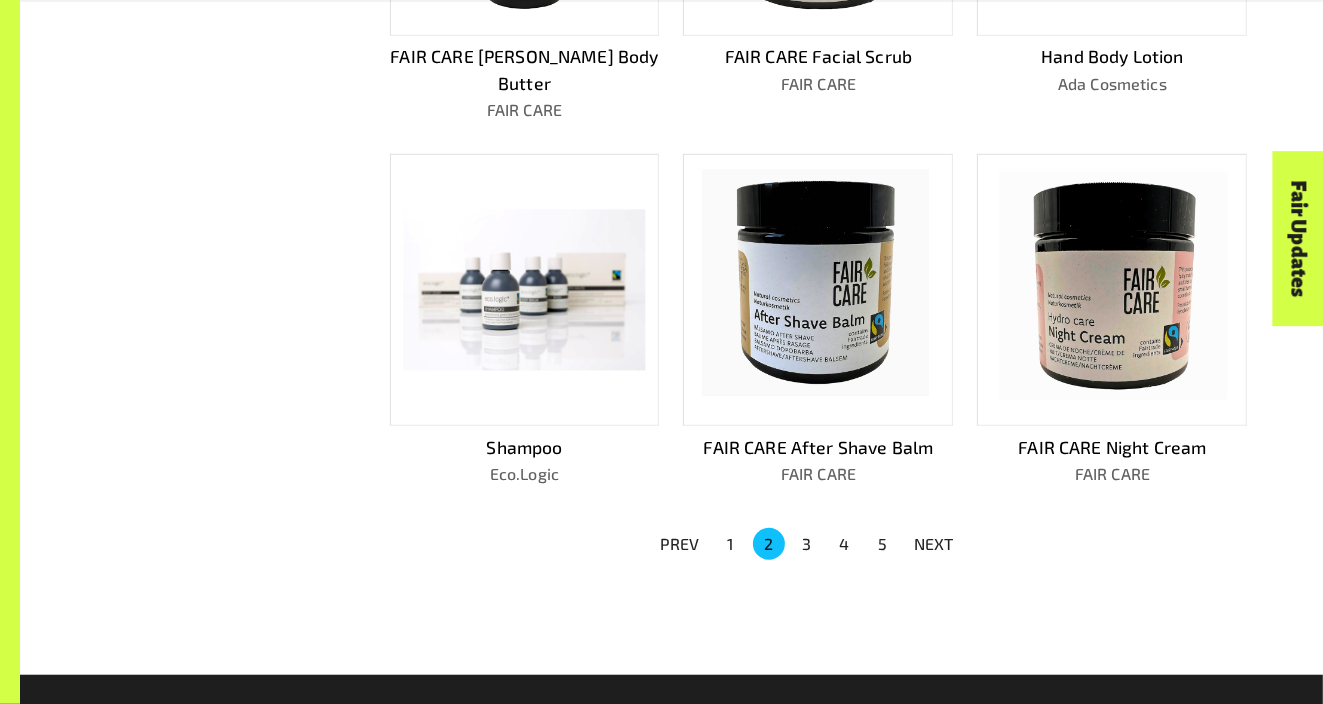 click on "NEXT" at bounding box center [934, 544] 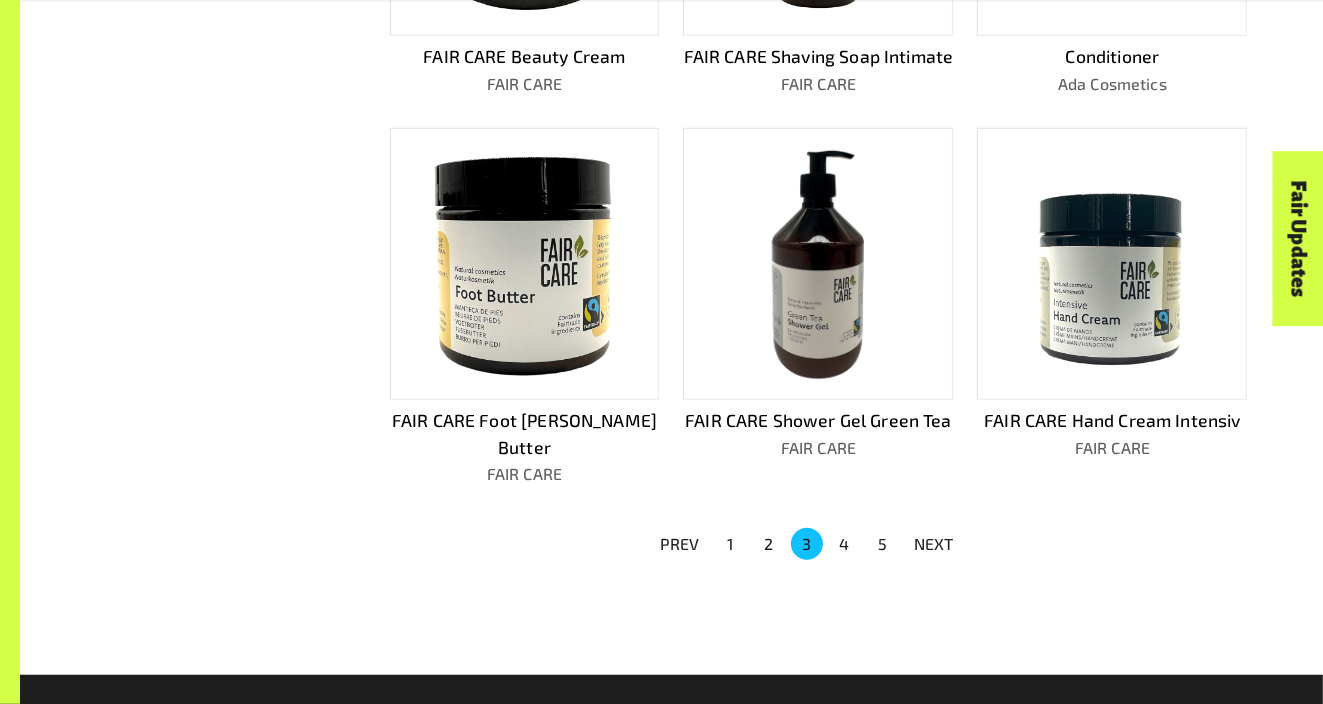 scroll, scrollTop: 1319, scrollLeft: 0, axis: vertical 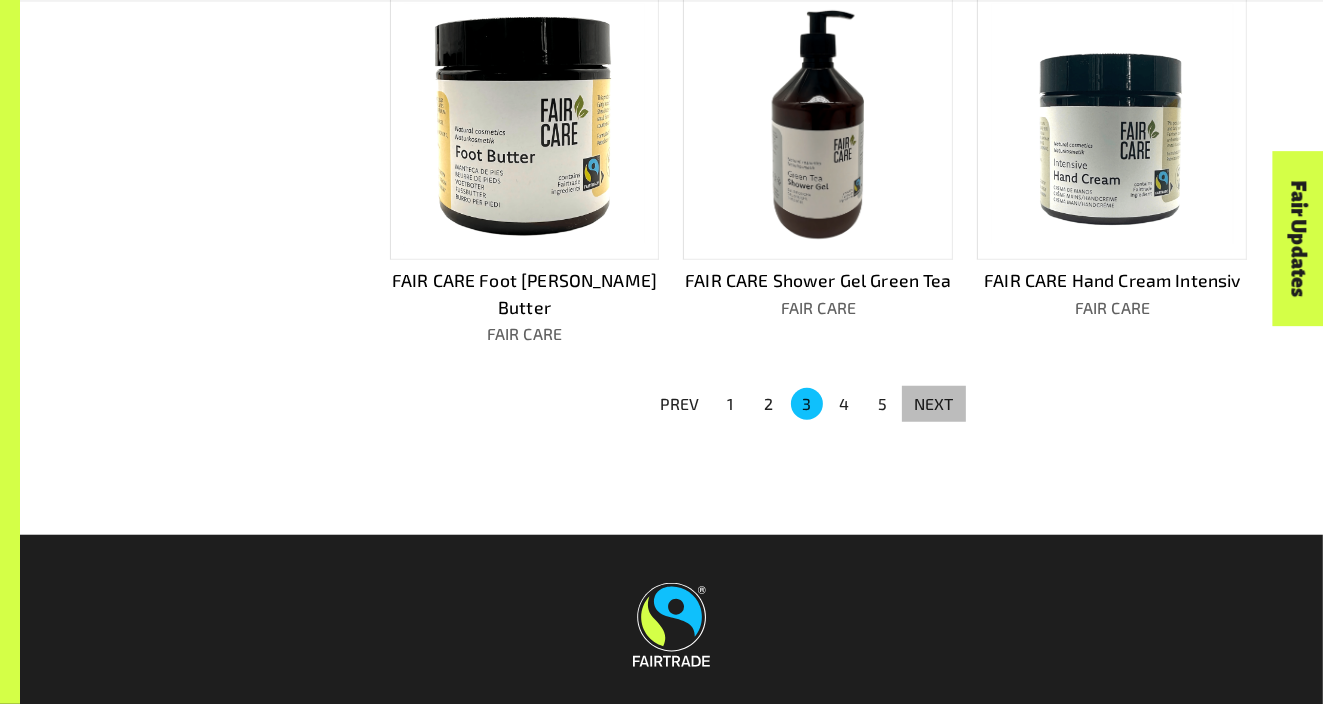 click on "NEXT" at bounding box center (934, 404) 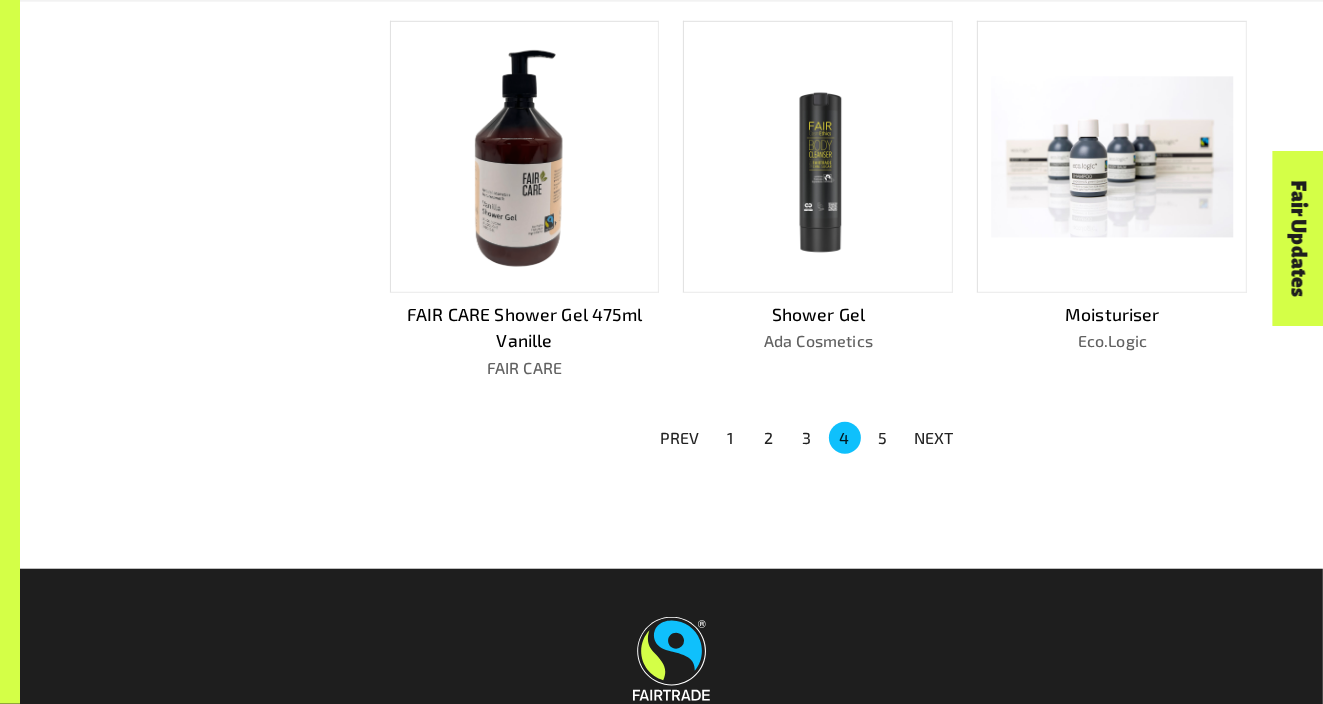 scroll, scrollTop: 1372, scrollLeft: 0, axis: vertical 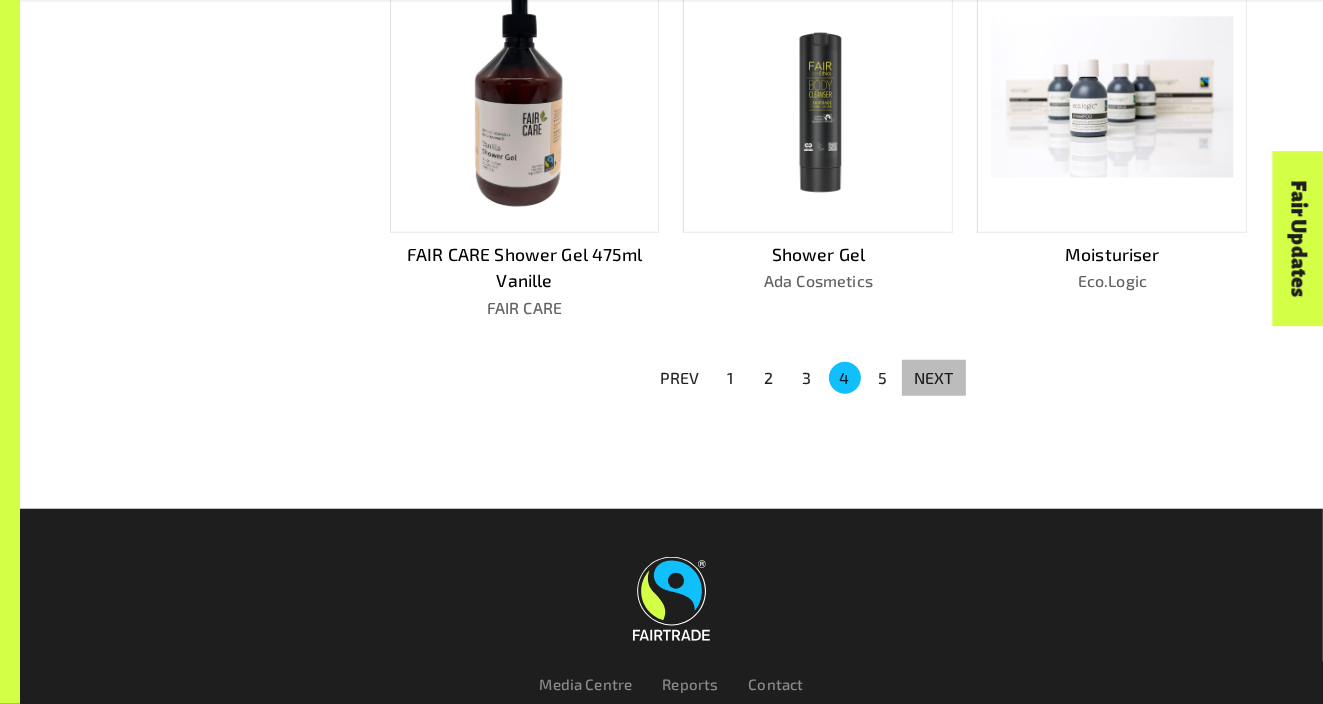 click on "NEXT" at bounding box center [934, 378] 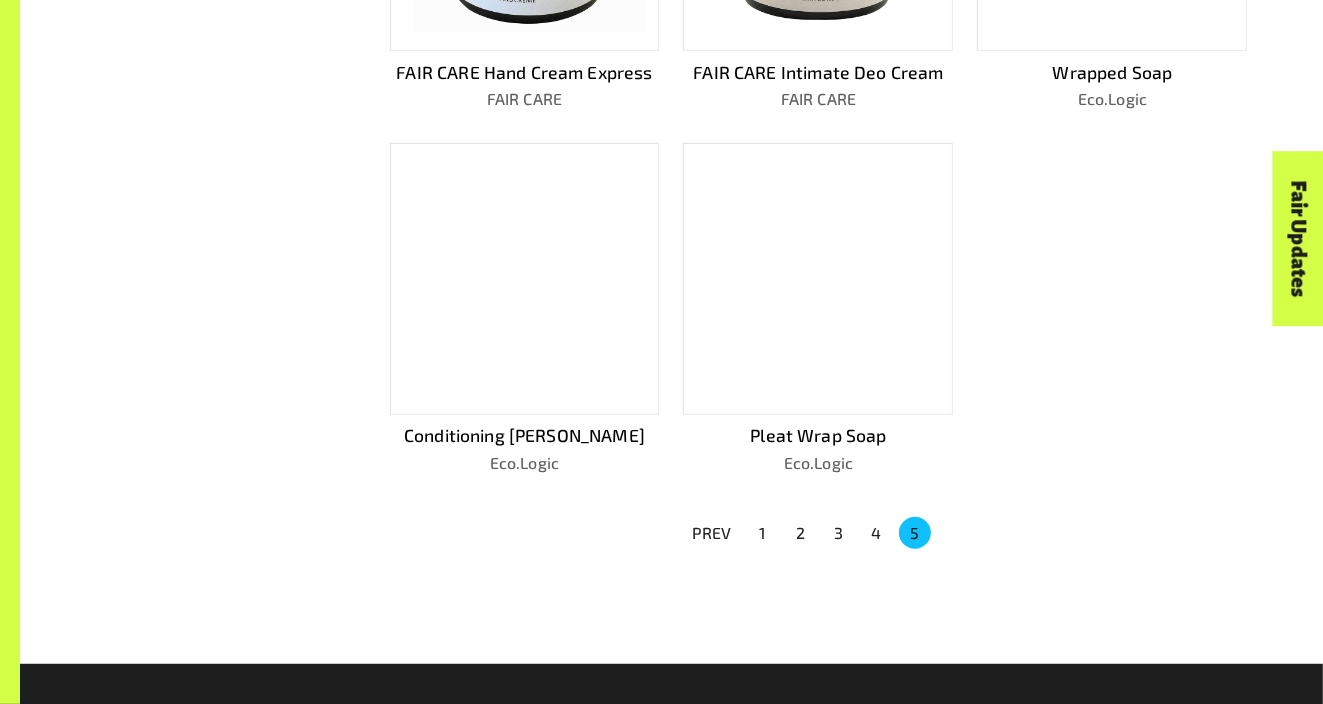 scroll, scrollTop: 844, scrollLeft: 0, axis: vertical 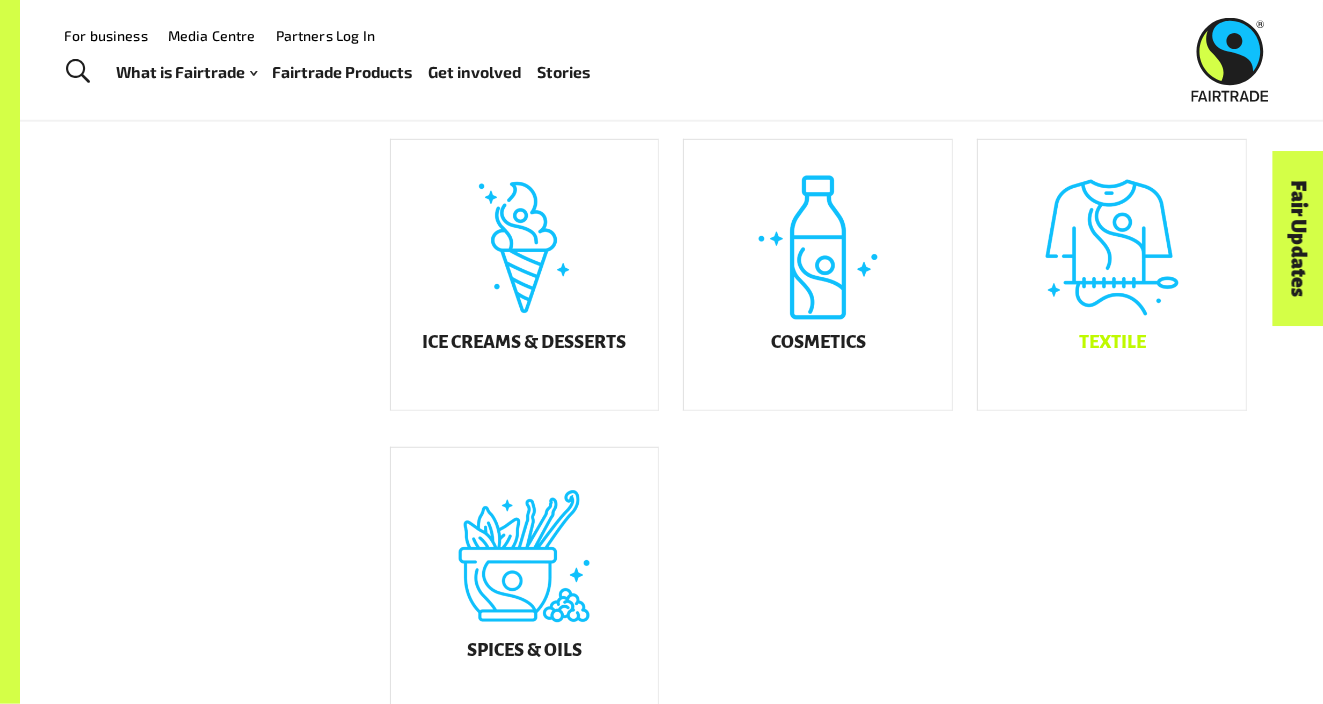 click on "Textile" at bounding box center [1112, 275] 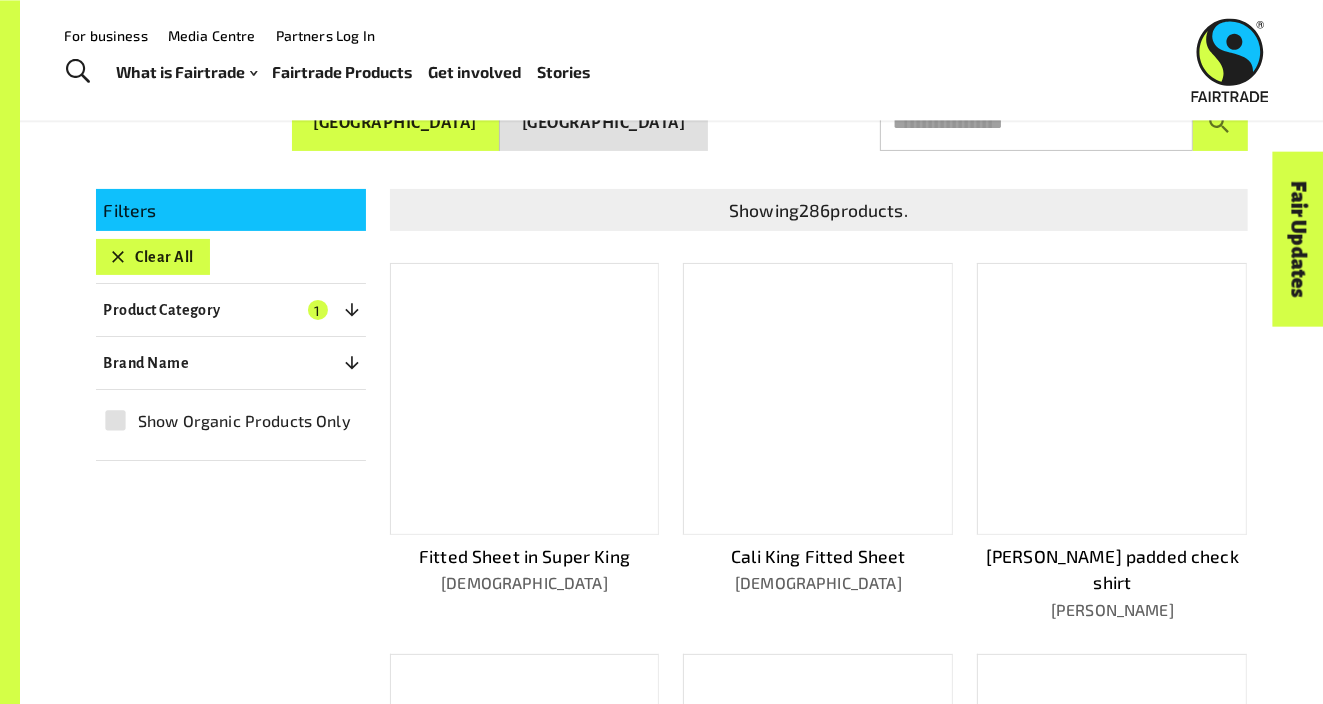 scroll, scrollTop: 315, scrollLeft: 0, axis: vertical 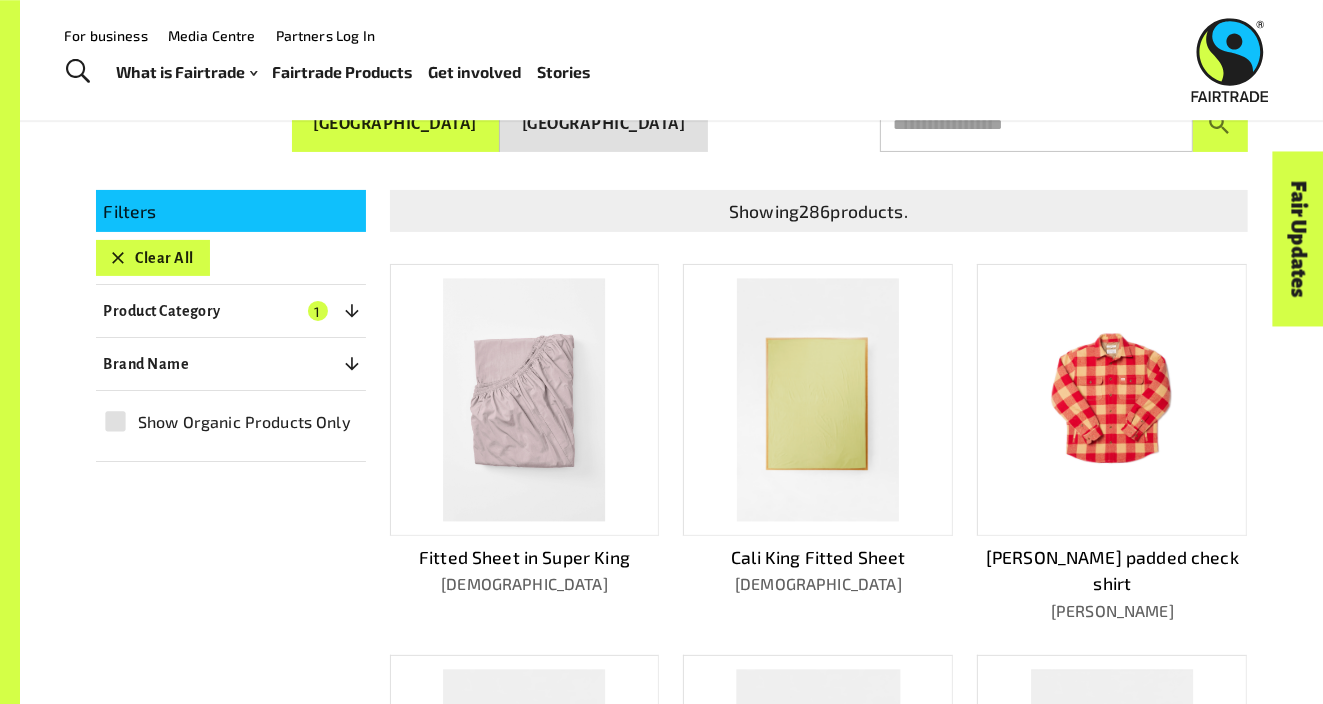 click at bounding box center (525, 400) 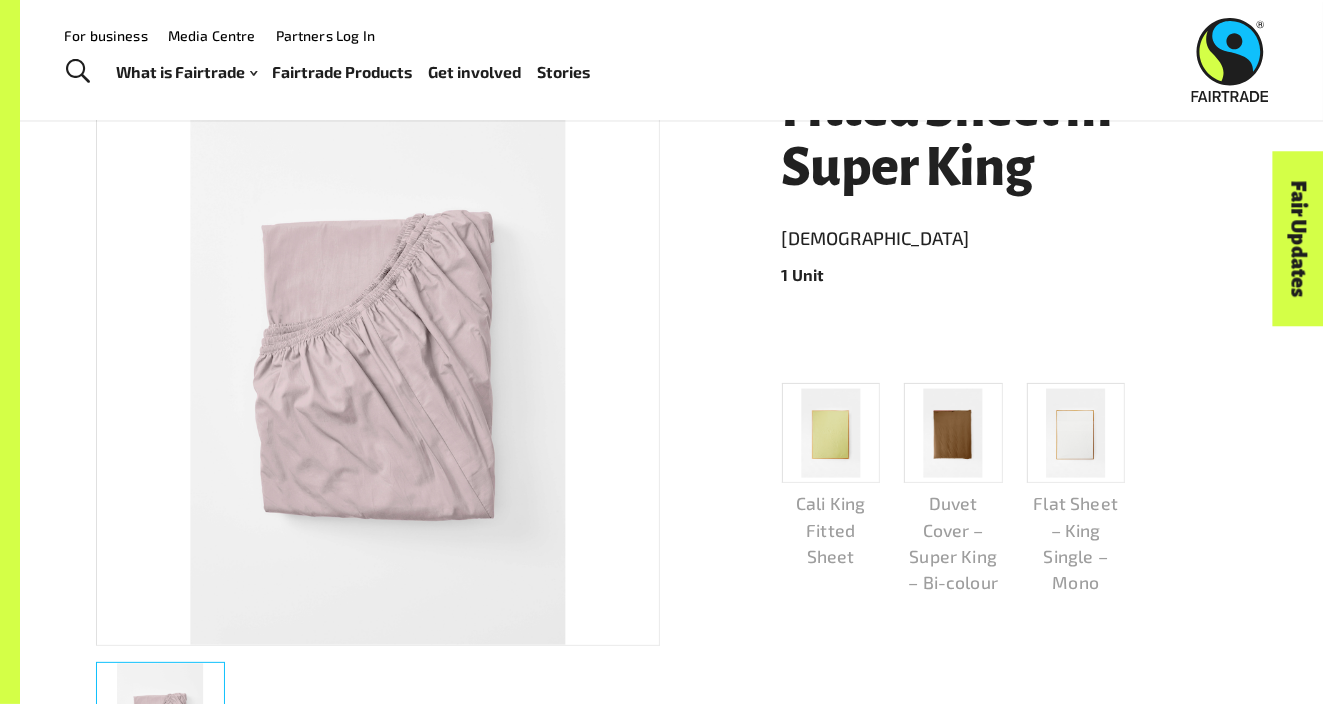 click at bounding box center (953, 433) 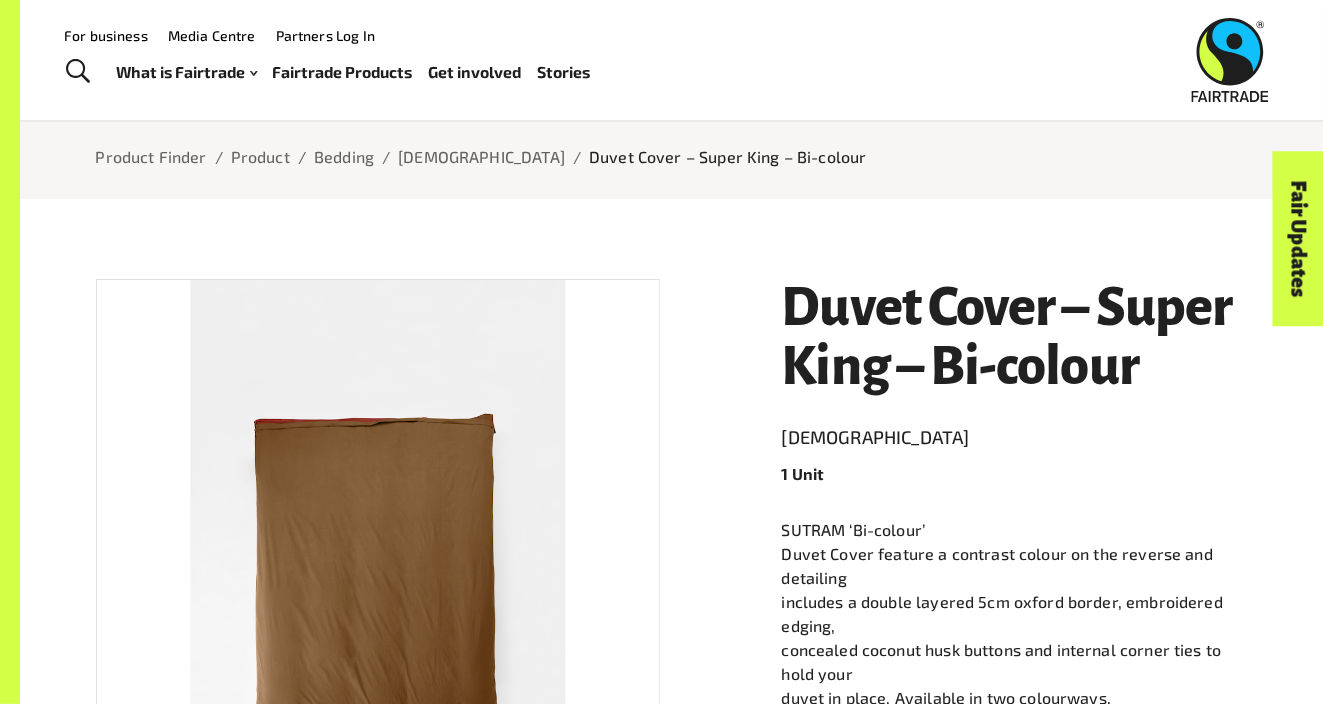 scroll, scrollTop: 0, scrollLeft: 0, axis: both 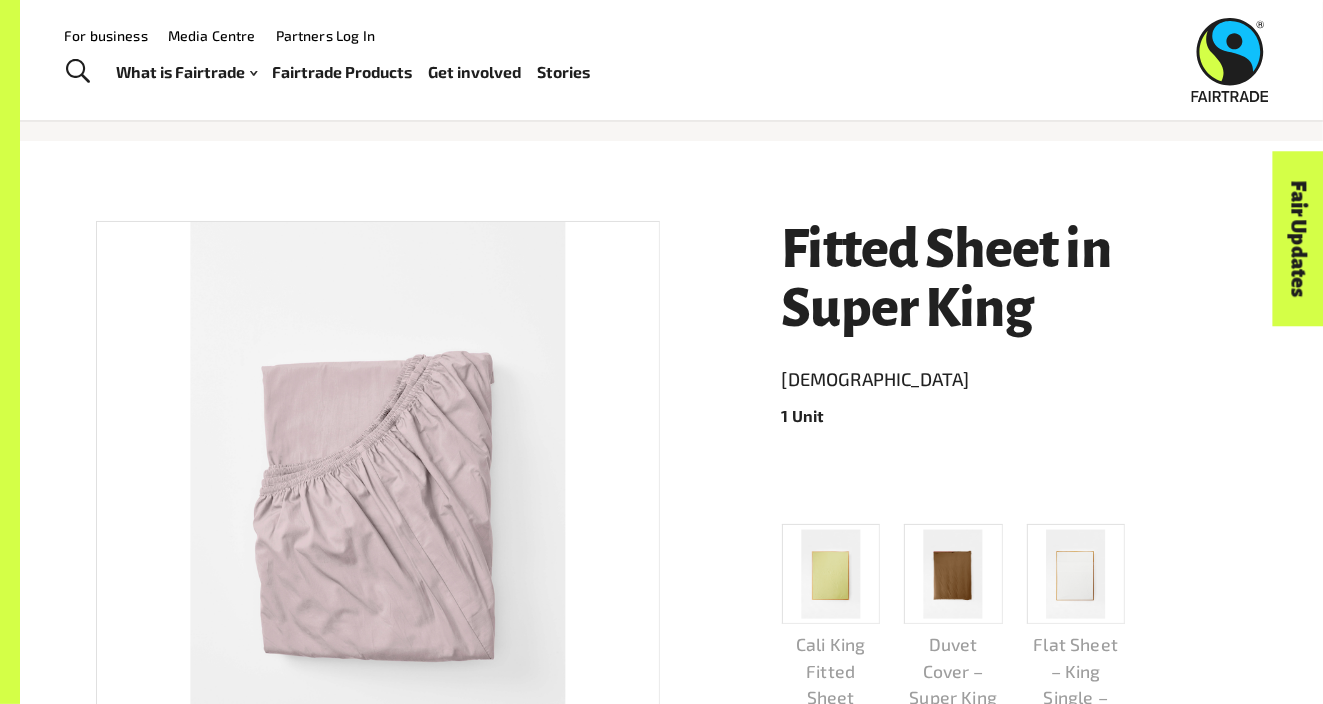 click on "Fitted Sheet in Super King" at bounding box center (1015, 279) 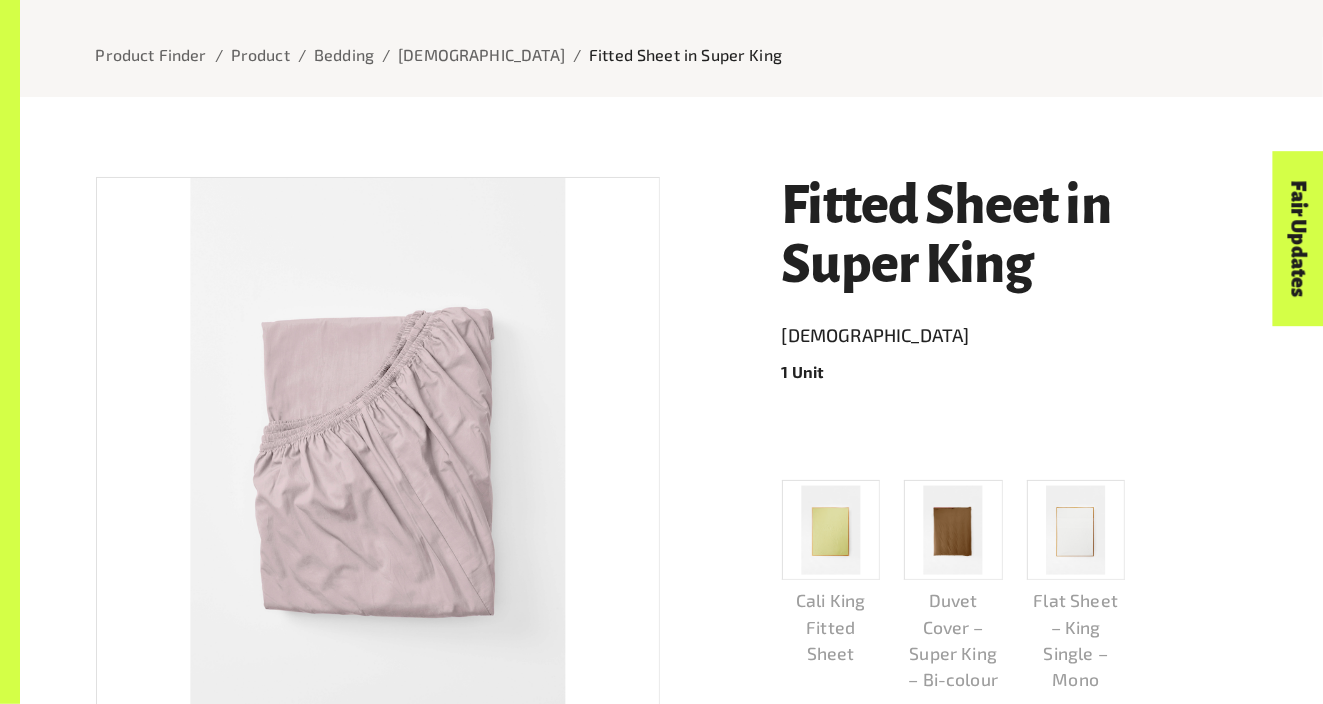scroll, scrollTop: 281, scrollLeft: 0, axis: vertical 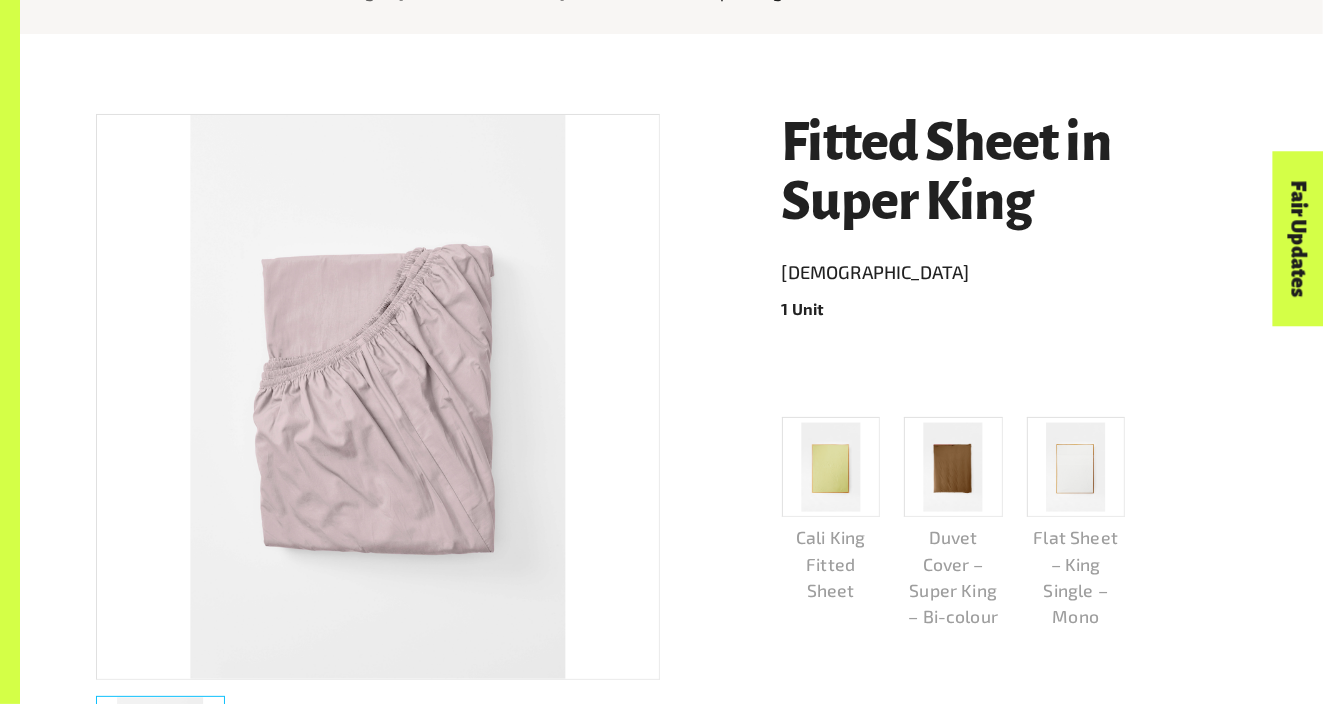 click at bounding box center [377, 397] 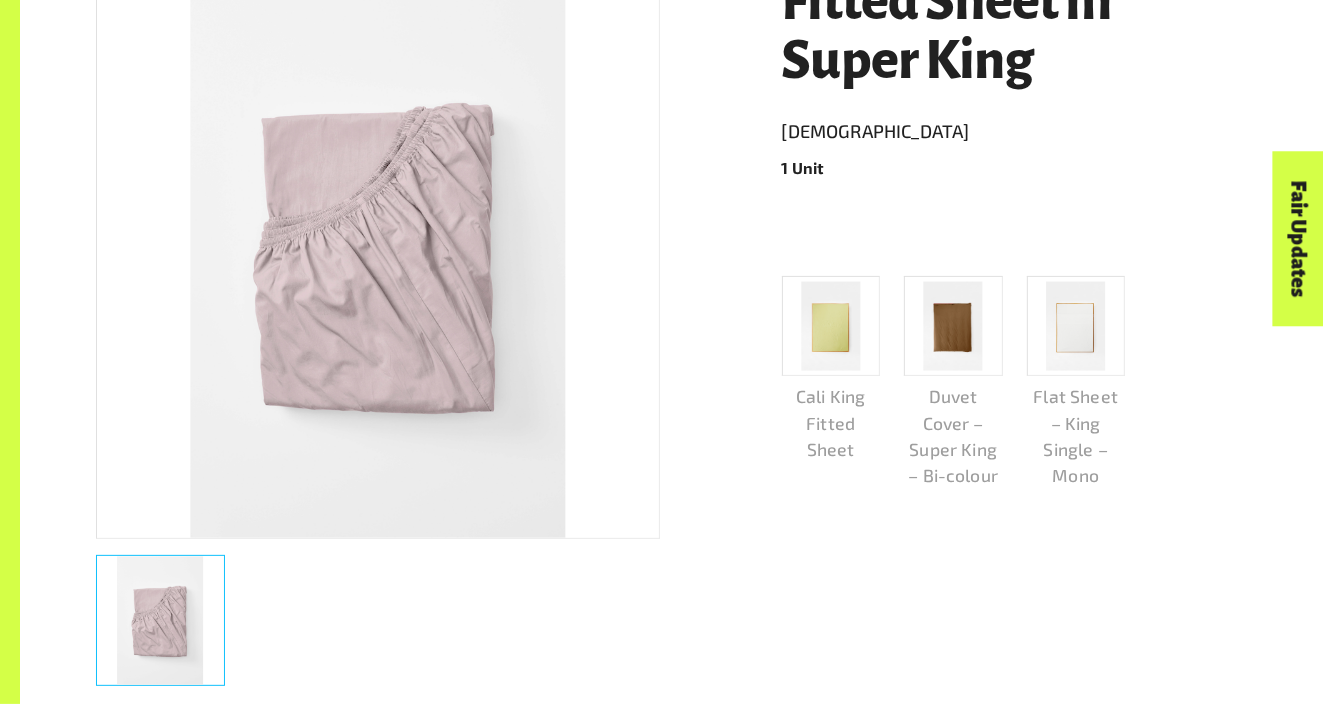 scroll, scrollTop: 563, scrollLeft: 0, axis: vertical 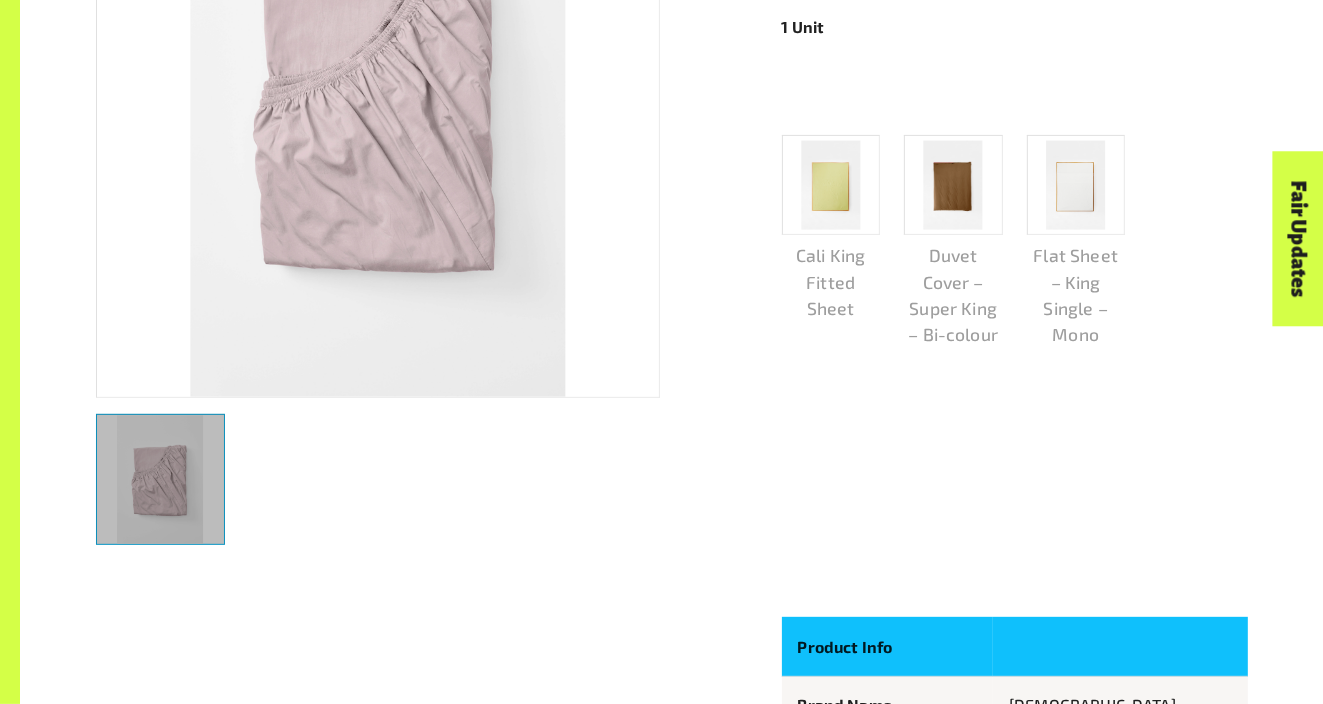 click at bounding box center (160, 479) 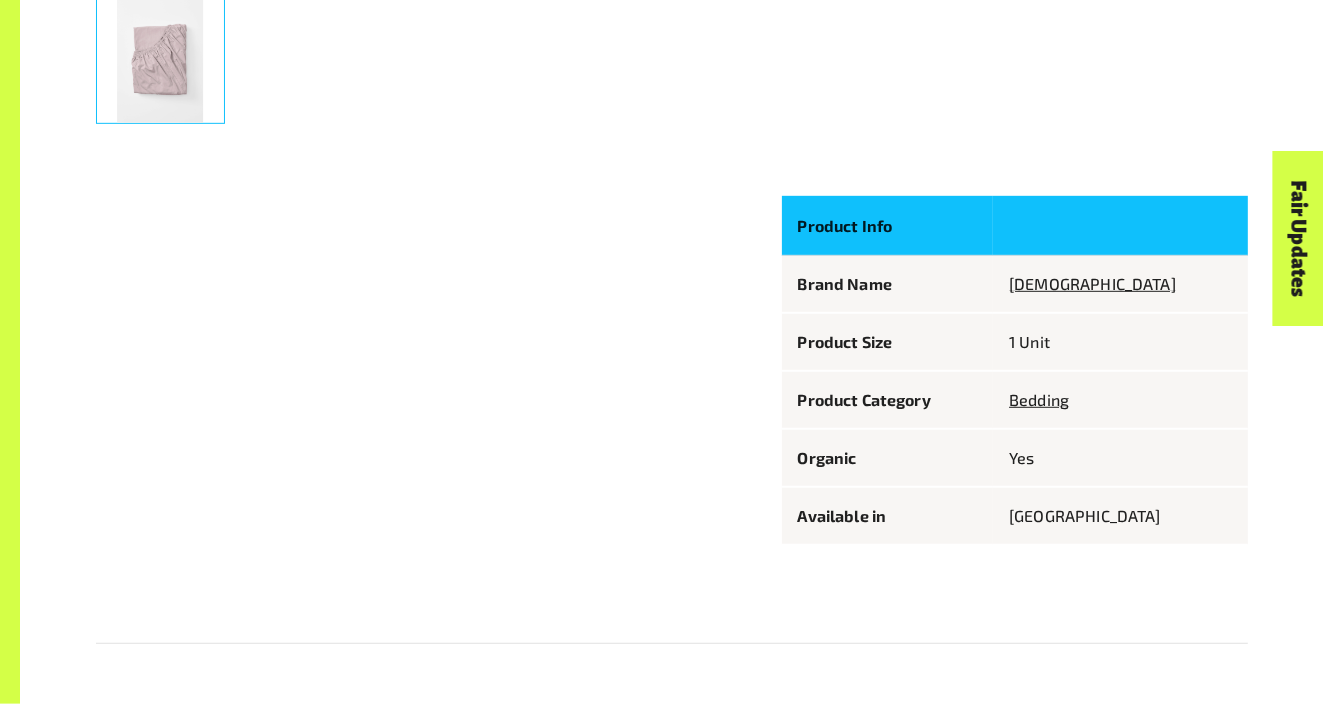 scroll, scrollTop: 985, scrollLeft: 0, axis: vertical 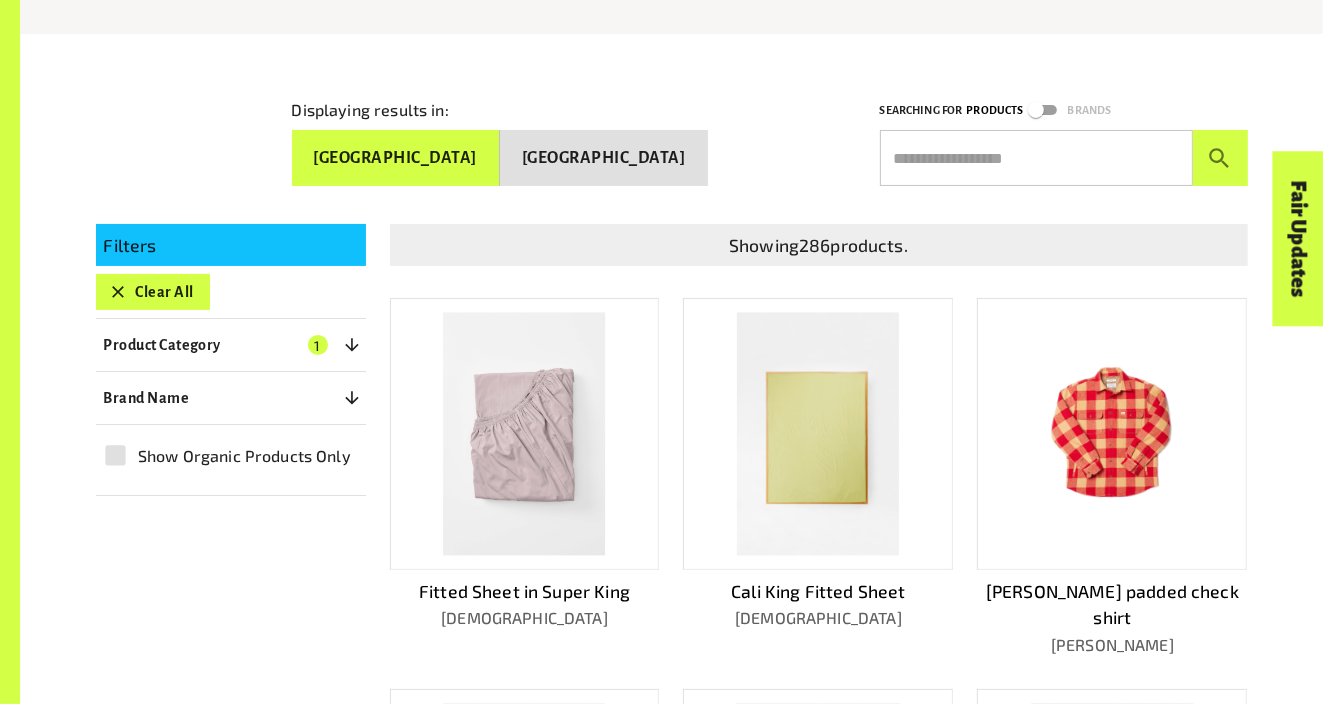 click at bounding box center (1112, 434) 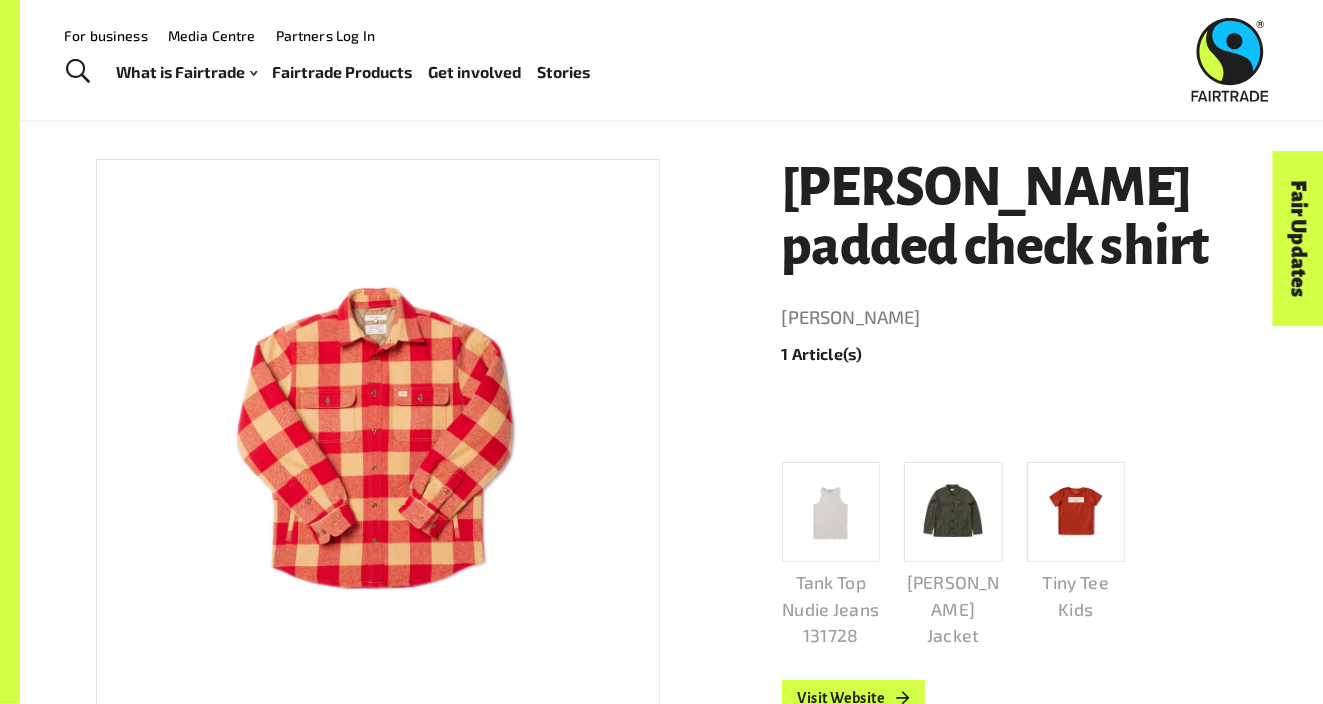 scroll, scrollTop: 174, scrollLeft: 0, axis: vertical 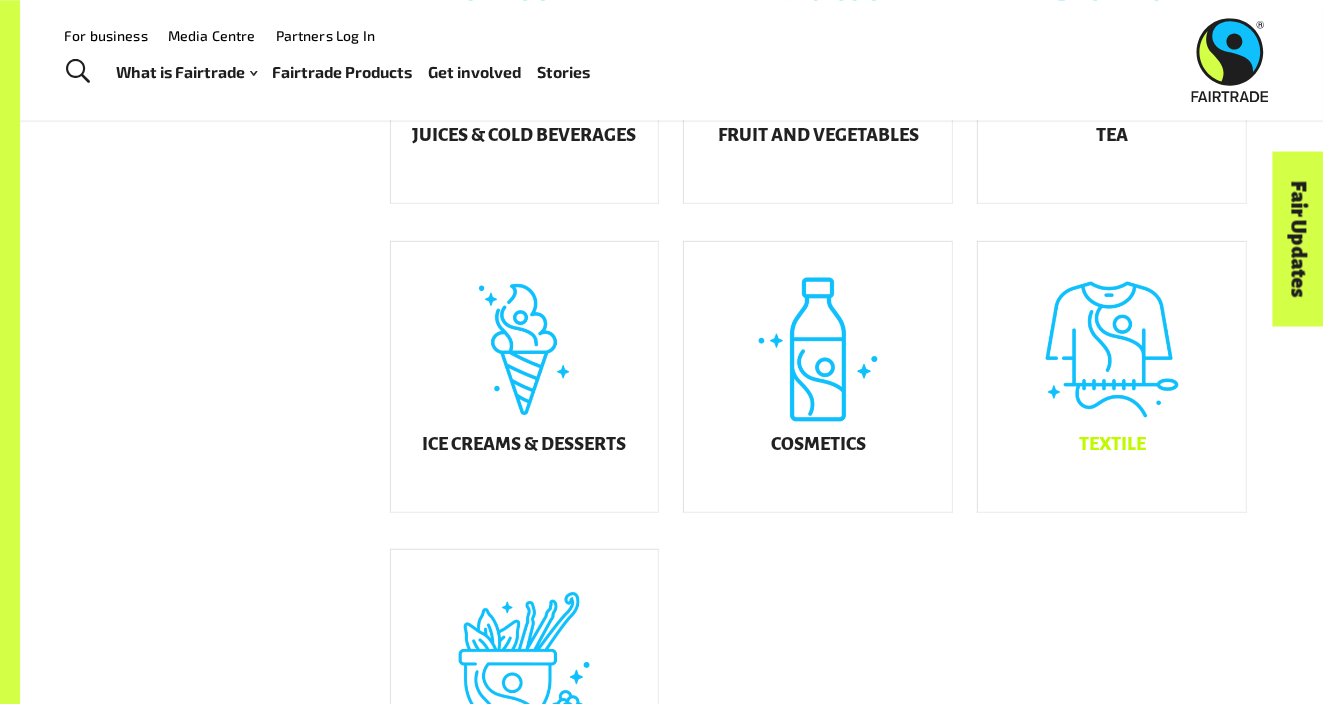 click on "Textile" at bounding box center (1112, 377) 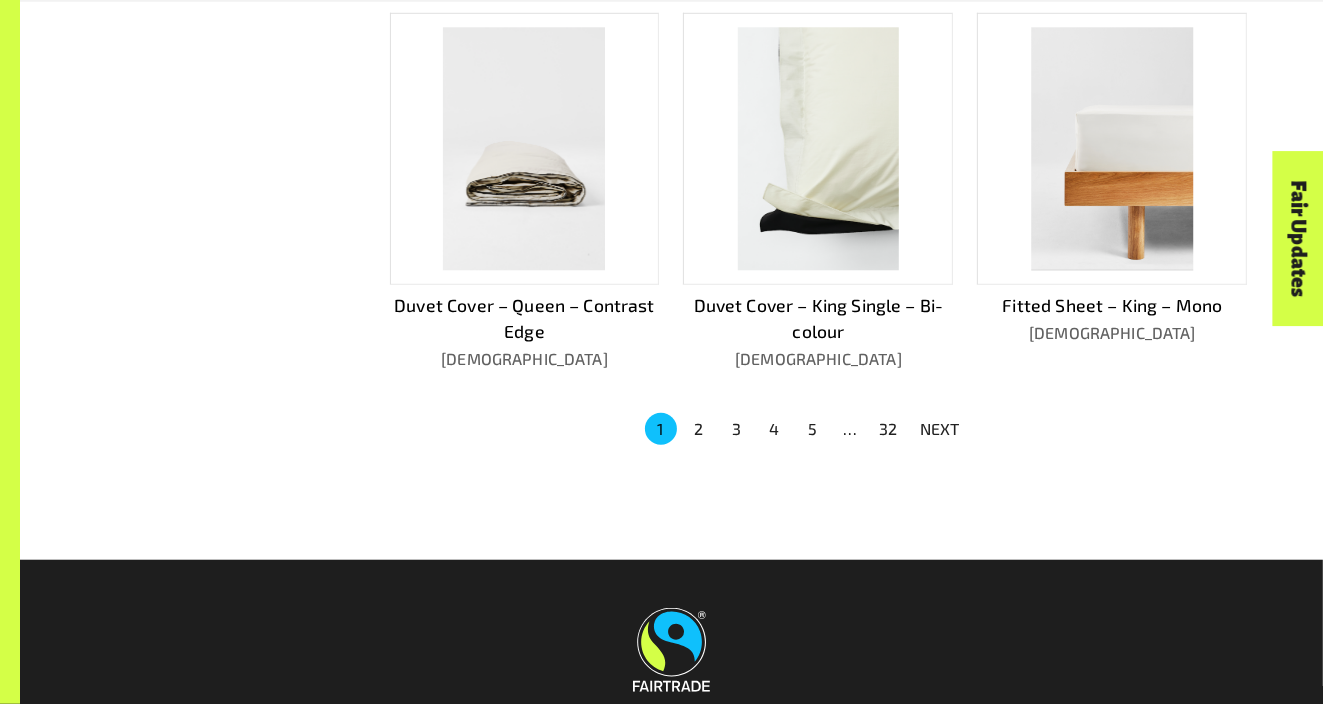 scroll, scrollTop: 1300, scrollLeft: 0, axis: vertical 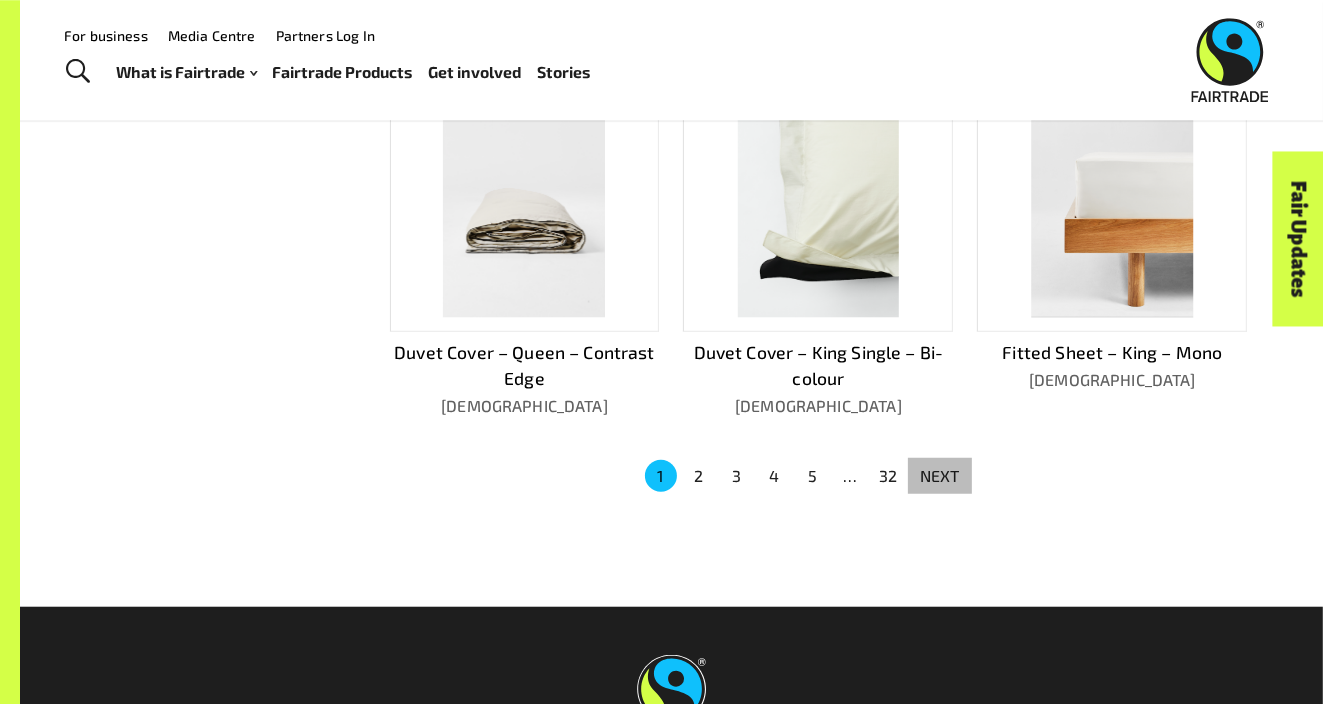 click on "NEXT" at bounding box center (940, 476) 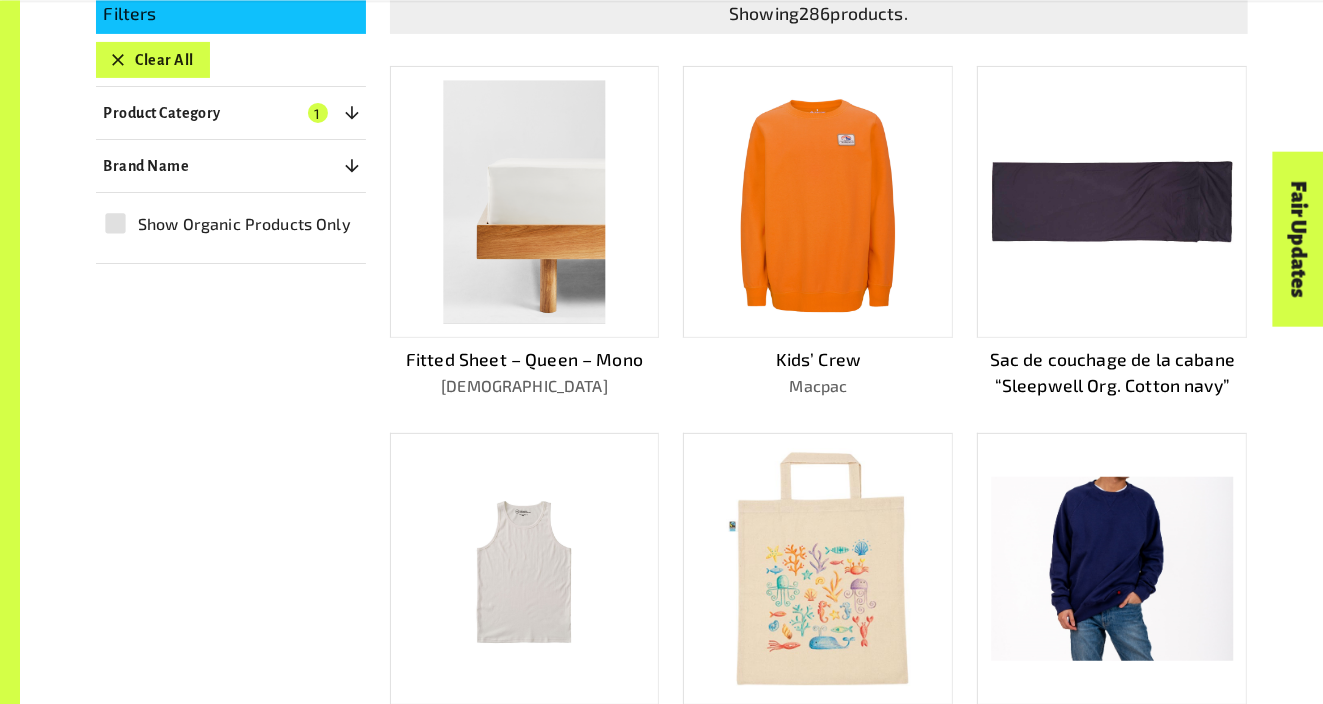 scroll, scrollTop: 572, scrollLeft: 0, axis: vertical 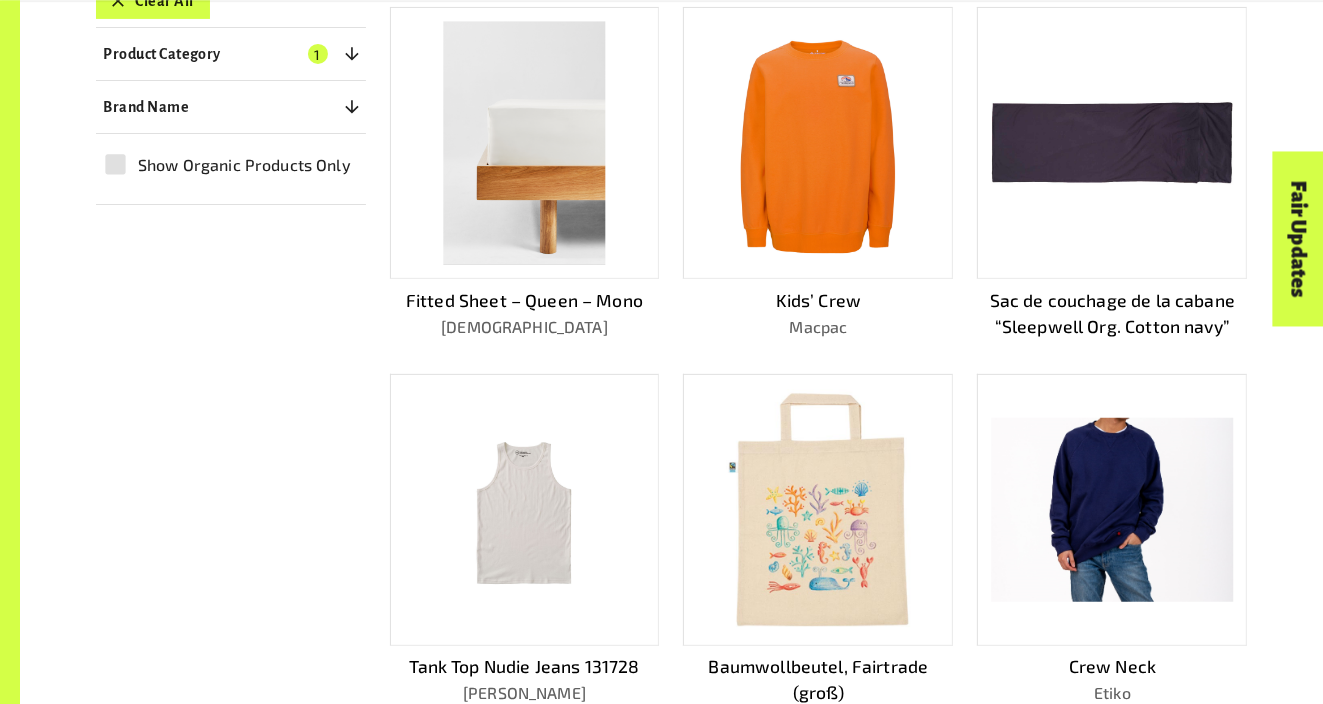 click at bounding box center (1112, 509) 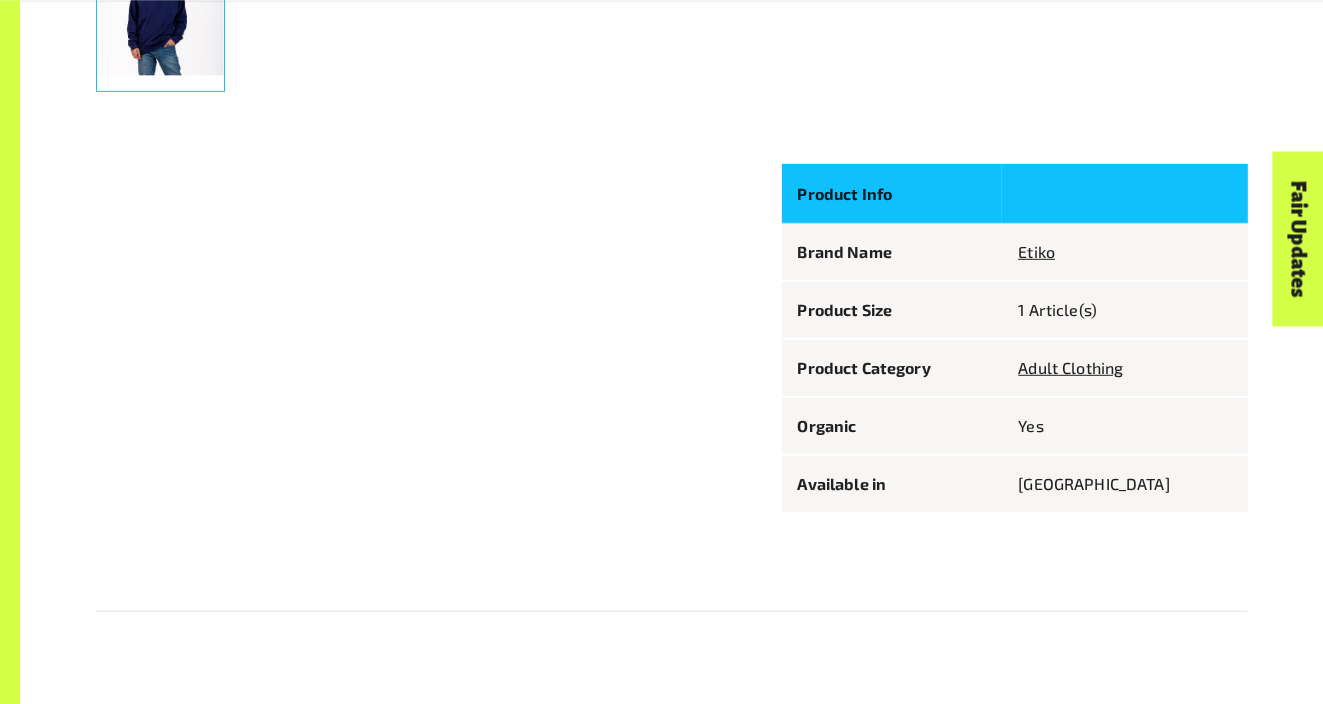 scroll, scrollTop: 1019, scrollLeft: 0, axis: vertical 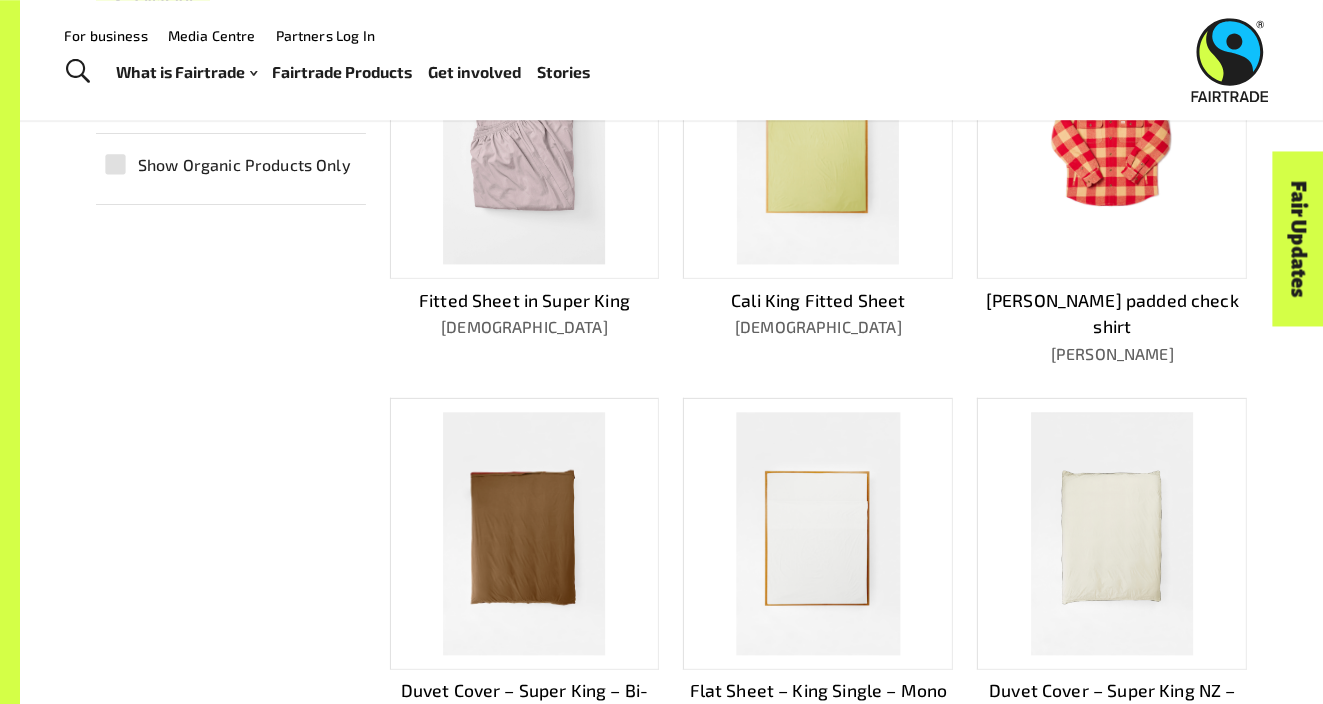 click on "Filters Clear All Product Category 1 ​ Coffee Gold & Jewellery Chocolate Juices & Cold Beverages Fruit and Vegetables Tea Ice Creams & Desserts Cosmetics Textile Adult Clothing Bedding Accessories Children Clothing Towels Sport Balls (Fairtrade Manufacturing) Household, Other Duvets and Bedding Bed Sheet B to B Children's Clothing Accessories B to B Sport Balls Baby Accessories Baby Bed Sheet Baby Clothing Bags Bed Sheet Coats and Jackets Cotton Fabric Football (Soccer Ball) Handball Hats and Caps Headscarves Kitchen Linen B to B Lingerie Other Accessories Promotional Accessories Promotional Clothing Pull-overs Rugby Shoes Skirt and Dress Slippers Sportswear Terry cloth linen Tights and Socks Tops Toys Trousers Undergarment Spices & Oils Brand Name 0 ​ Ada Cosmetics Addington Adobe Reserva All Good Antico Coffee Avalanche Barossa Coffee Roasters Bay Beans Bean Ground & Drunk Beechs Fine Chocolates Belvas Ben & Jerry's Bennetto's Biobean Bon Accord BOVETTI Bun Coffee Caddies Caffe Prima Caffe' Carraro Goki" at bounding box center (660, 585) 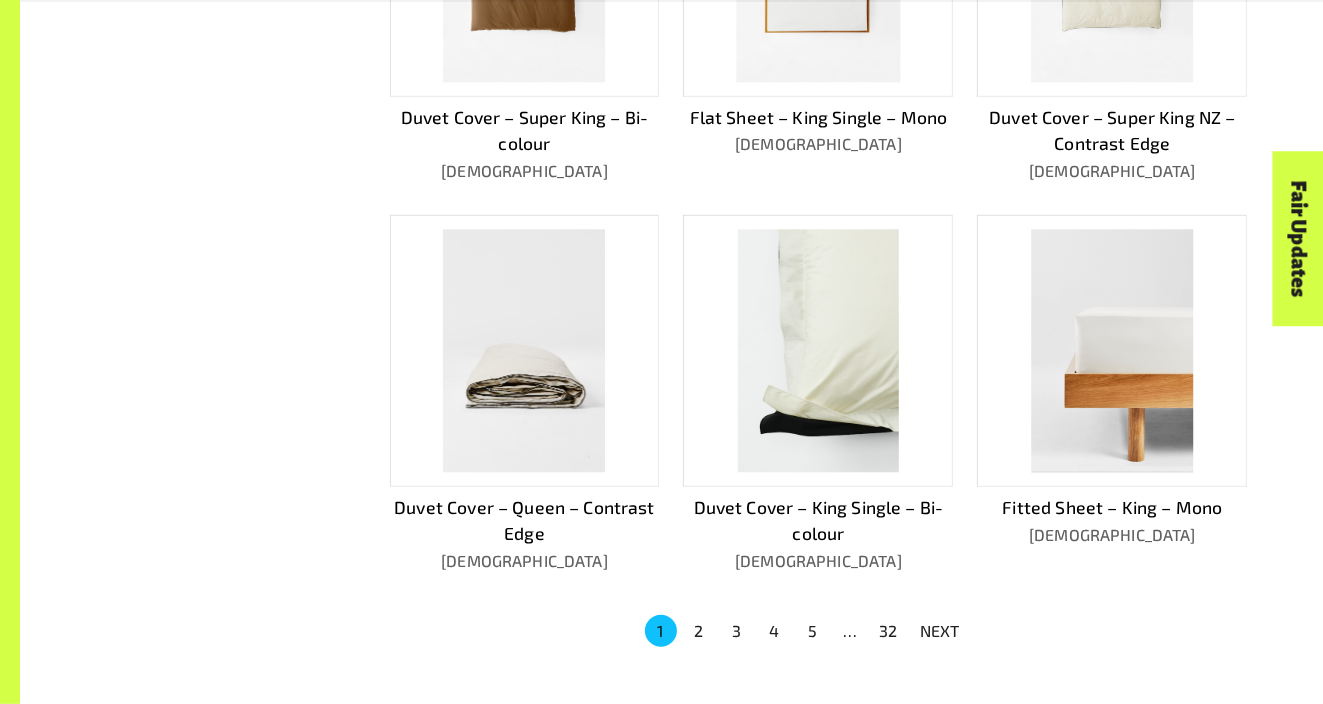 scroll, scrollTop: 1417, scrollLeft: 0, axis: vertical 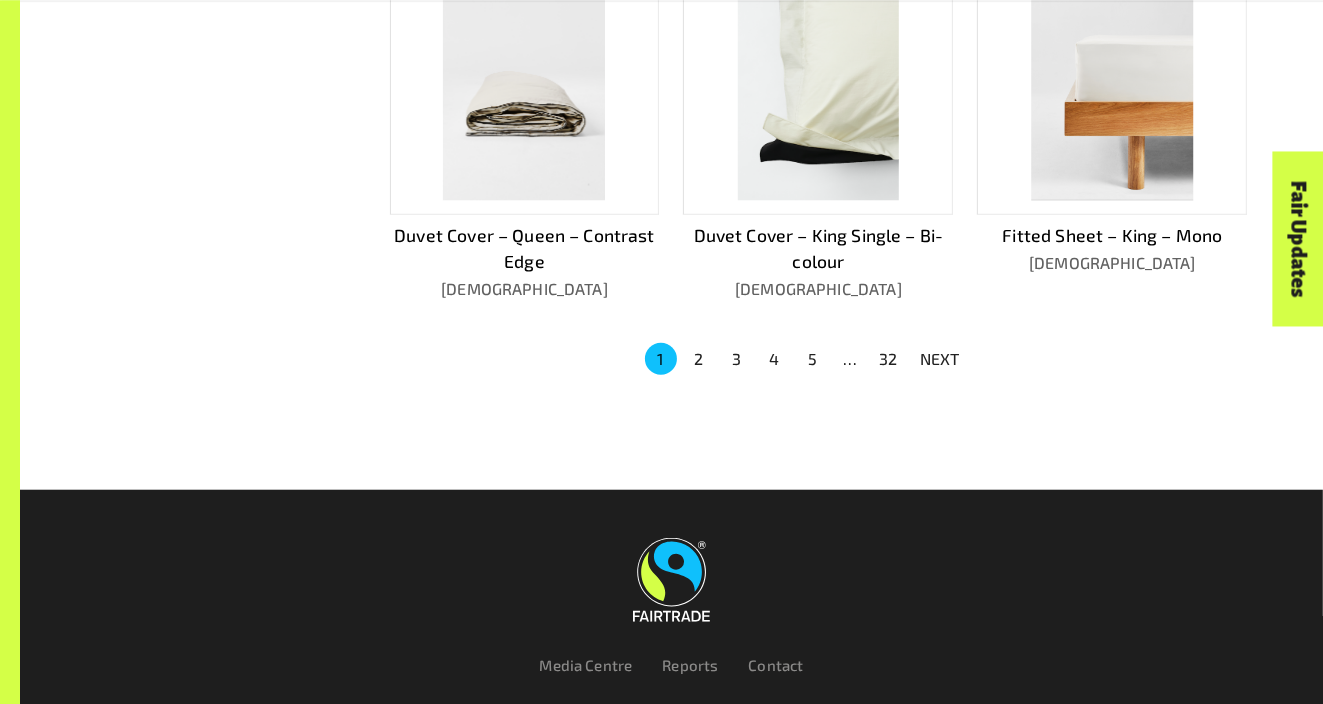 click on "5" at bounding box center (813, 359) 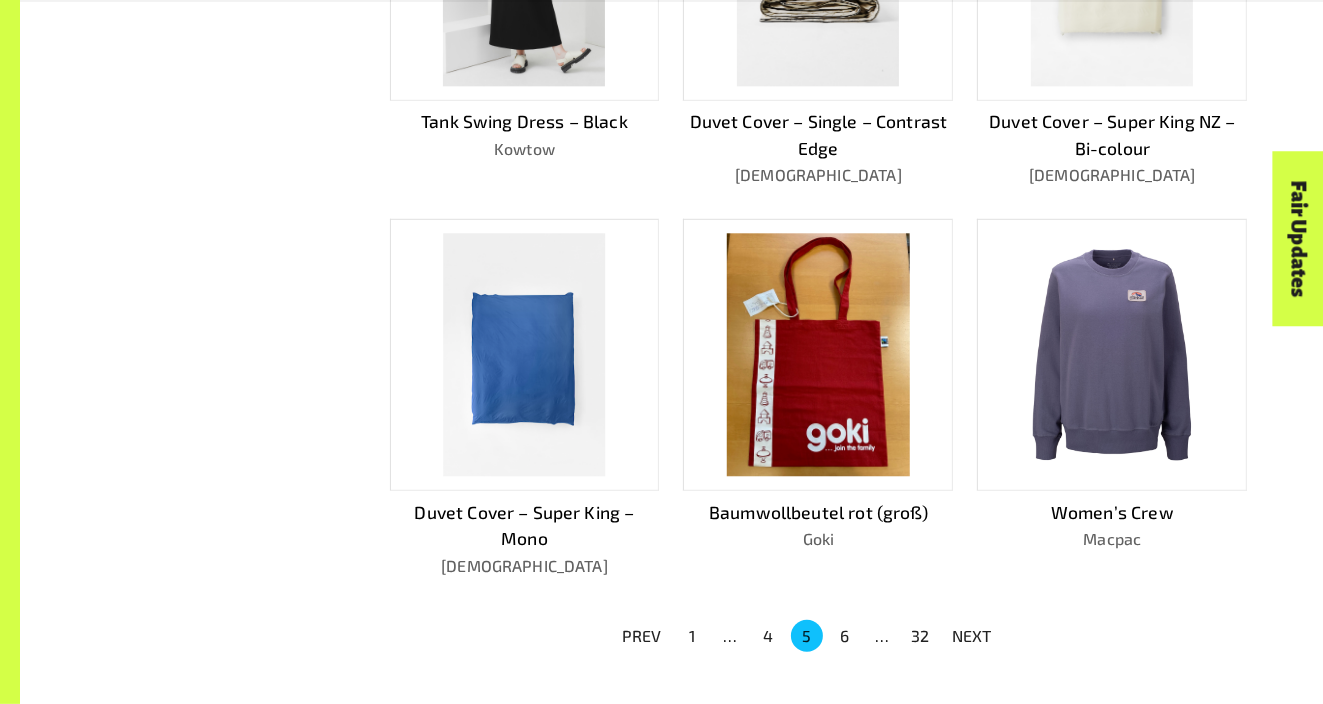 scroll, scrollTop: 1250, scrollLeft: 0, axis: vertical 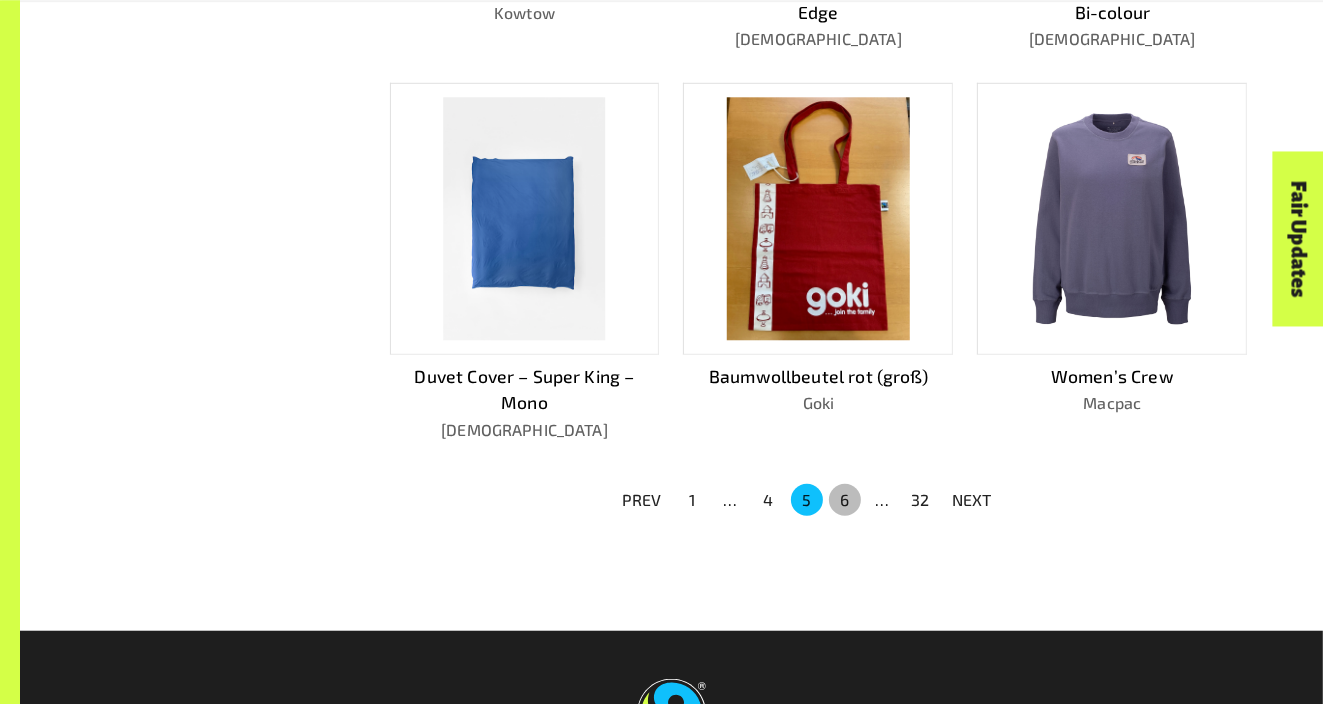 click on "6" at bounding box center (845, 500) 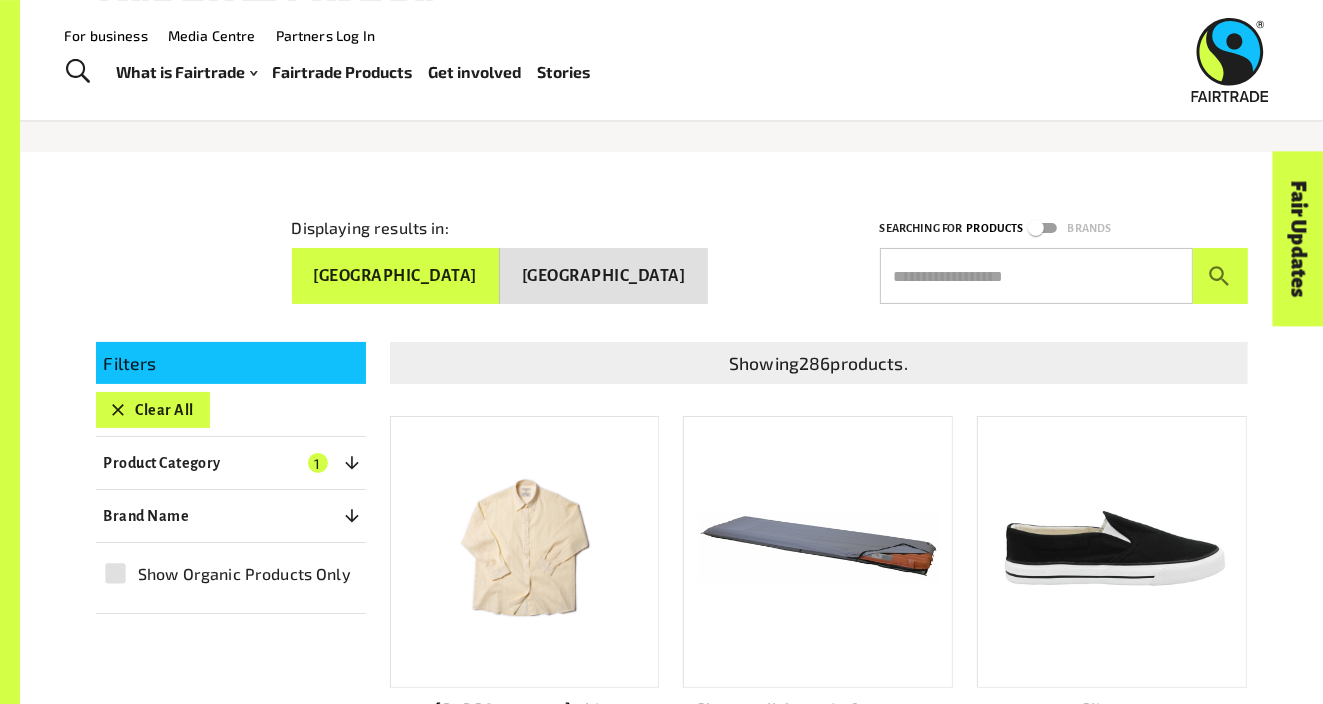 scroll, scrollTop: 126, scrollLeft: 0, axis: vertical 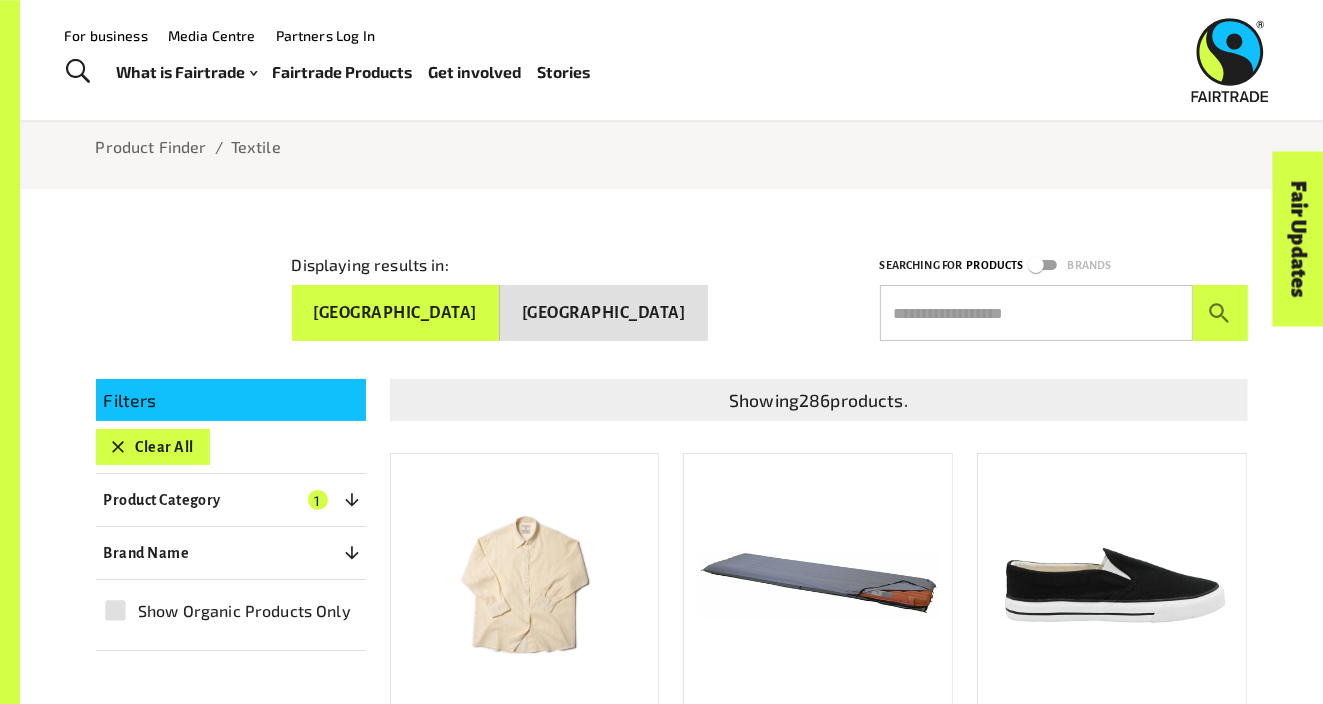 click on "[GEOGRAPHIC_DATA]" at bounding box center [604, 313] 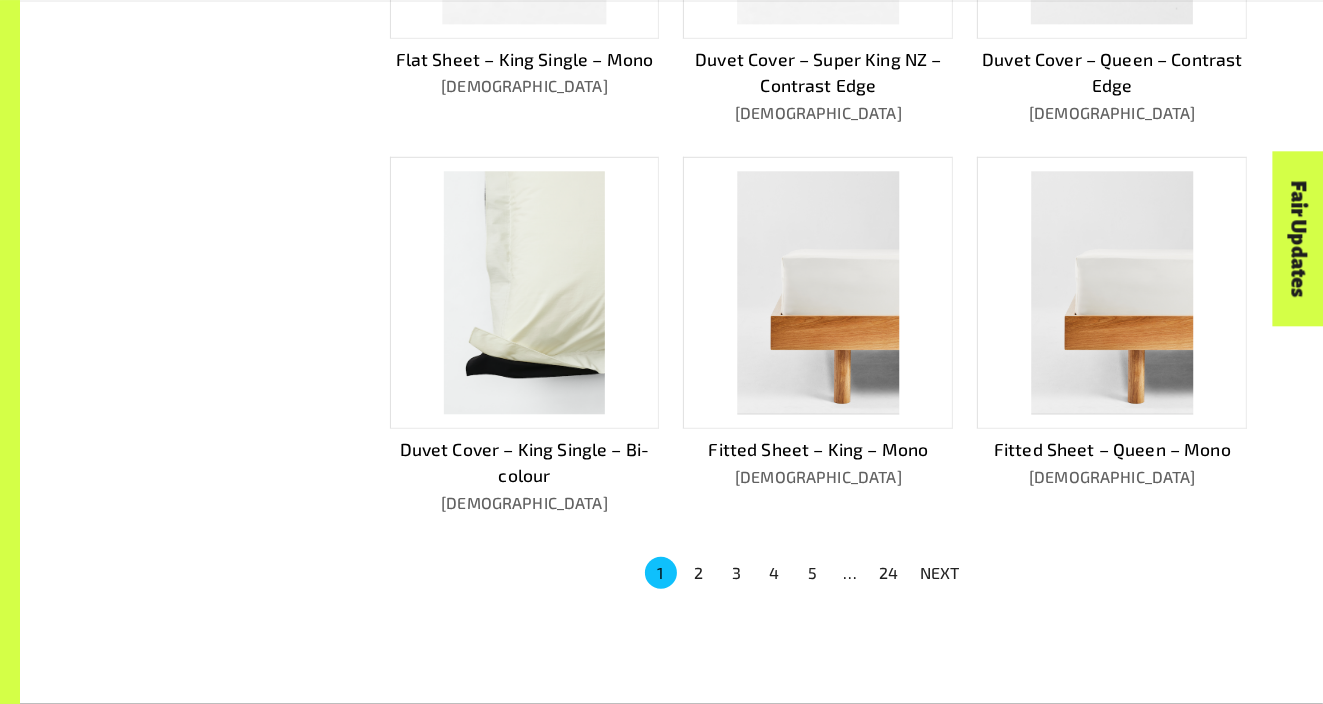 scroll, scrollTop: 1252, scrollLeft: 0, axis: vertical 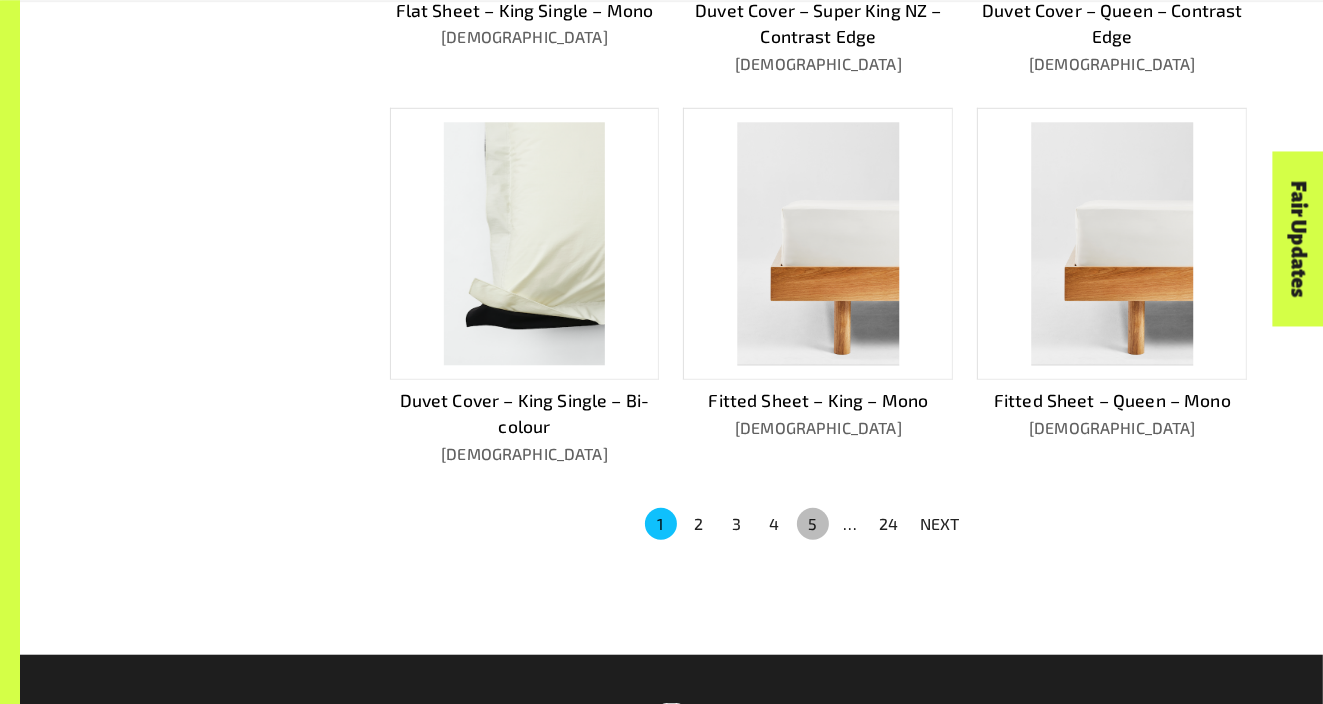 click on "5" at bounding box center (813, 524) 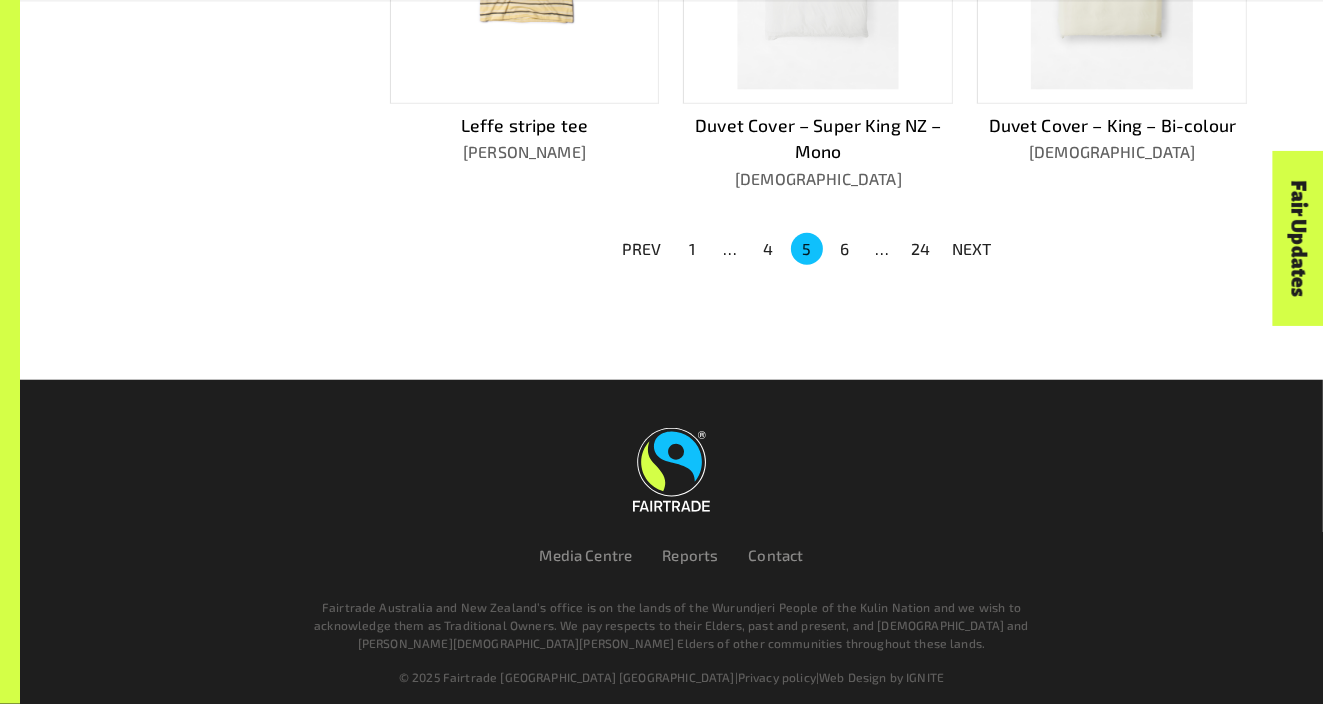 scroll, scrollTop: 1505, scrollLeft: 0, axis: vertical 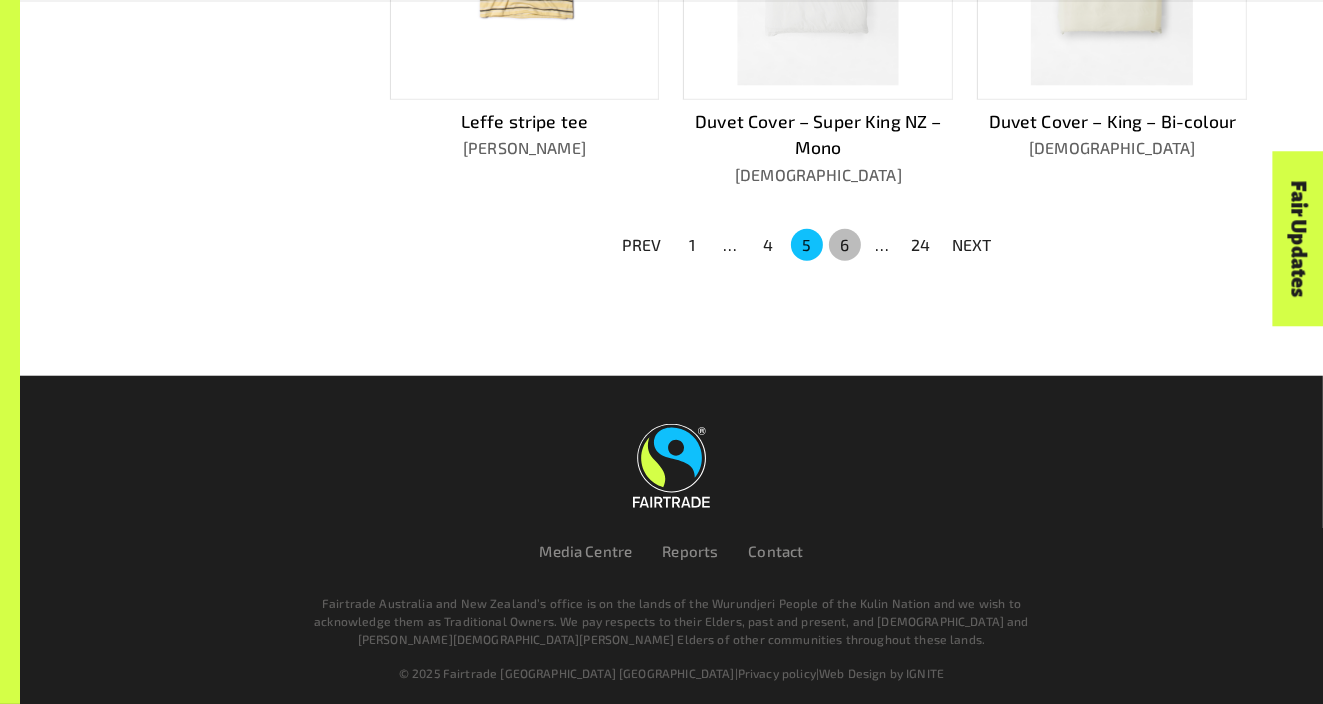 click on "6" at bounding box center [845, 245] 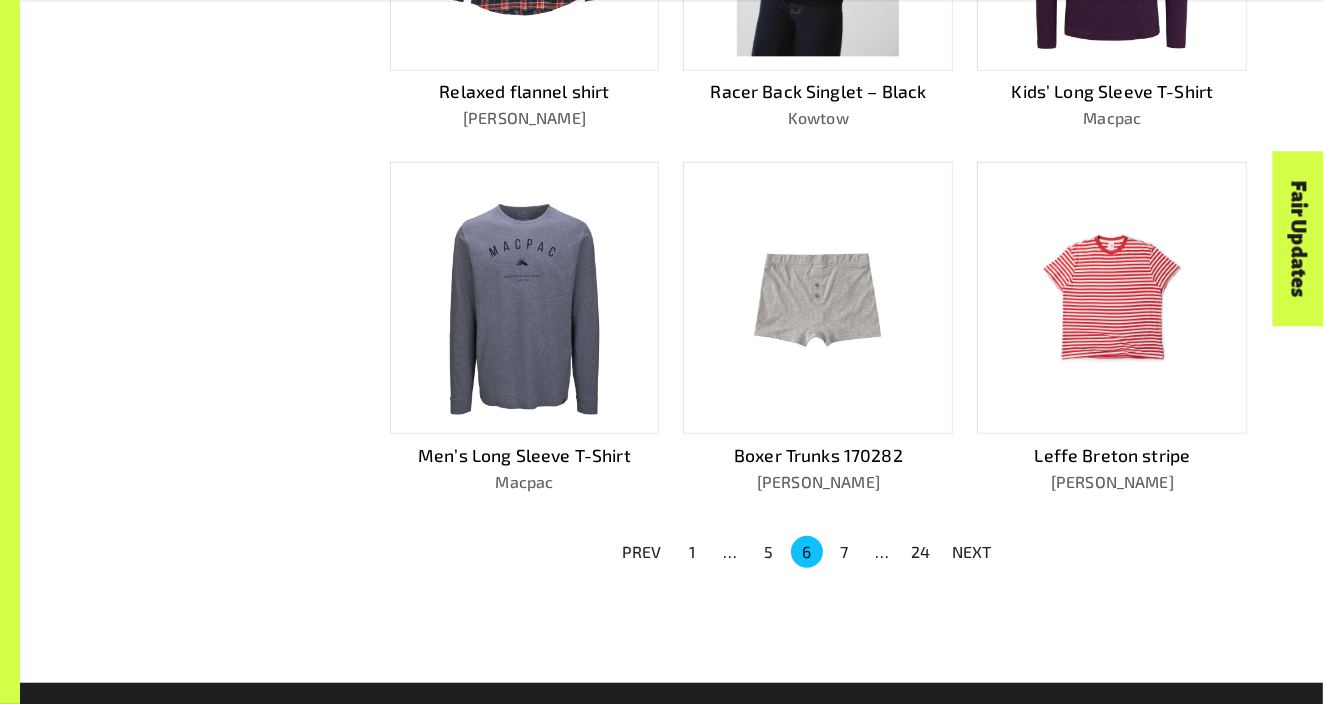 scroll, scrollTop: 1312, scrollLeft: 0, axis: vertical 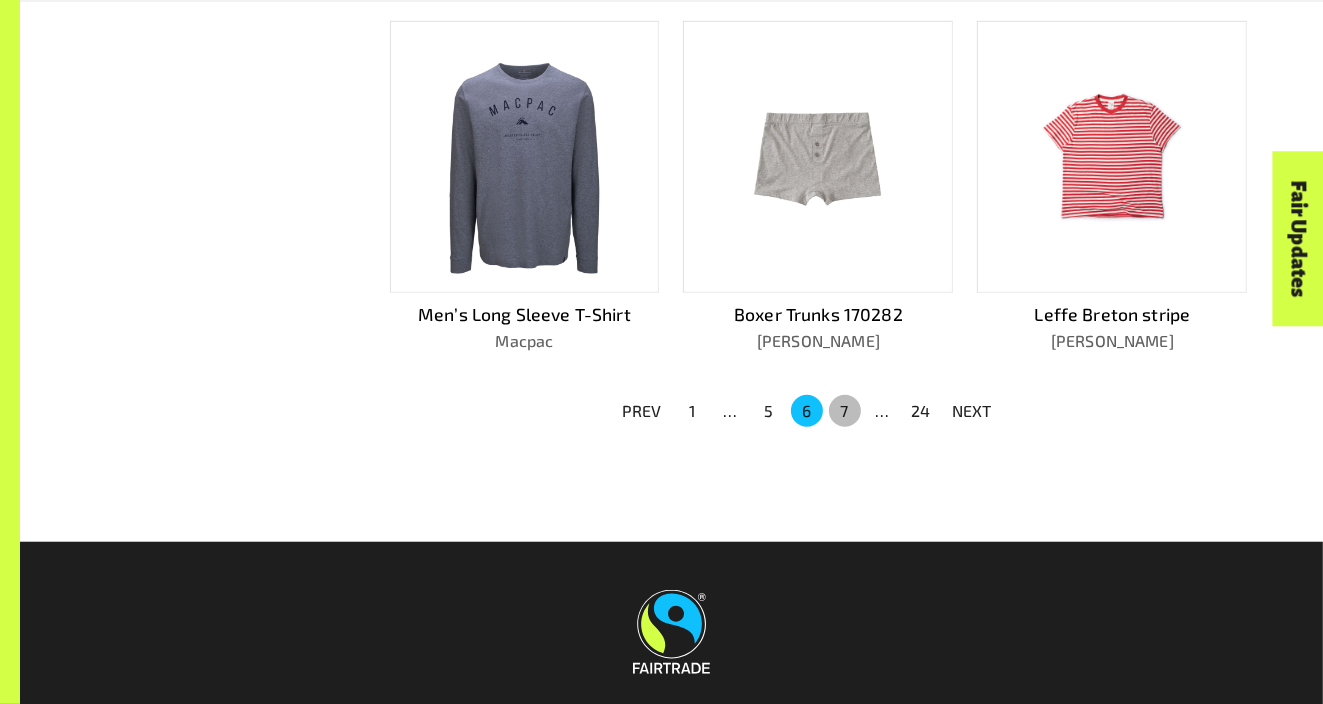 click on "7" at bounding box center [845, 411] 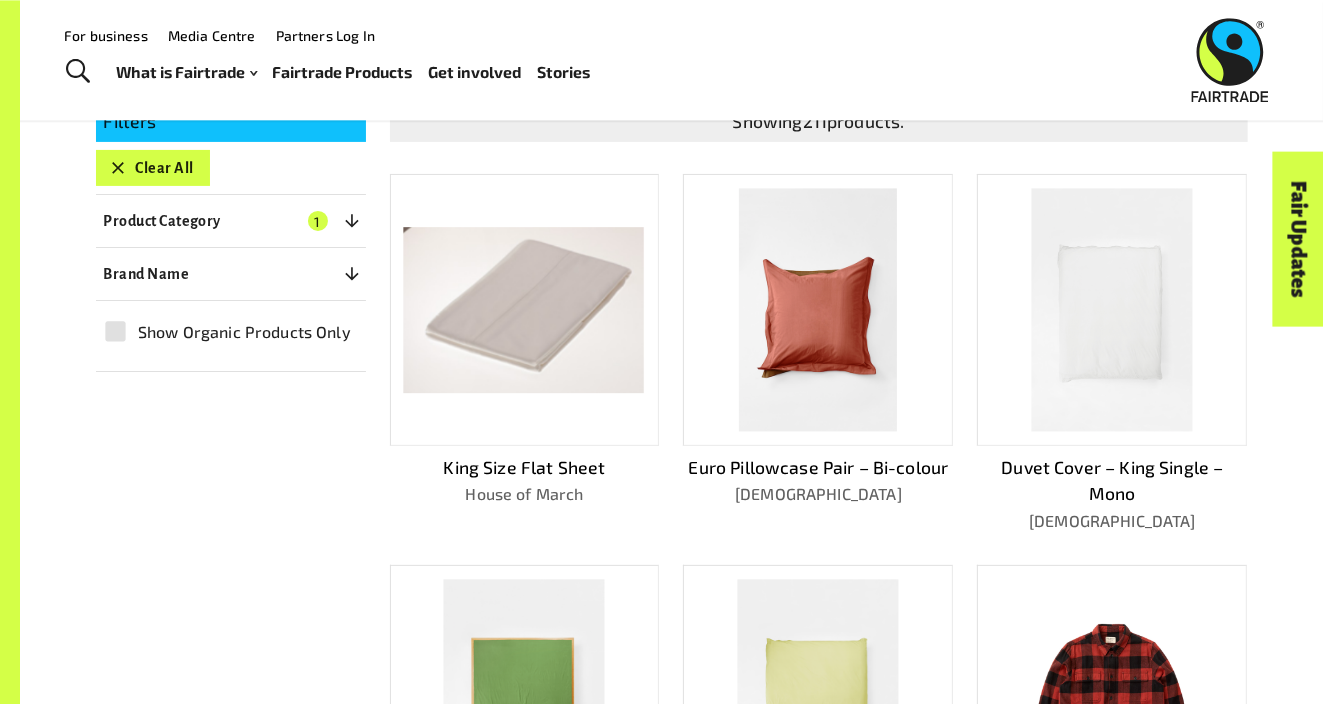 scroll, scrollTop: 379, scrollLeft: 0, axis: vertical 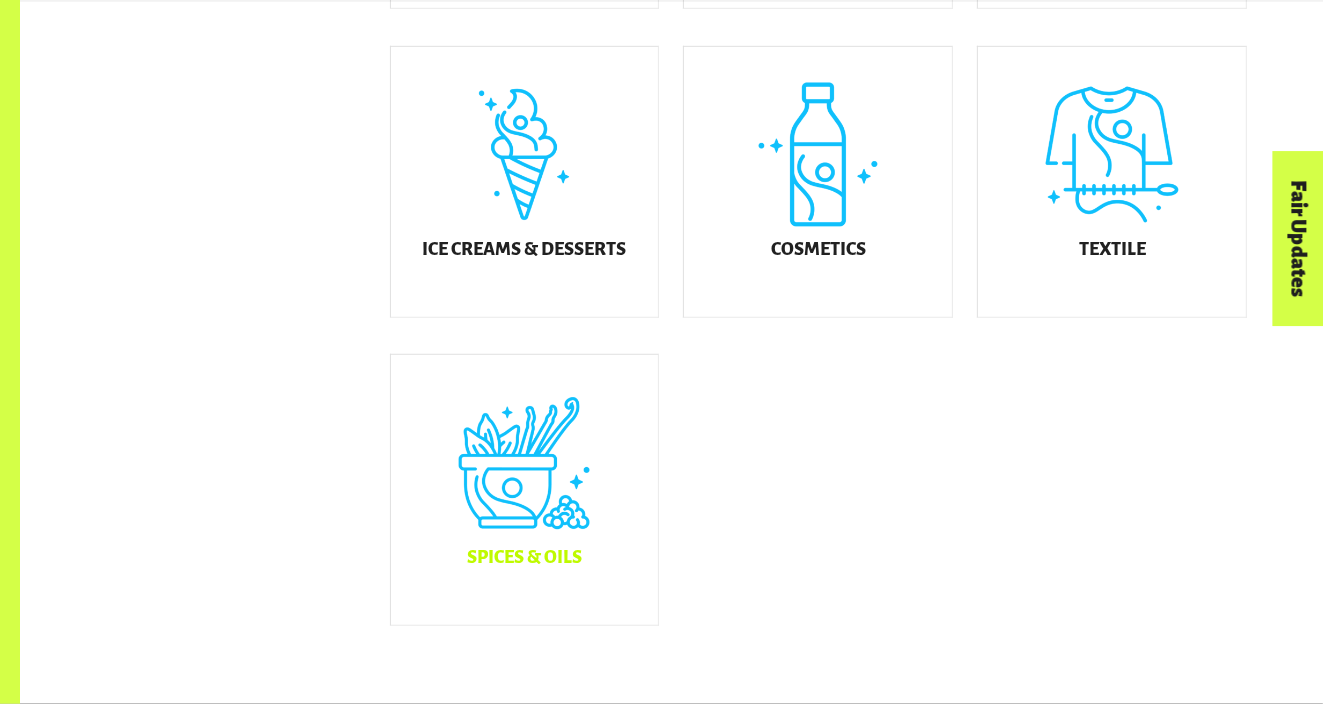 click on "Spices & Oils" at bounding box center [525, 490] 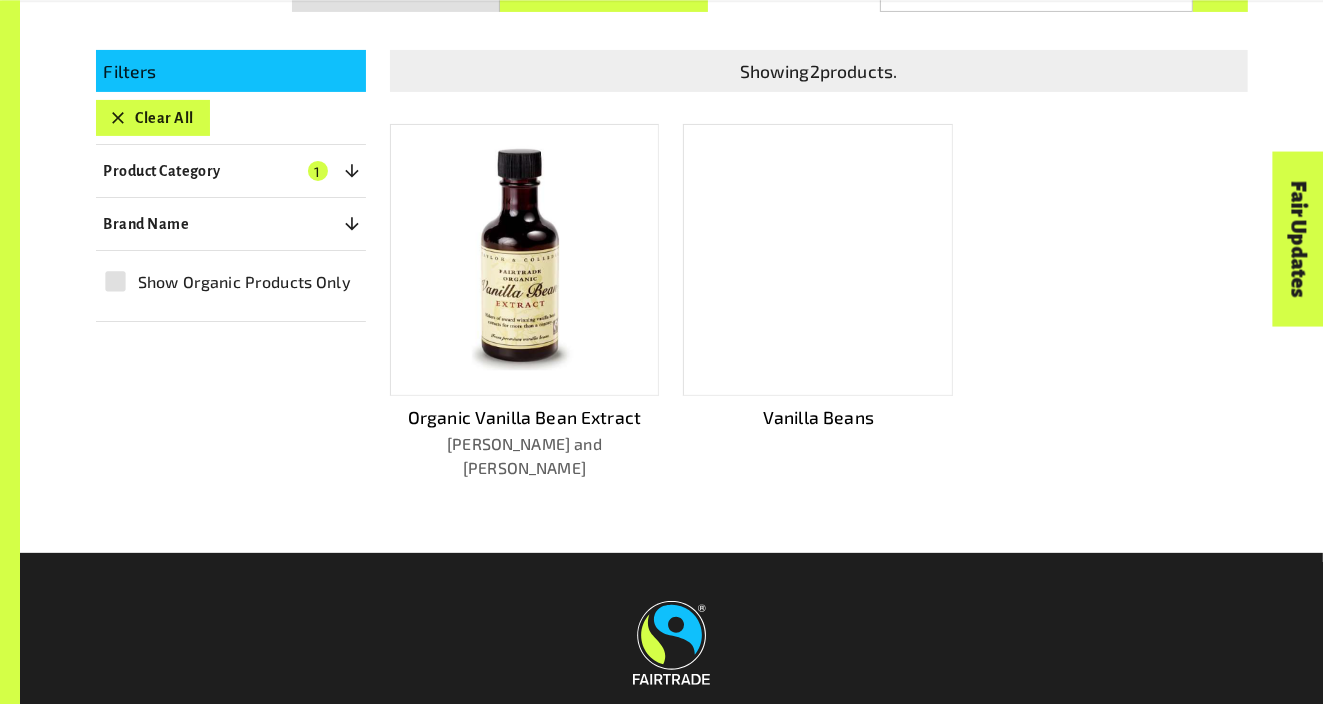 scroll, scrollTop: 455, scrollLeft: 0, axis: vertical 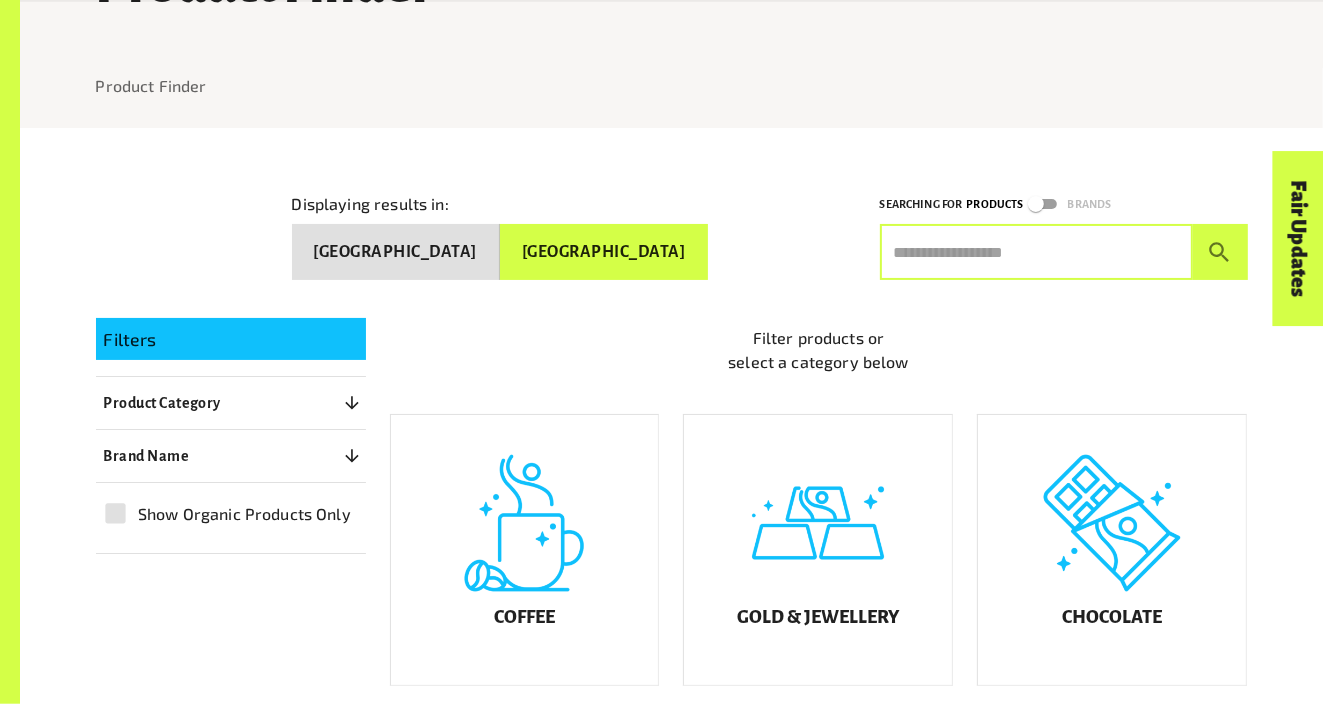 click at bounding box center [1036, 252] 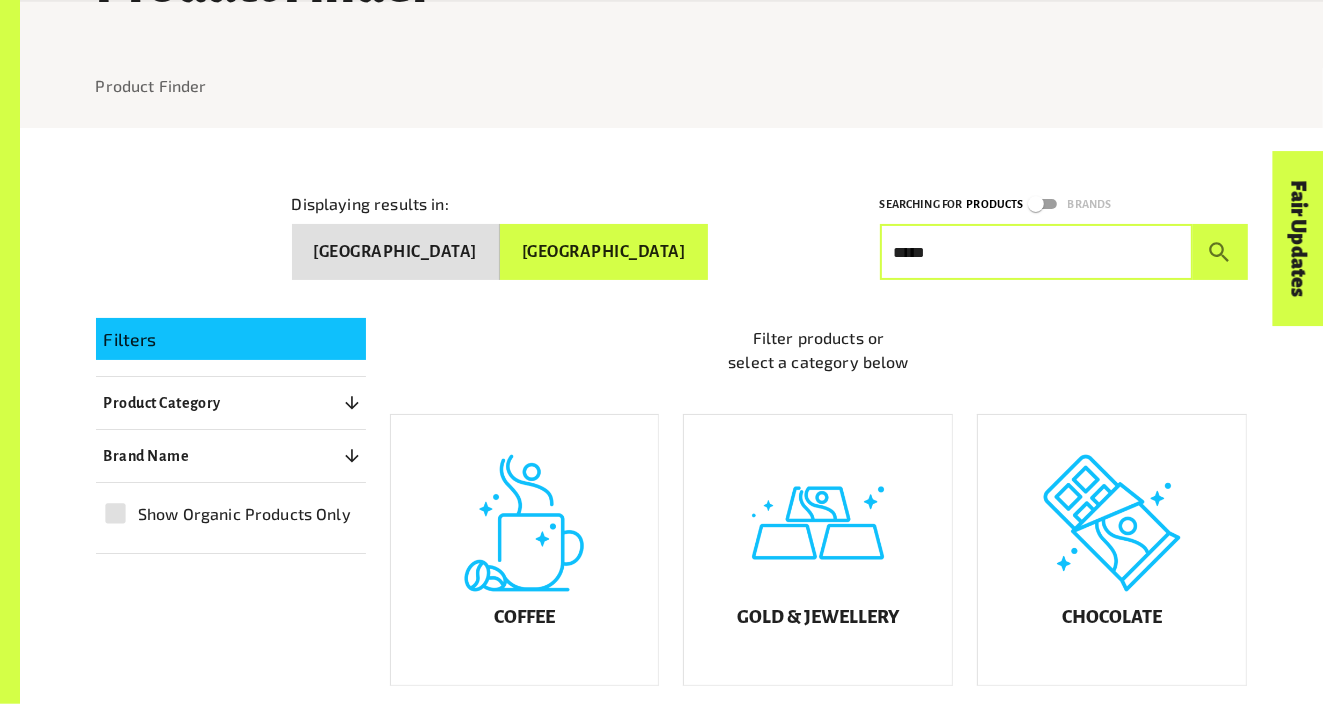 type on "*****" 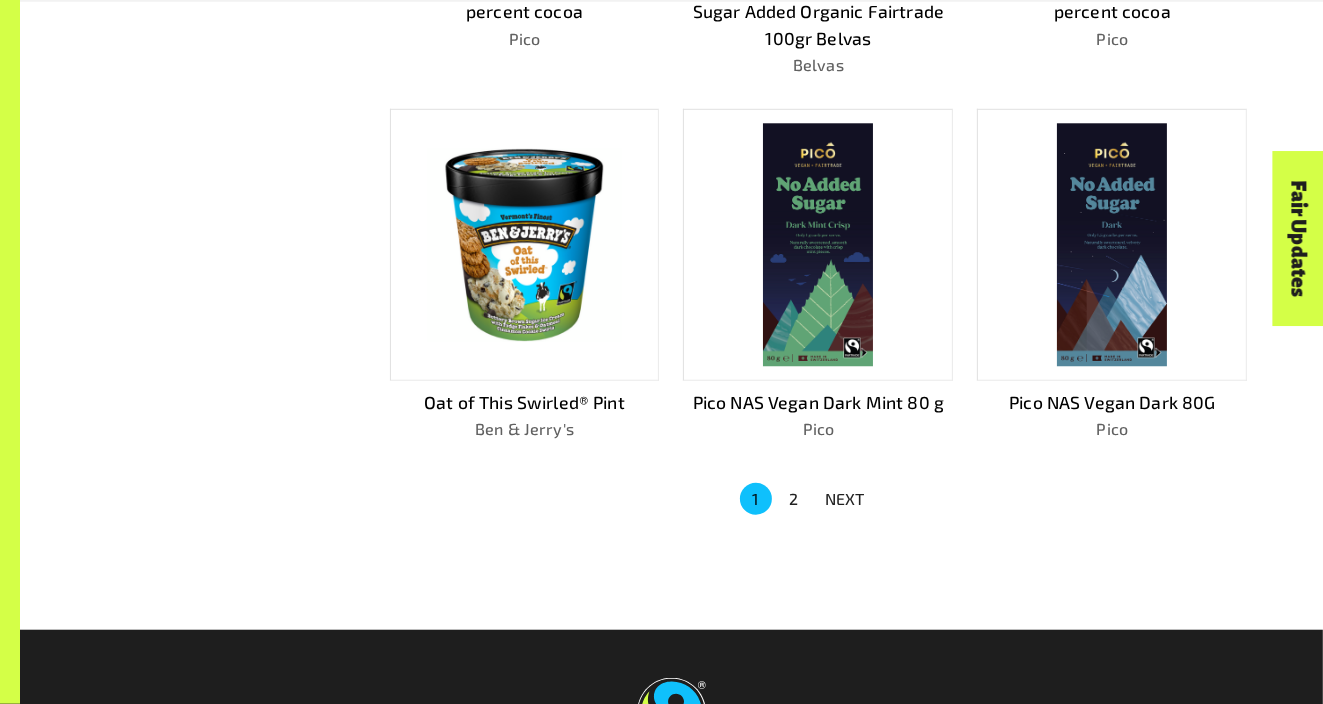 scroll, scrollTop: 1314, scrollLeft: 0, axis: vertical 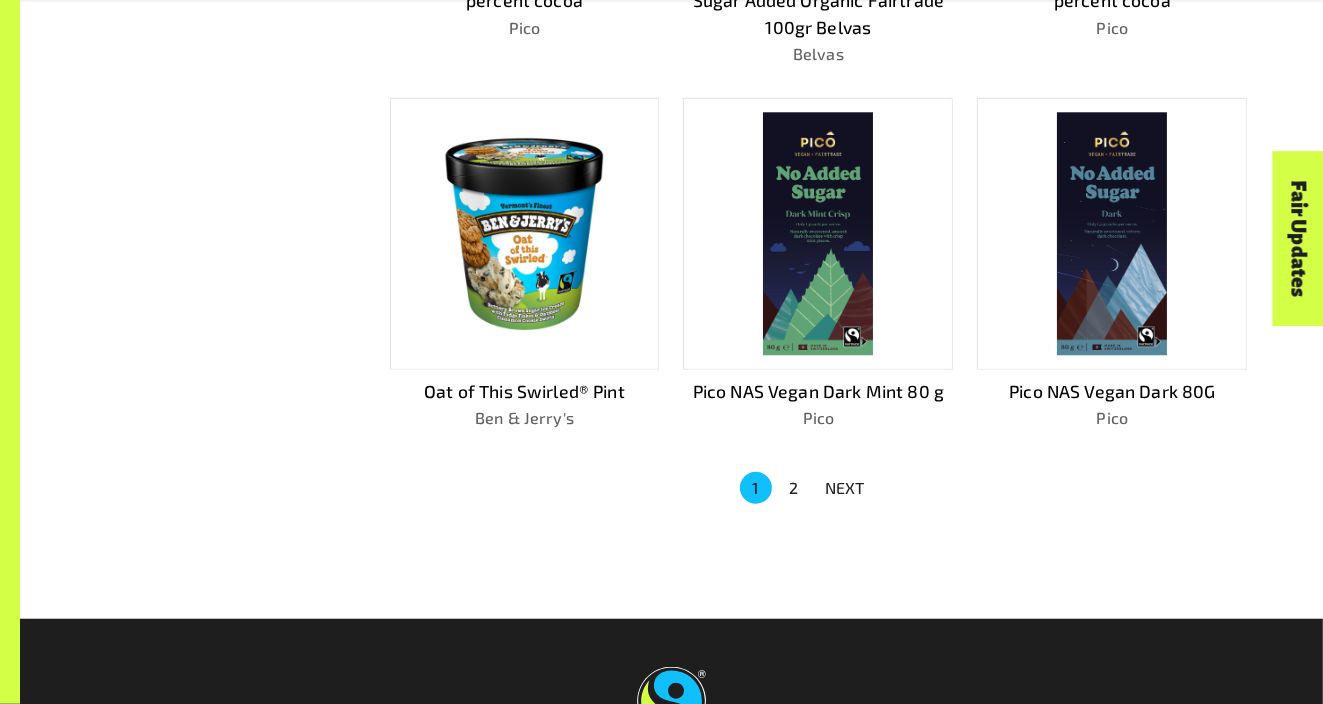 click on "2" at bounding box center [794, 488] 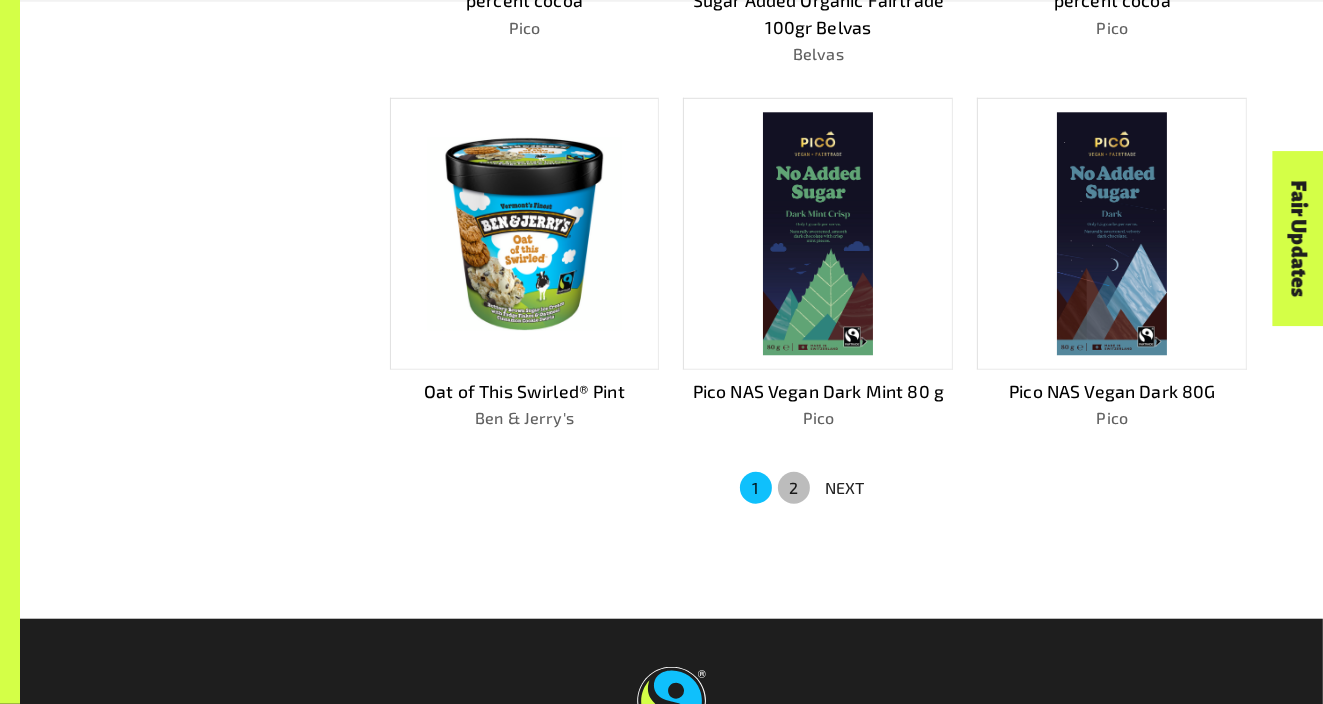 click on "2" at bounding box center [794, 488] 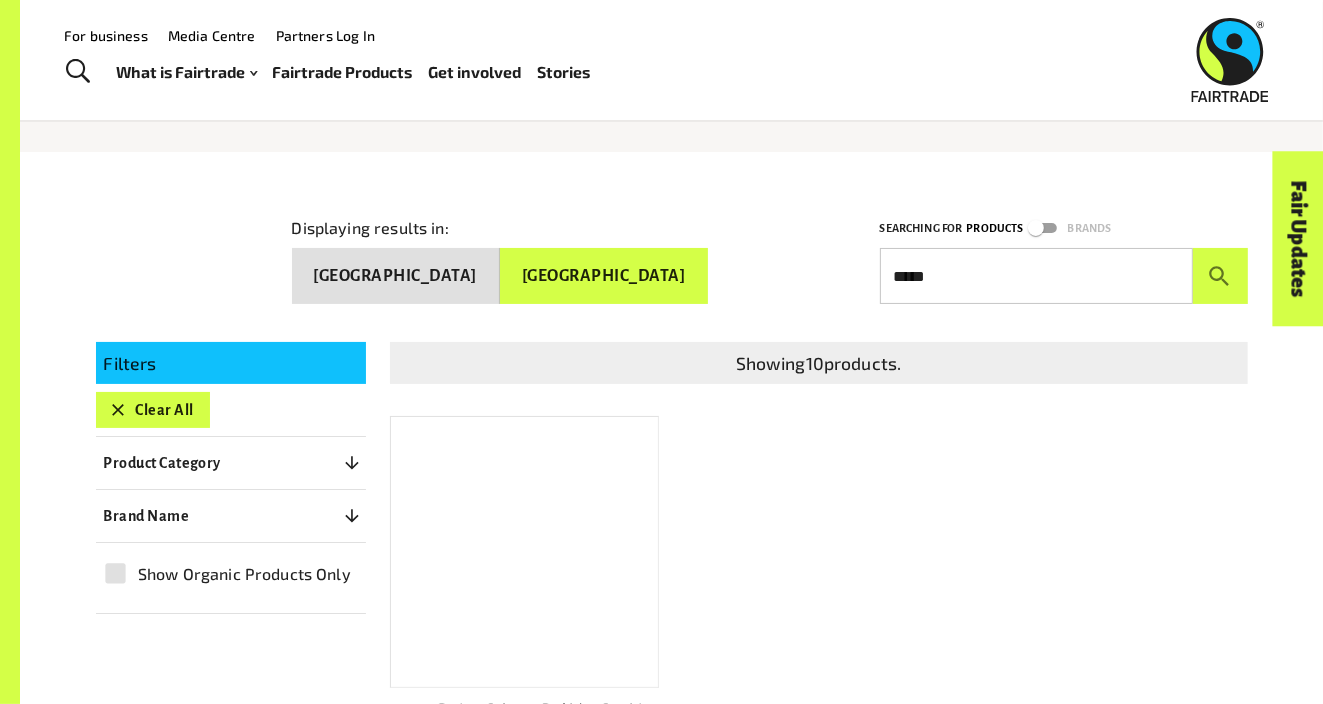 scroll, scrollTop: 0, scrollLeft: 0, axis: both 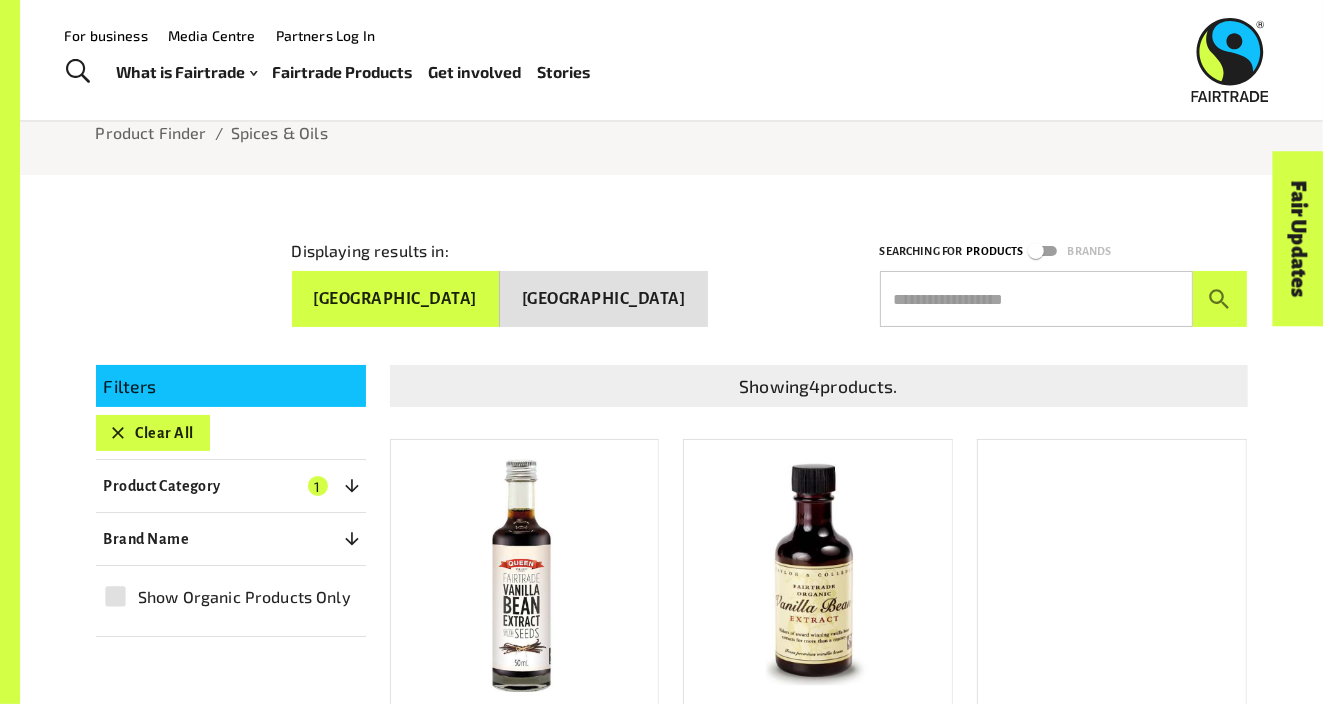 click on "[GEOGRAPHIC_DATA]" at bounding box center (604, 299) 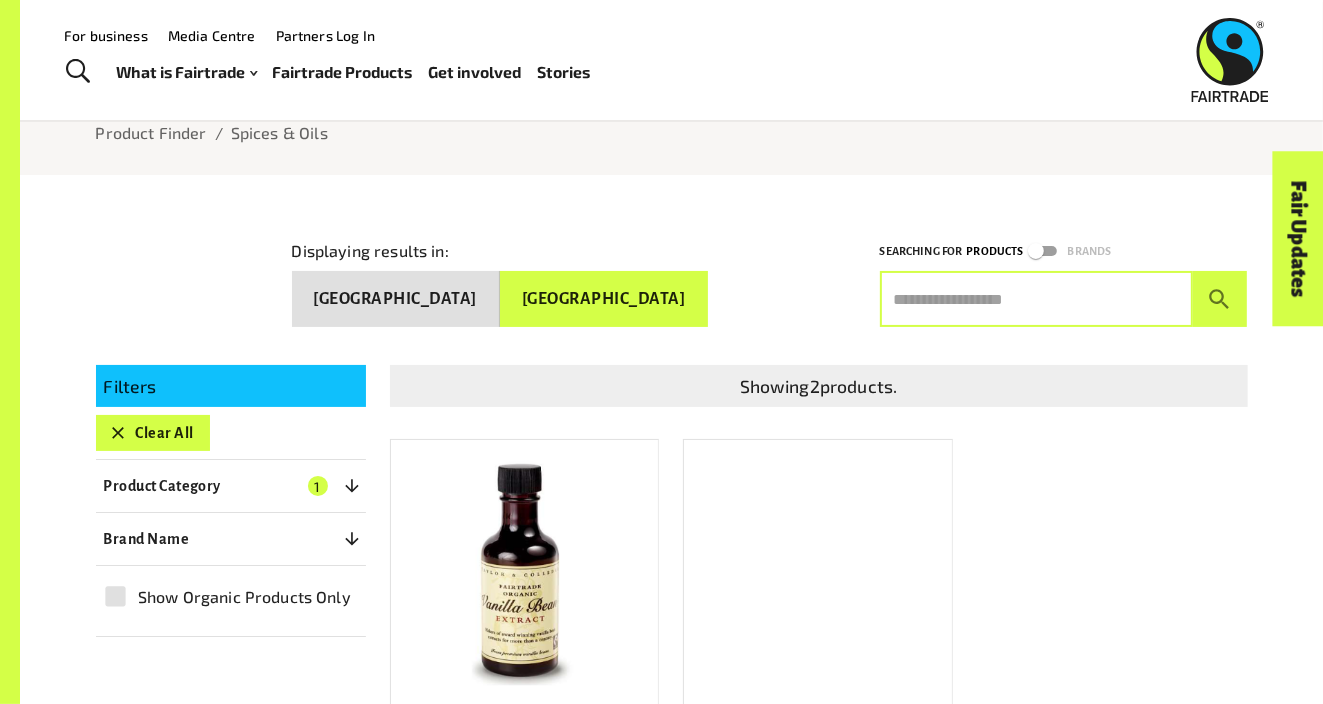 click at bounding box center [1036, 299] 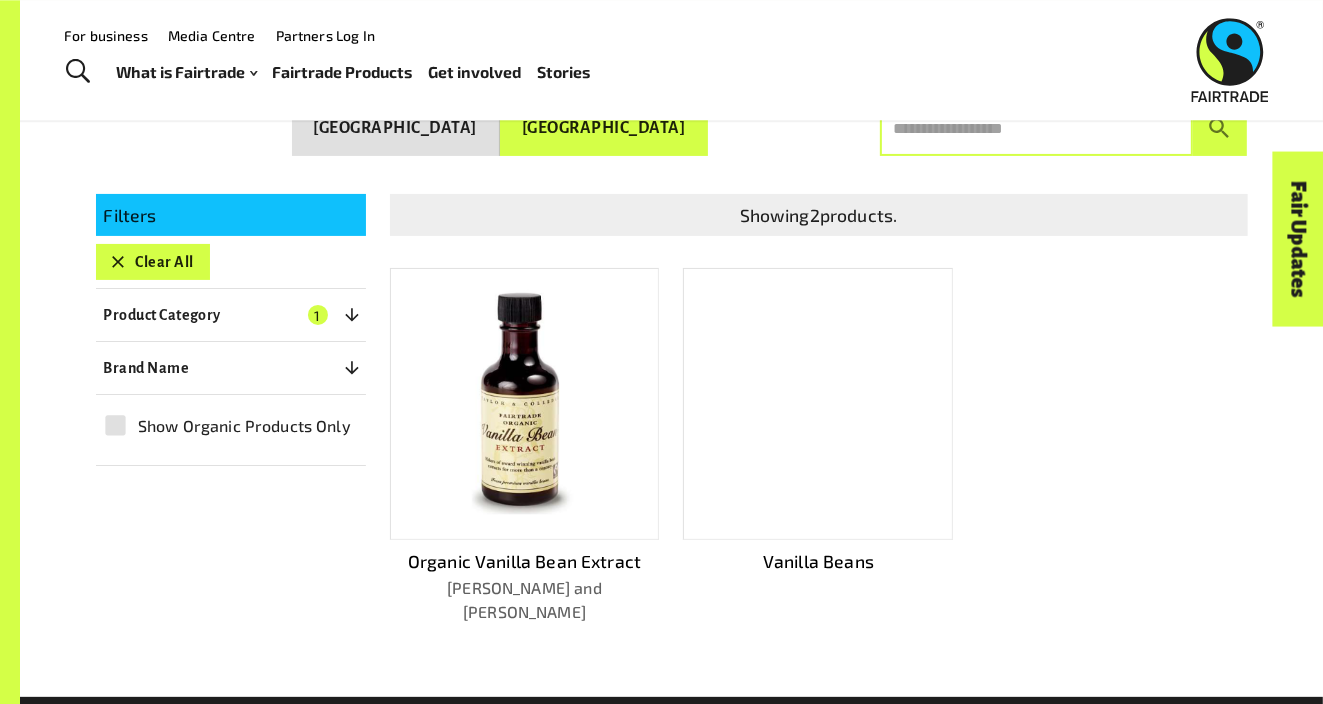 scroll, scrollTop: 281, scrollLeft: 0, axis: vertical 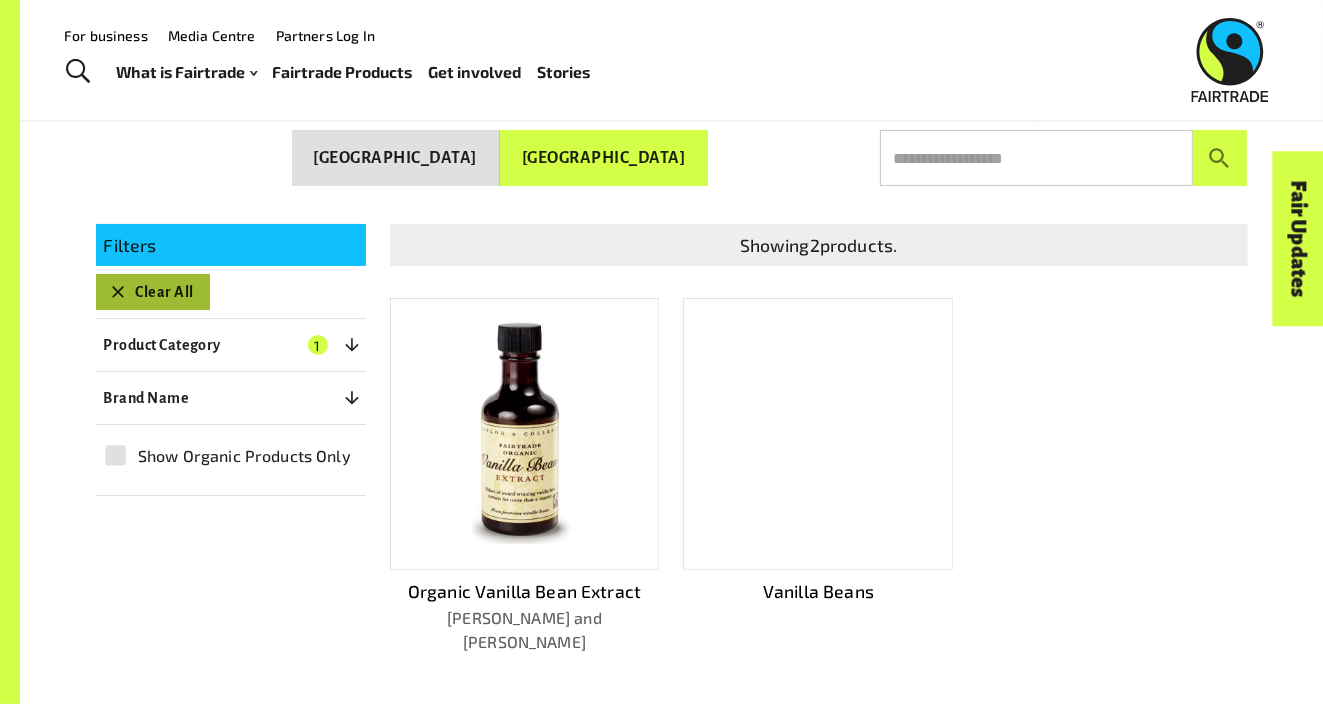click on "Clear All" at bounding box center (153, 292) 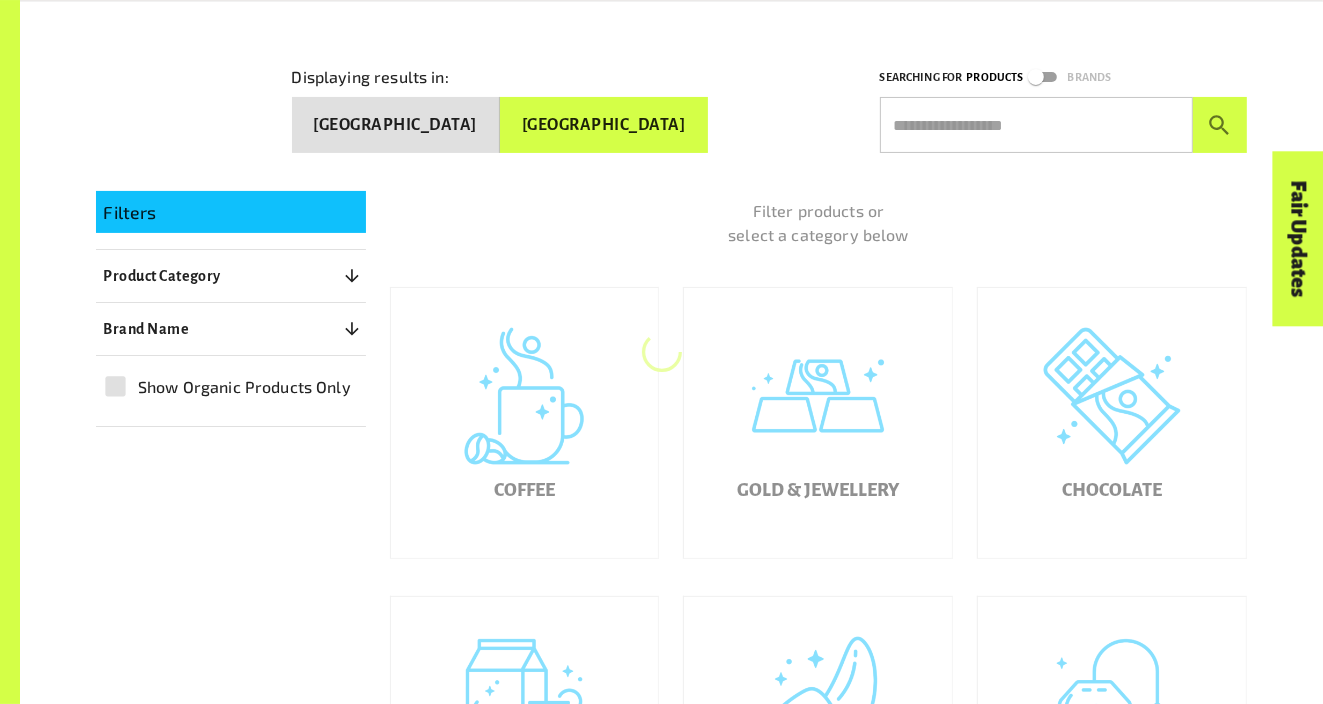 scroll, scrollTop: 315, scrollLeft: 0, axis: vertical 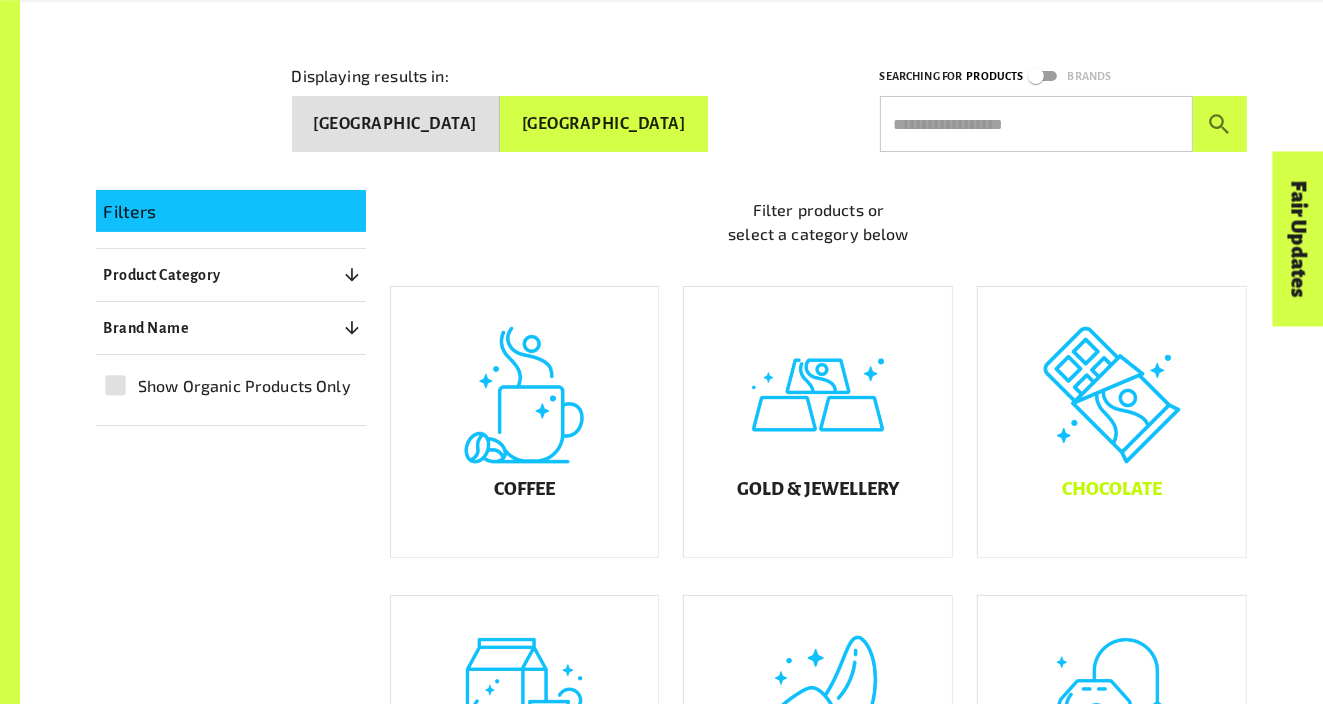 click on "Chocolate" at bounding box center [1112, 422] 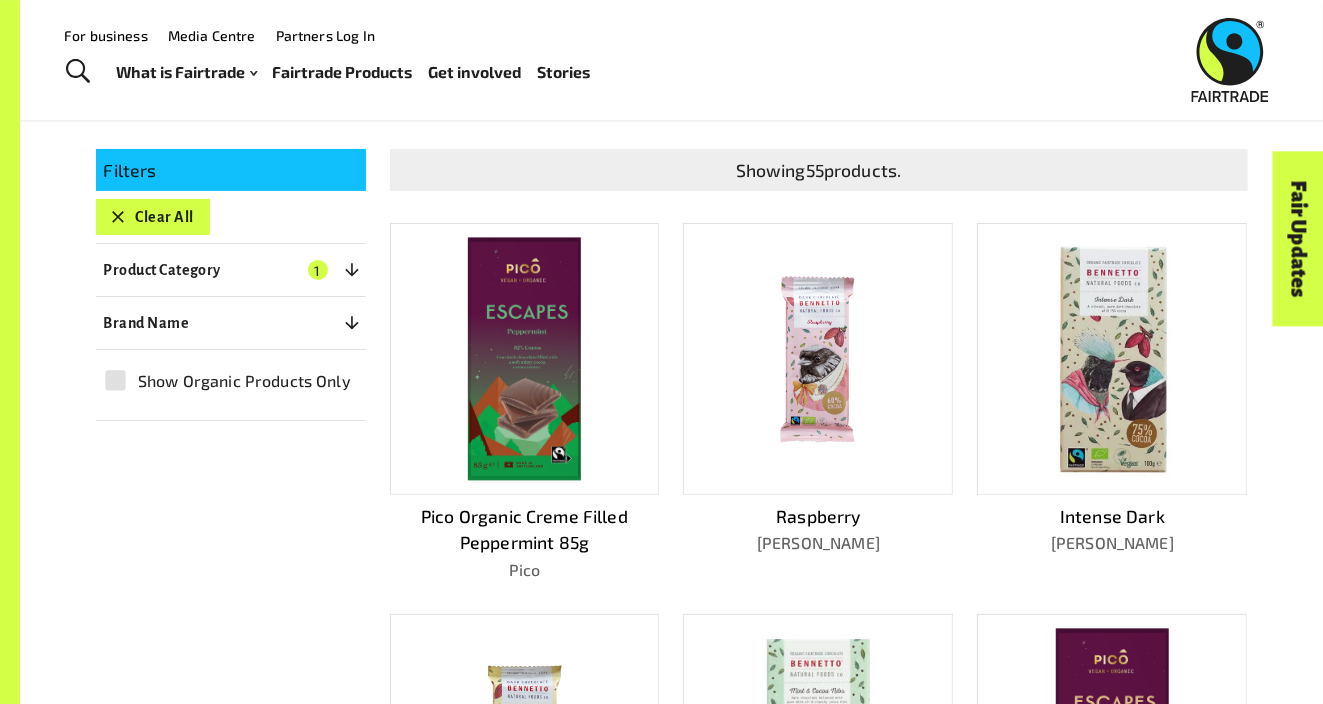 scroll, scrollTop: 315, scrollLeft: 0, axis: vertical 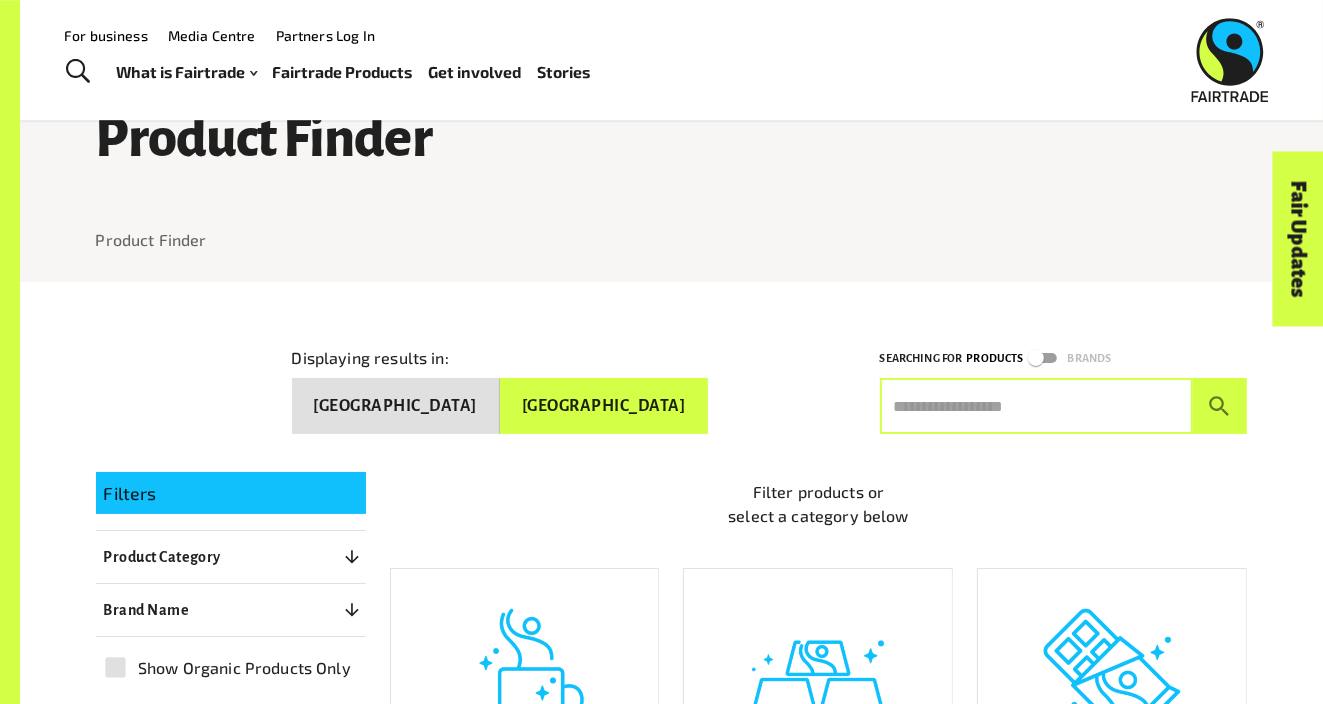 click at bounding box center [1036, 406] 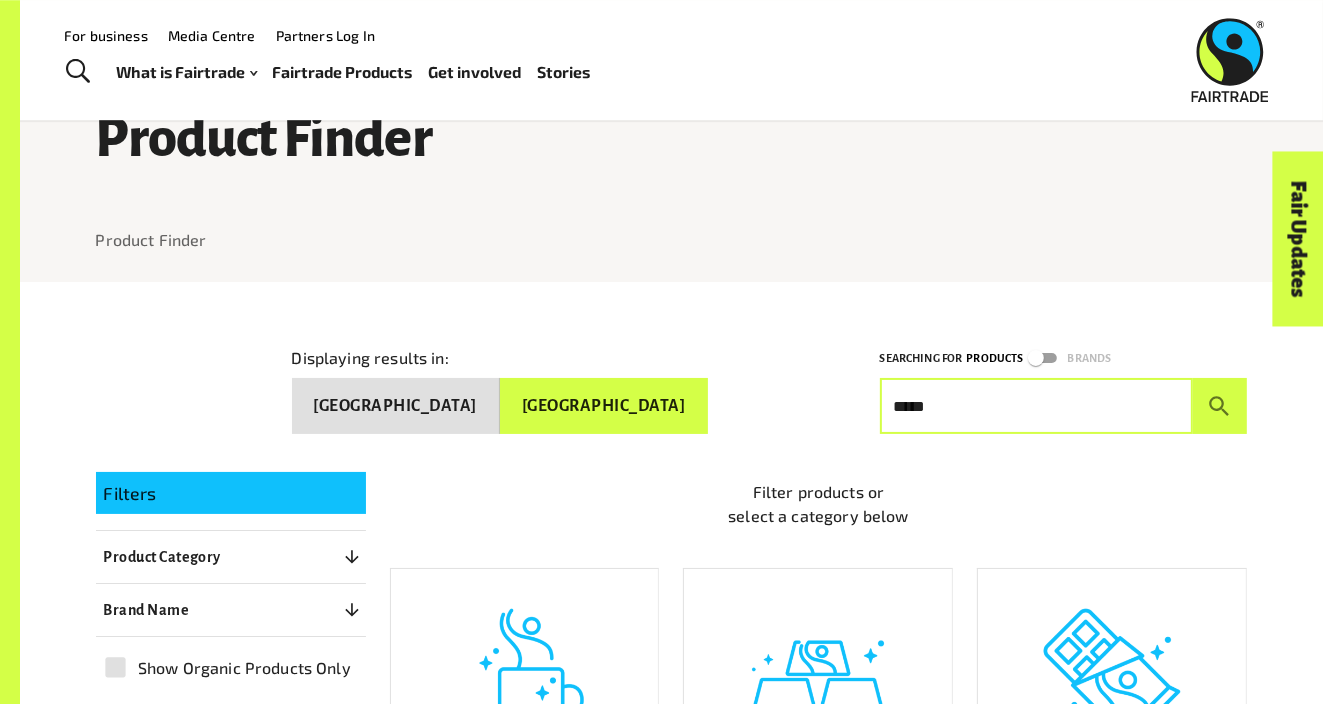 type on "*****" 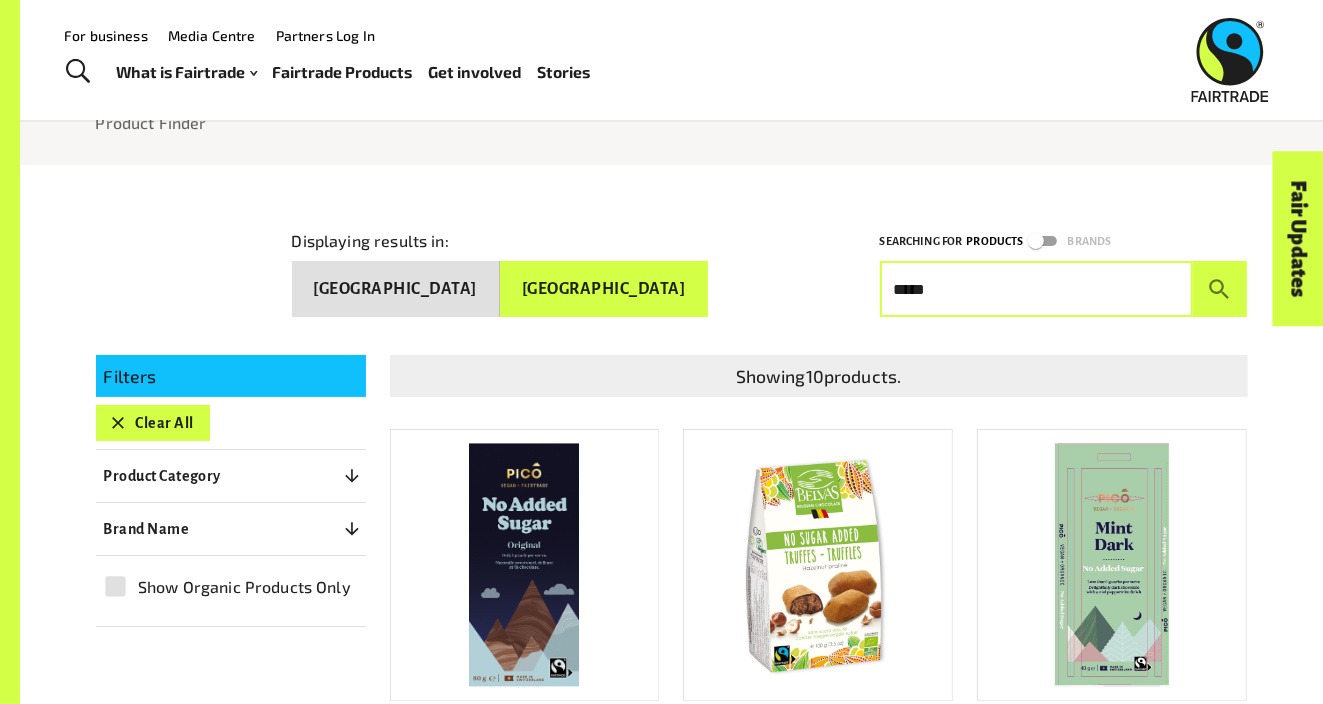 scroll, scrollTop: 9, scrollLeft: 0, axis: vertical 